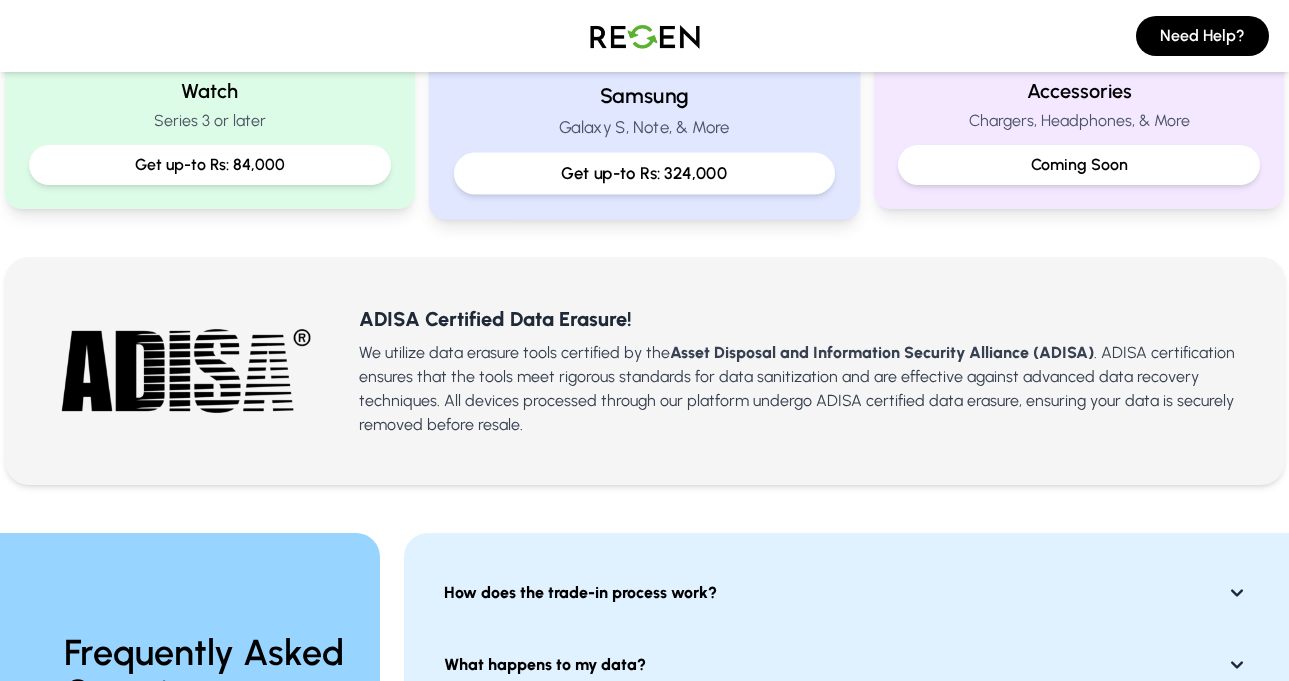 scroll, scrollTop: 833, scrollLeft: 0, axis: vertical 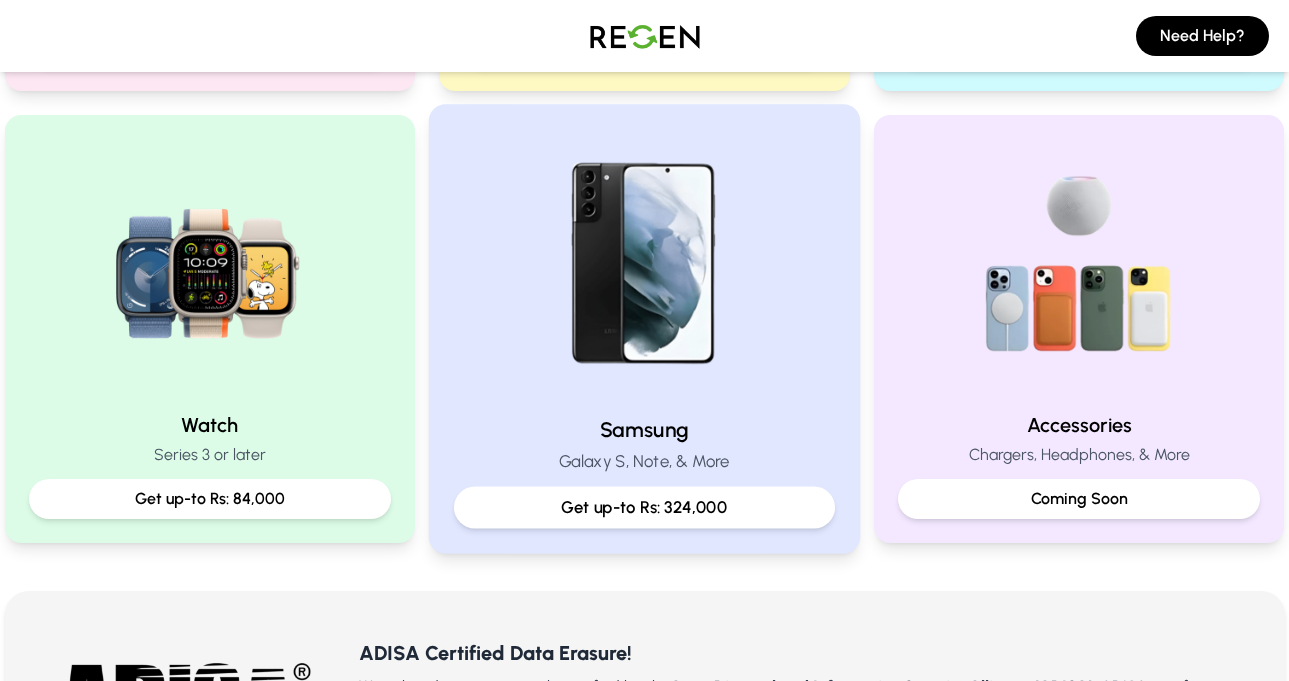 click at bounding box center [644, 264] 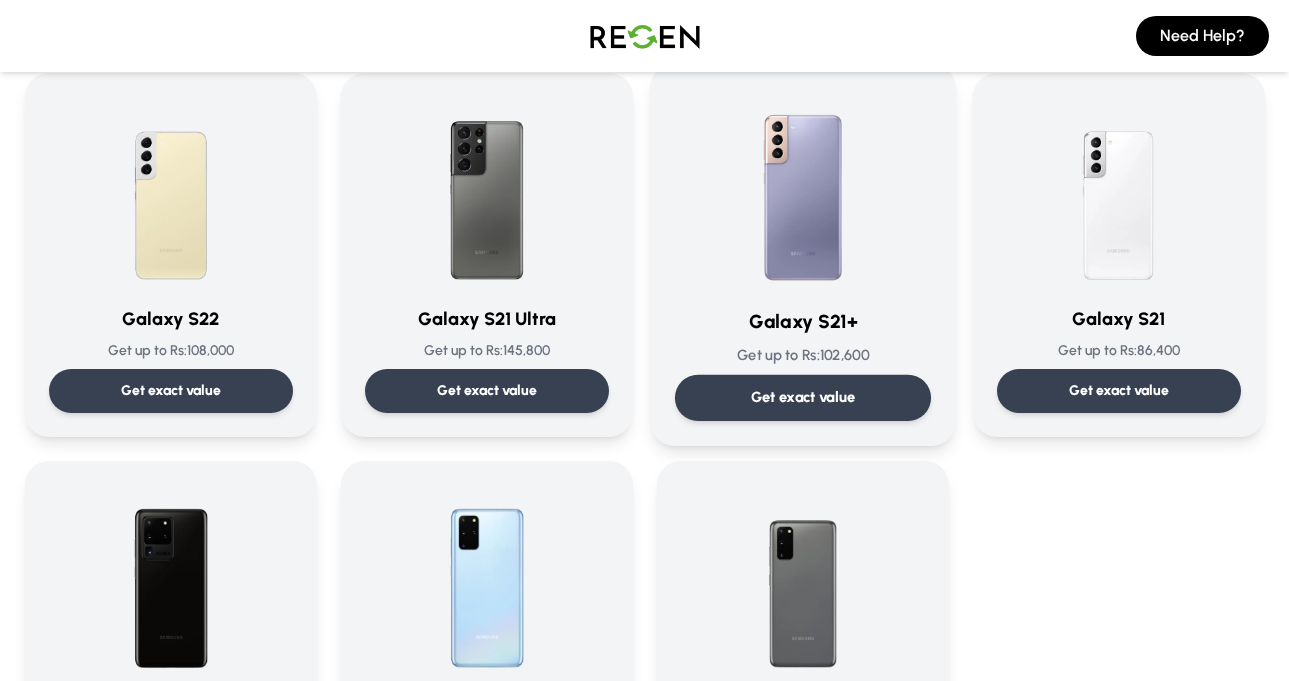 scroll, scrollTop: 1000, scrollLeft: 0, axis: vertical 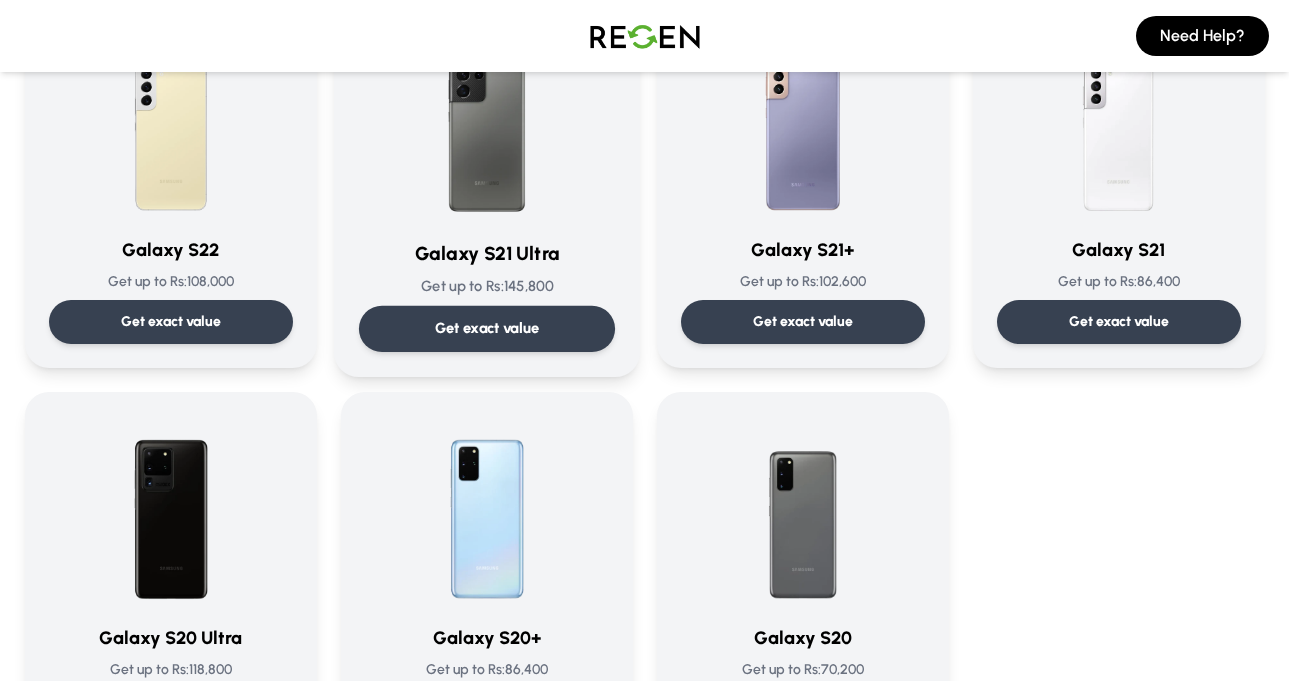 click on "Get exact value" at bounding box center [486, 328] 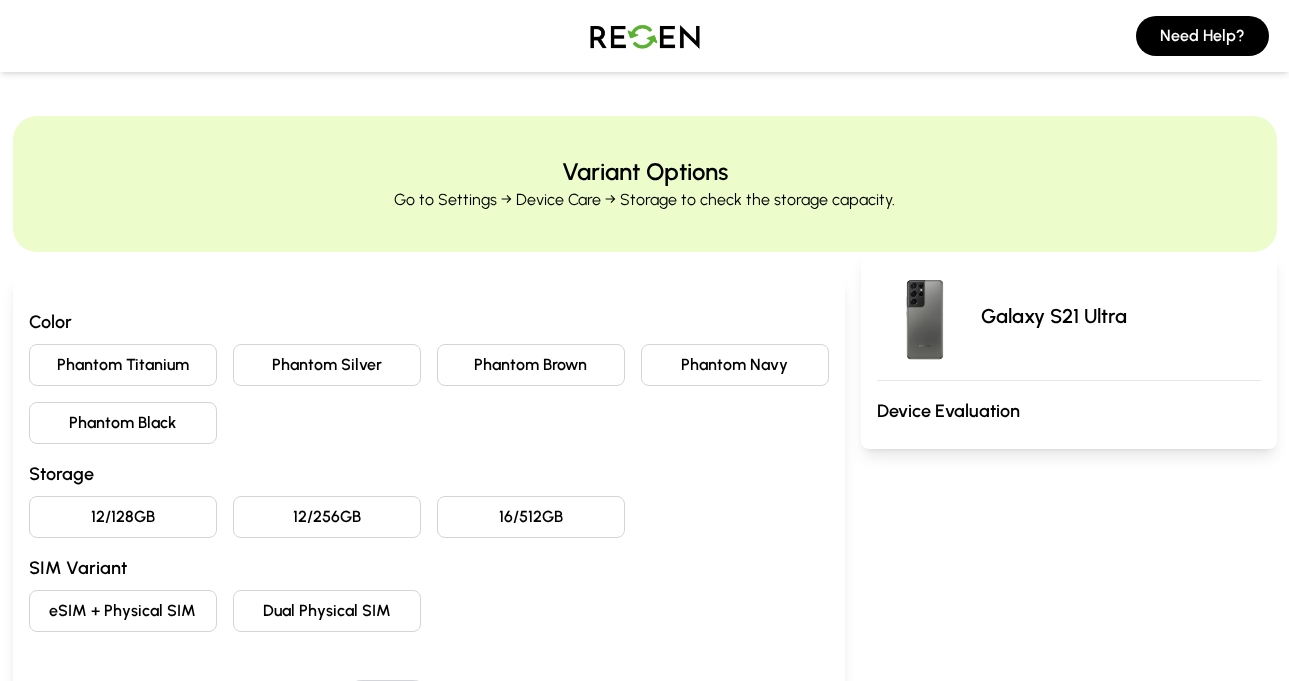 scroll, scrollTop: 167, scrollLeft: 0, axis: vertical 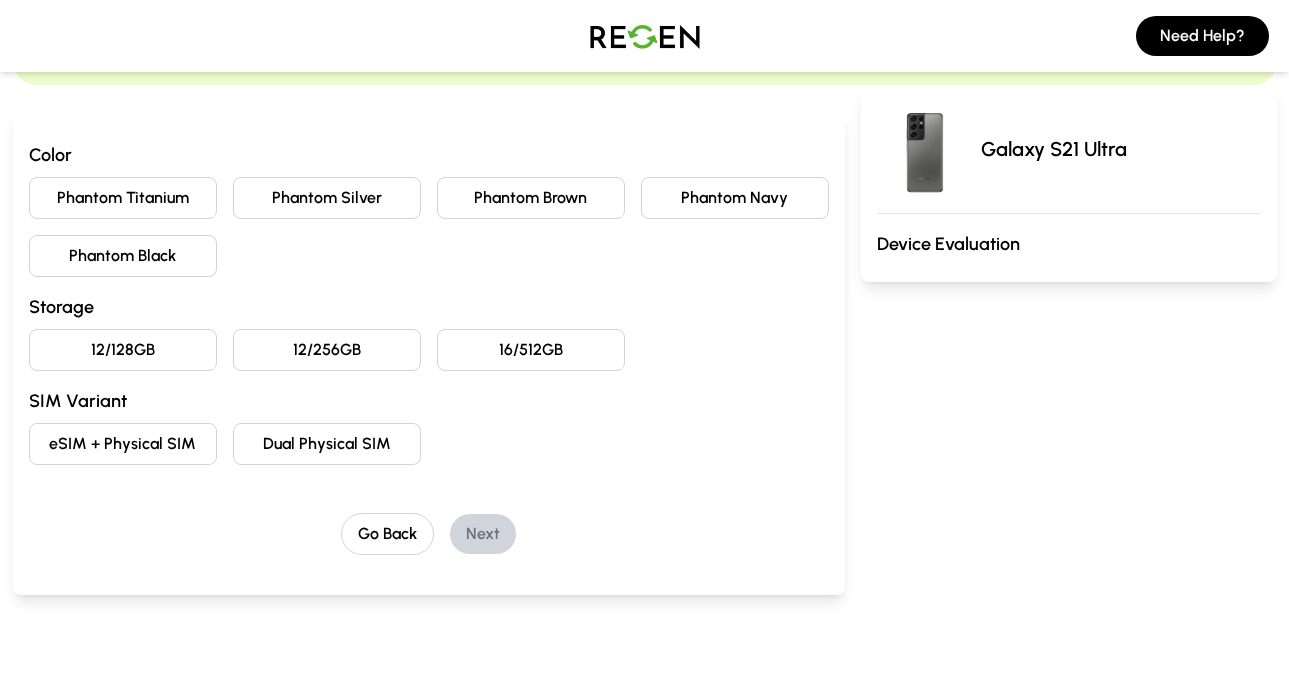 click on "Phantom Black" at bounding box center (123, 256) 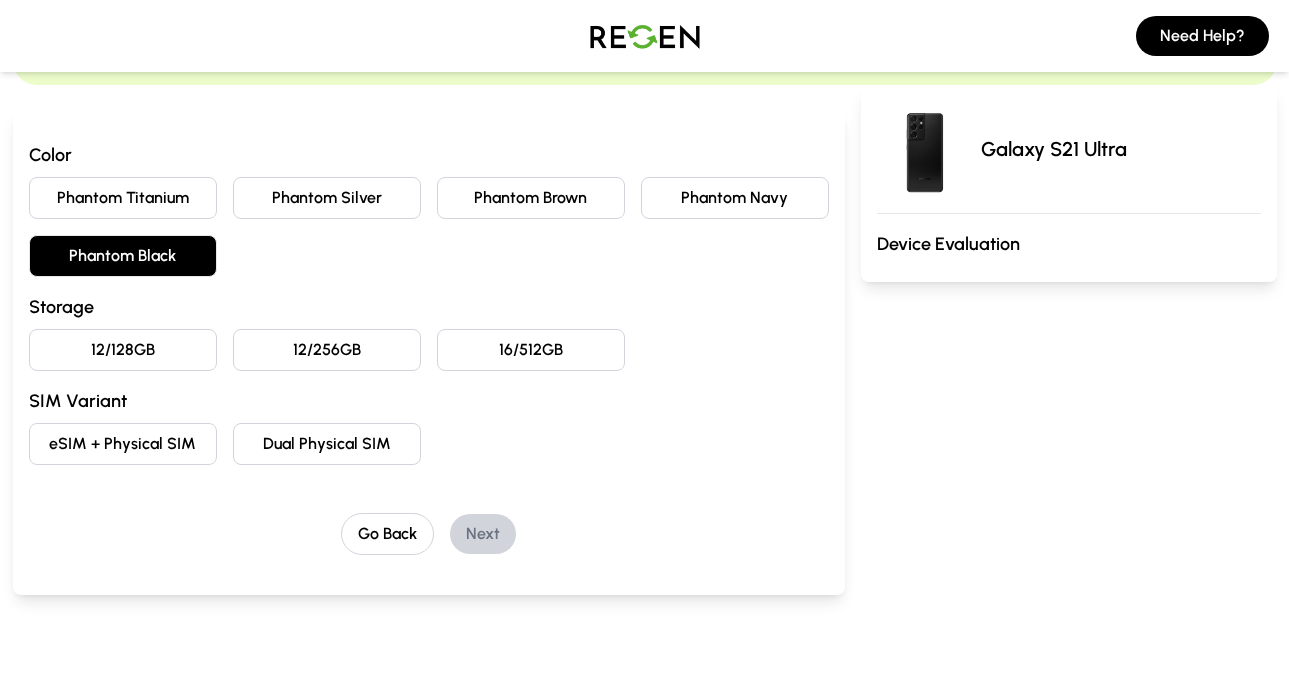 click on "12/128GB" at bounding box center [123, 350] 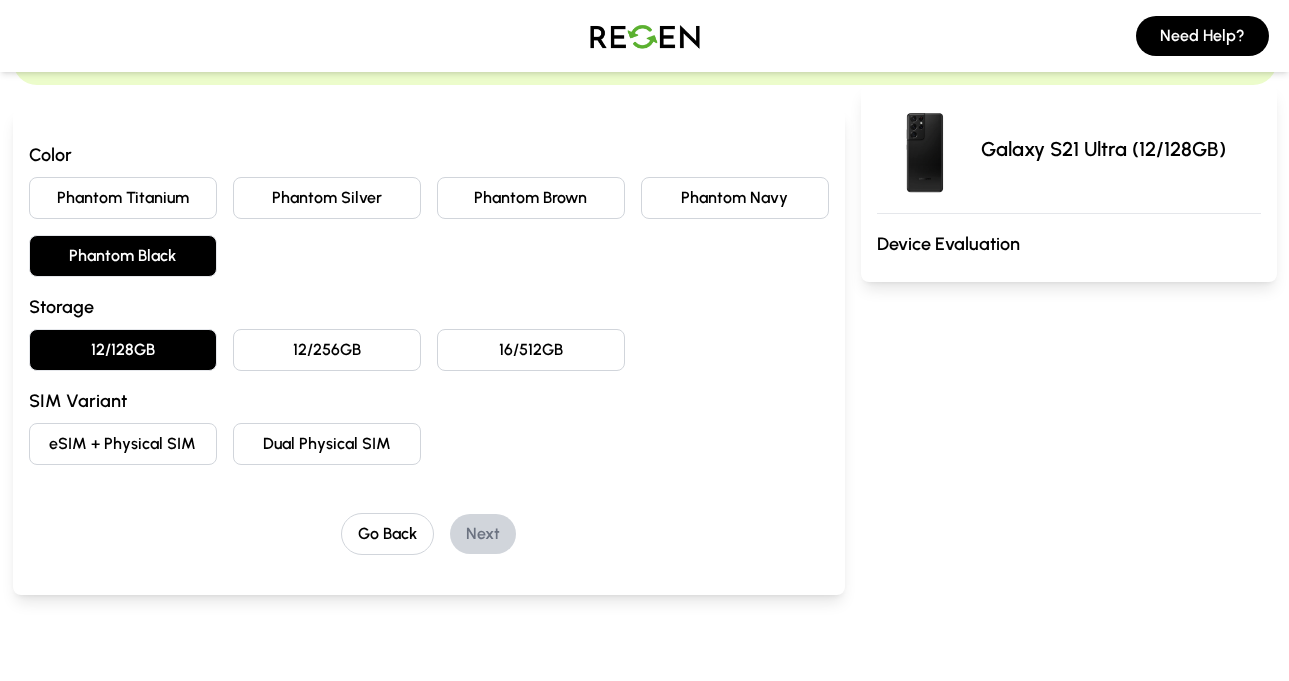 click on "eSIM + Physical SIM" at bounding box center (123, 444) 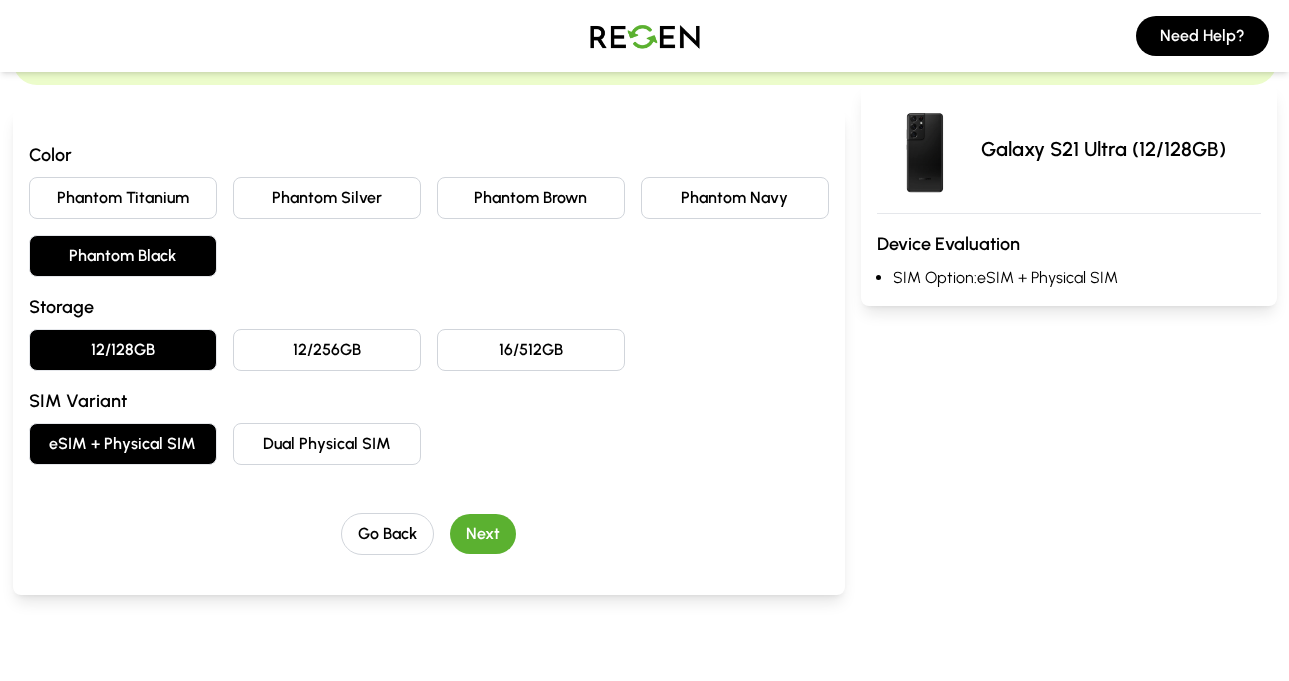 click on "Next" at bounding box center [483, 534] 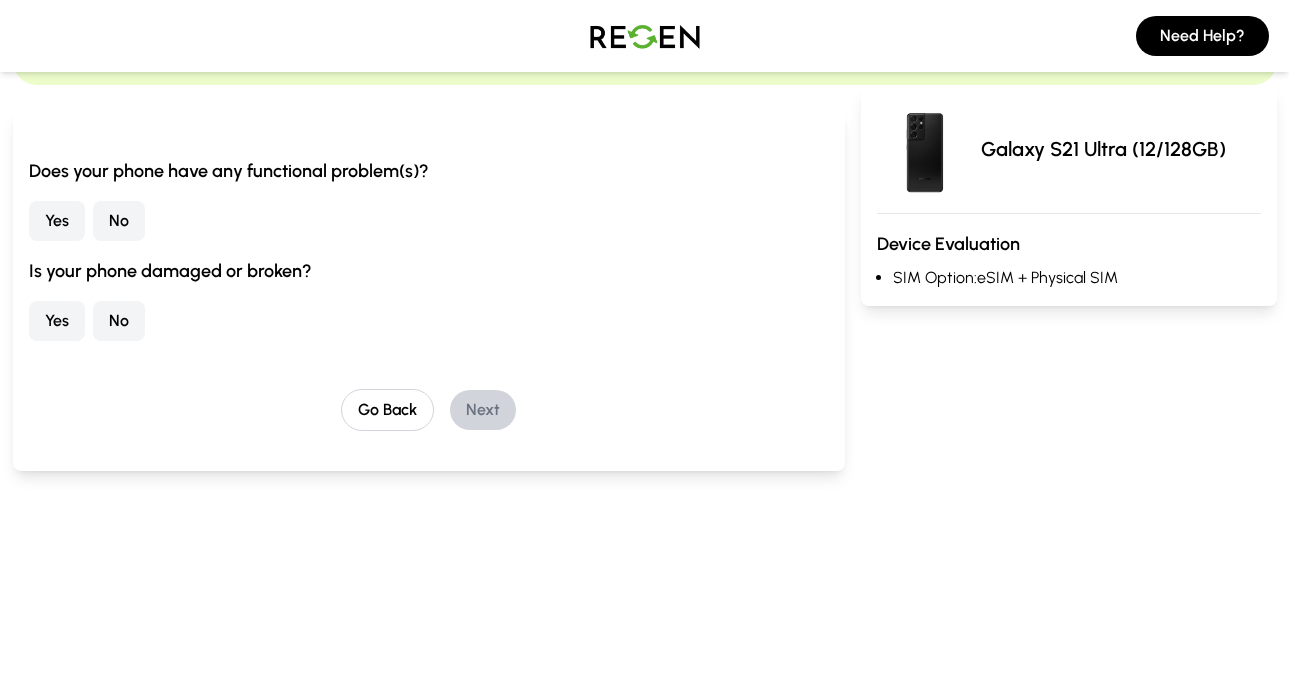click on "No" at bounding box center (119, 221) 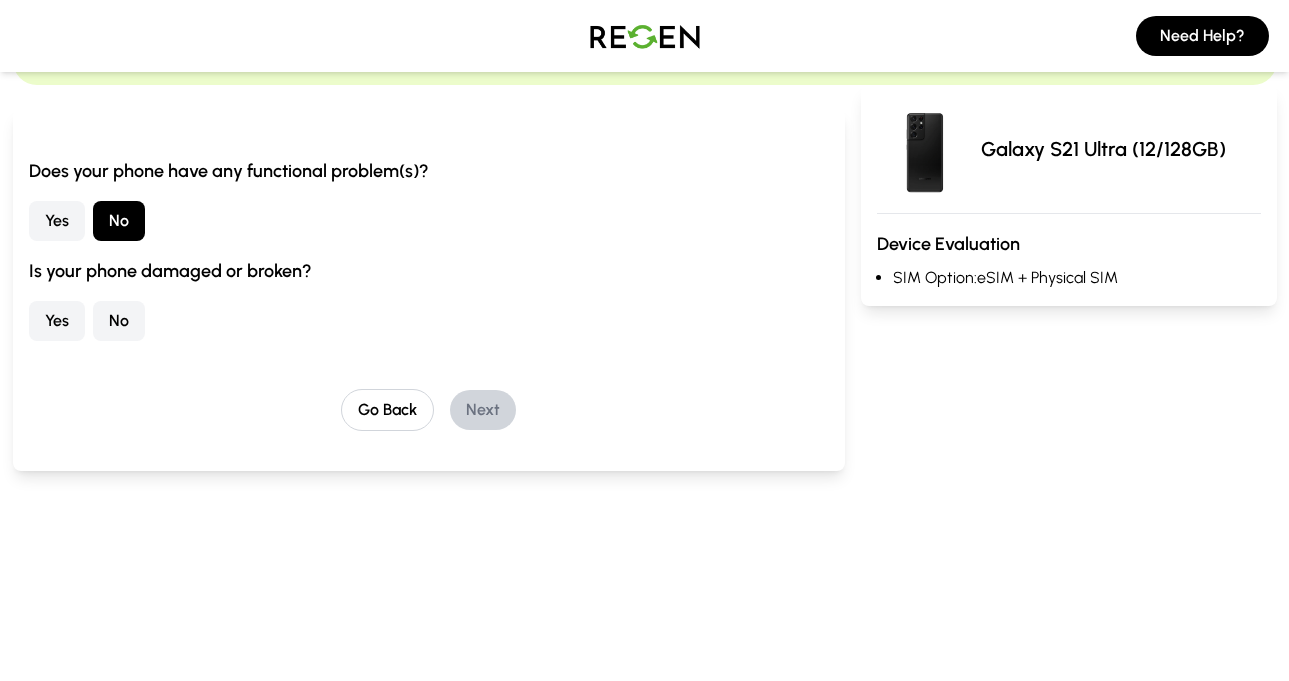 click on "No" at bounding box center [119, 321] 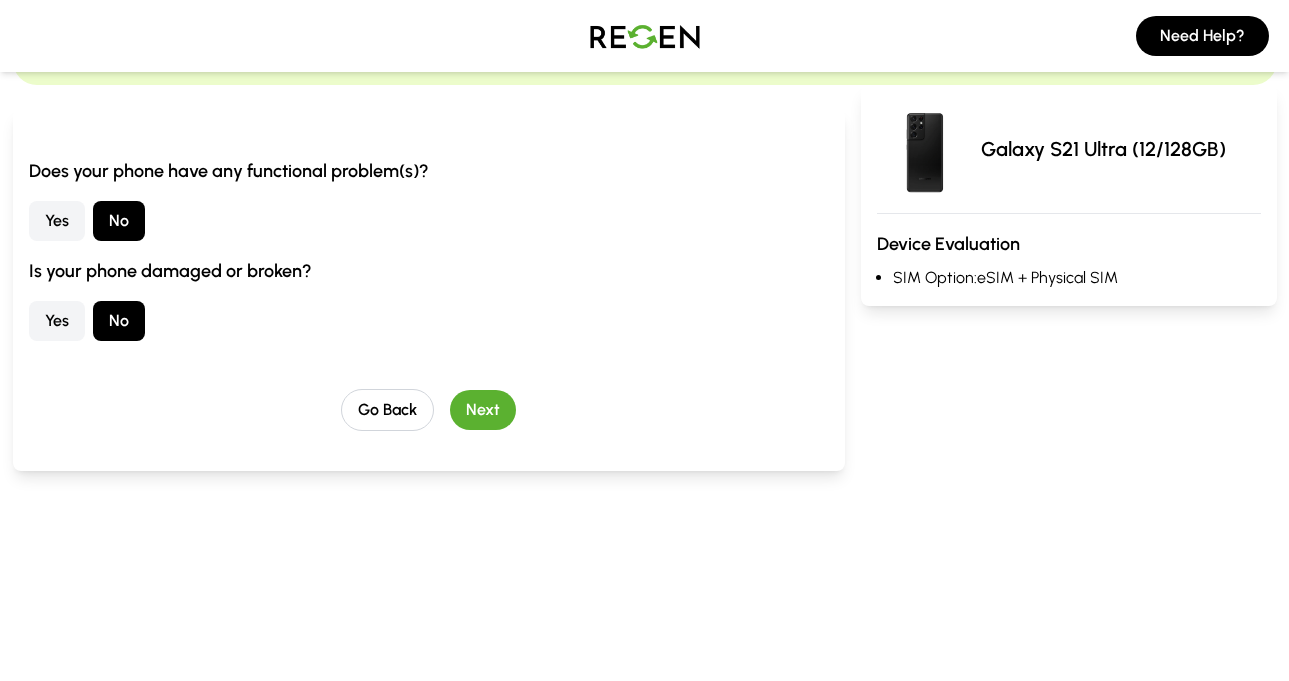 click on "Next" at bounding box center (483, 410) 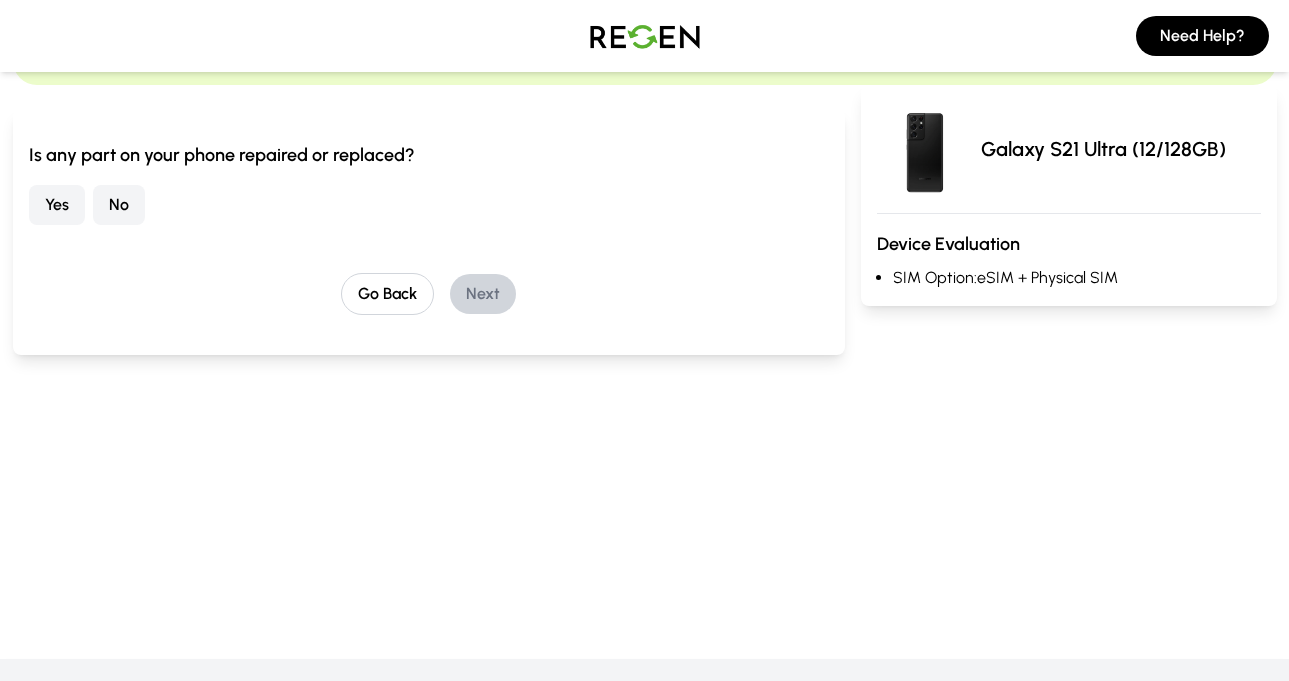 click on "Yes" at bounding box center [57, 205] 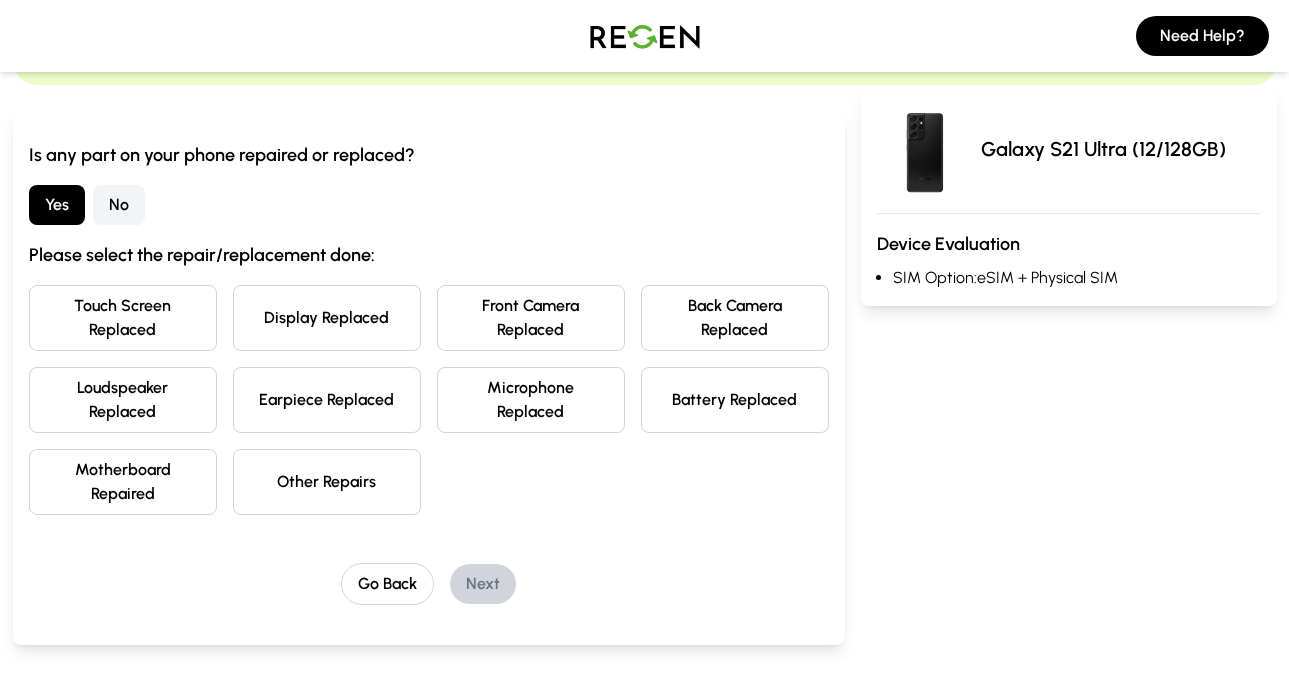 click on "Display Replaced" at bounding box center [327, 318] 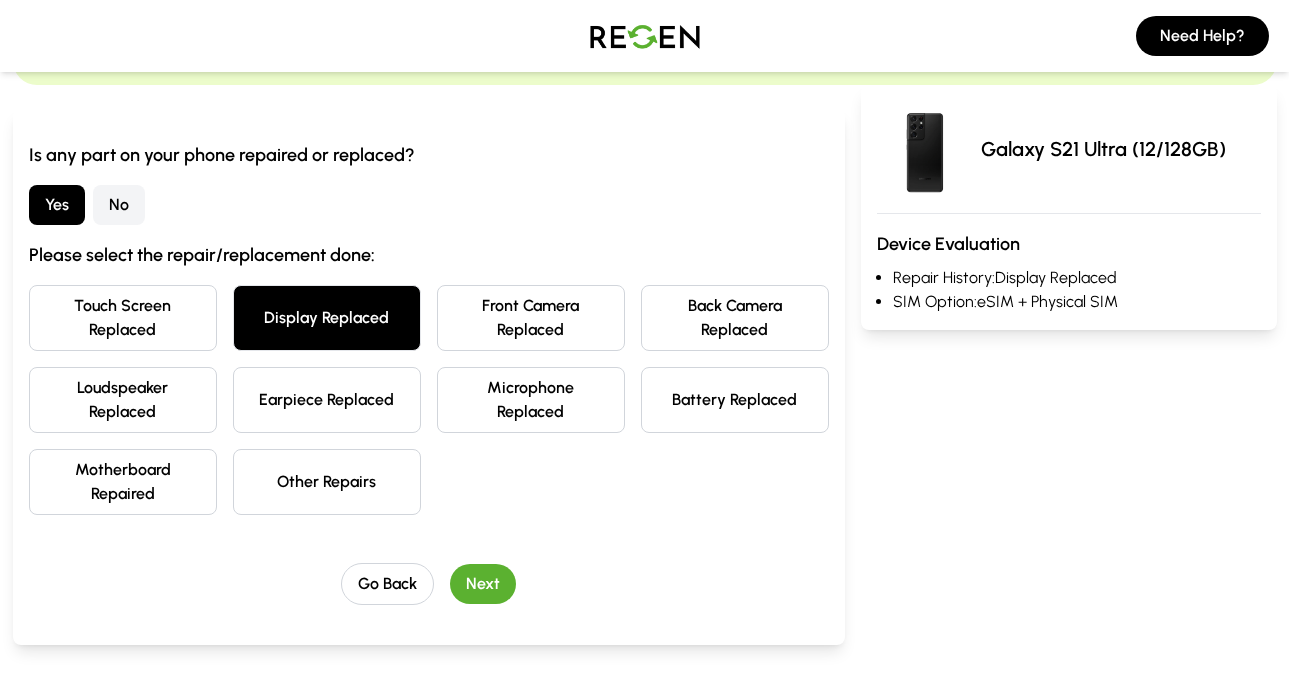click on "Next" at bounding box center [483, 584] 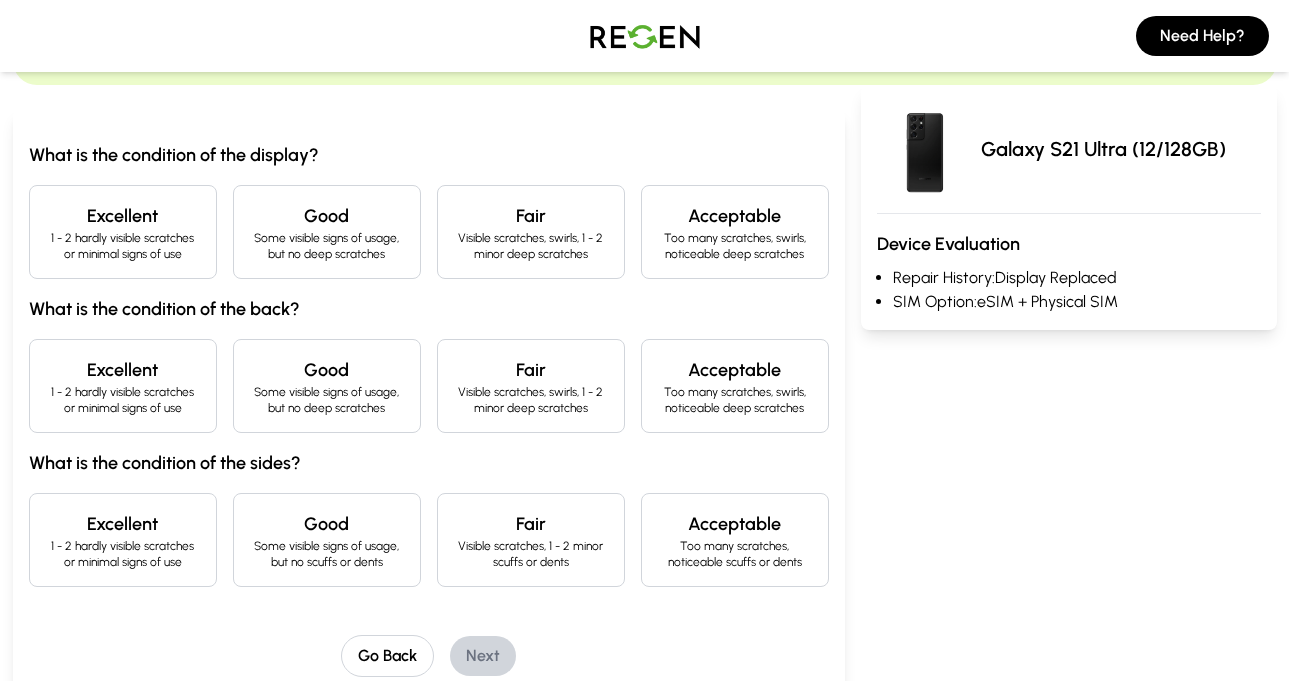 click on "1 - 2 hardly visible scratches or minimal signs of use" at bounding box center [123, 246] 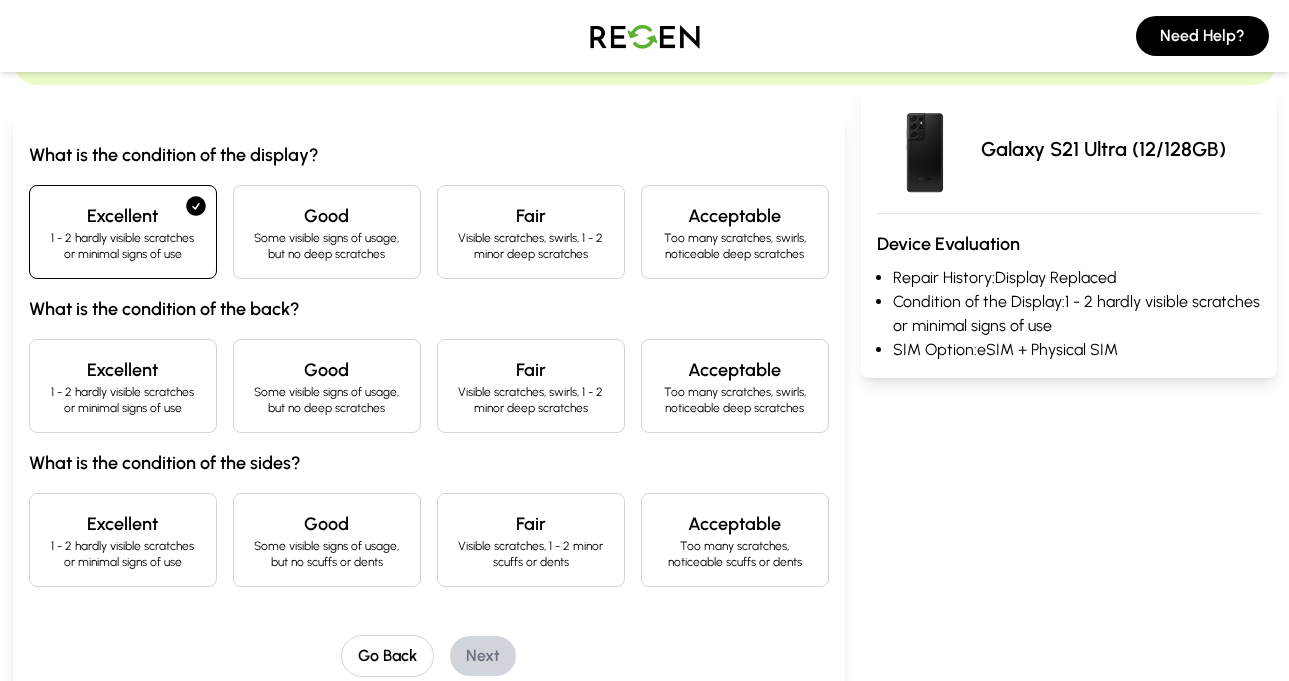 click on "Excellent 1 - 2 hardly visible scratches or minimal signs of use" at bounding box center [123, 386] 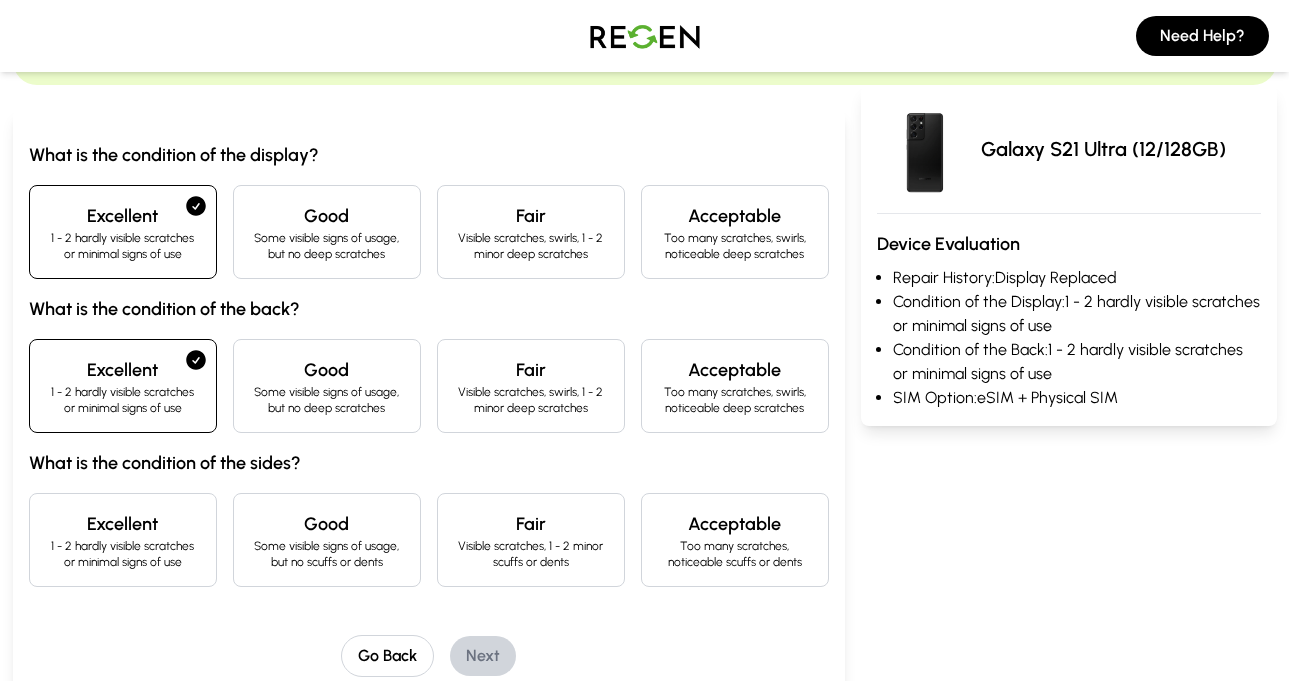 click on "Some visible signs of usage, but no scuffs or dents" at bounding box center (327, 554) 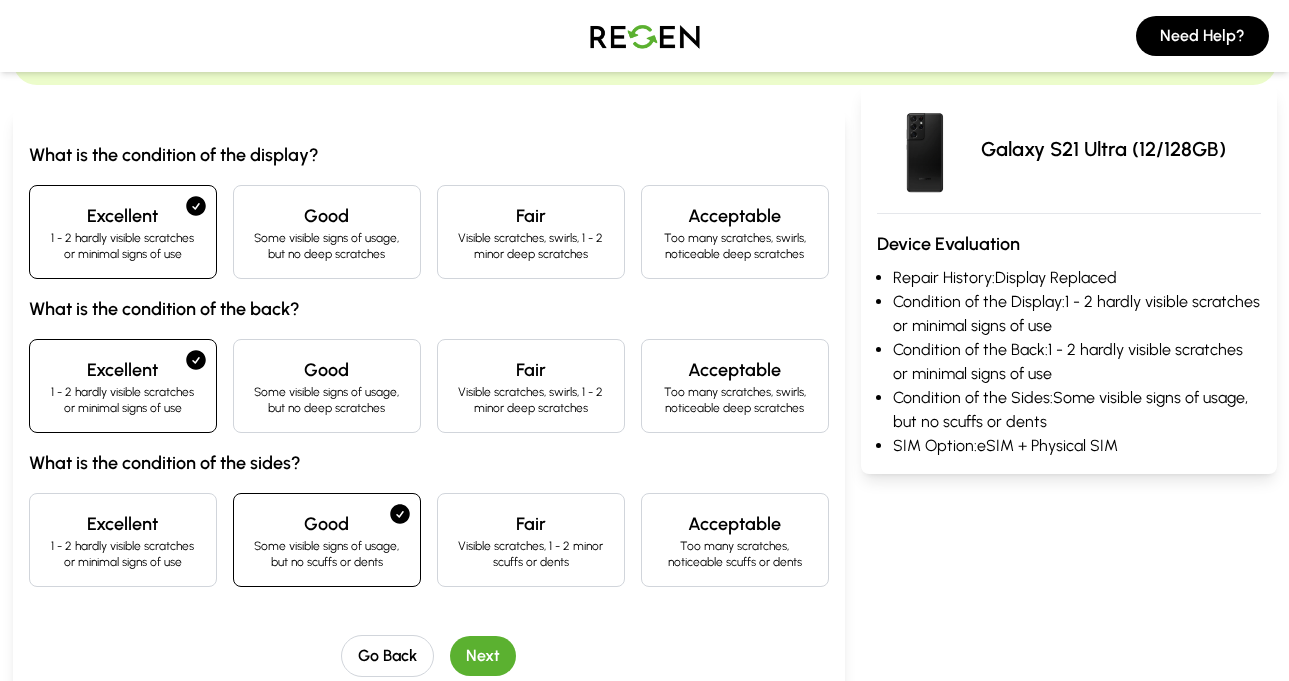 click on "Next" at bounding box center [483, 656] 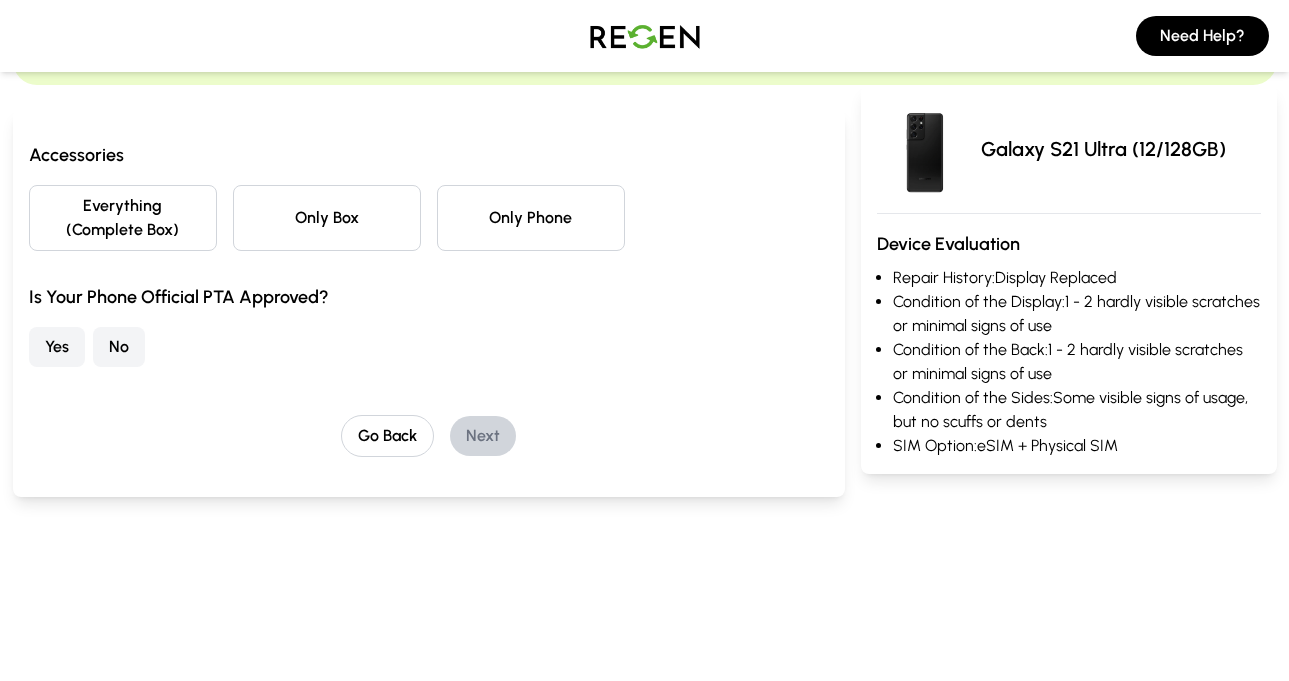 click on "Only Phone" at bounding box center [531, 218] 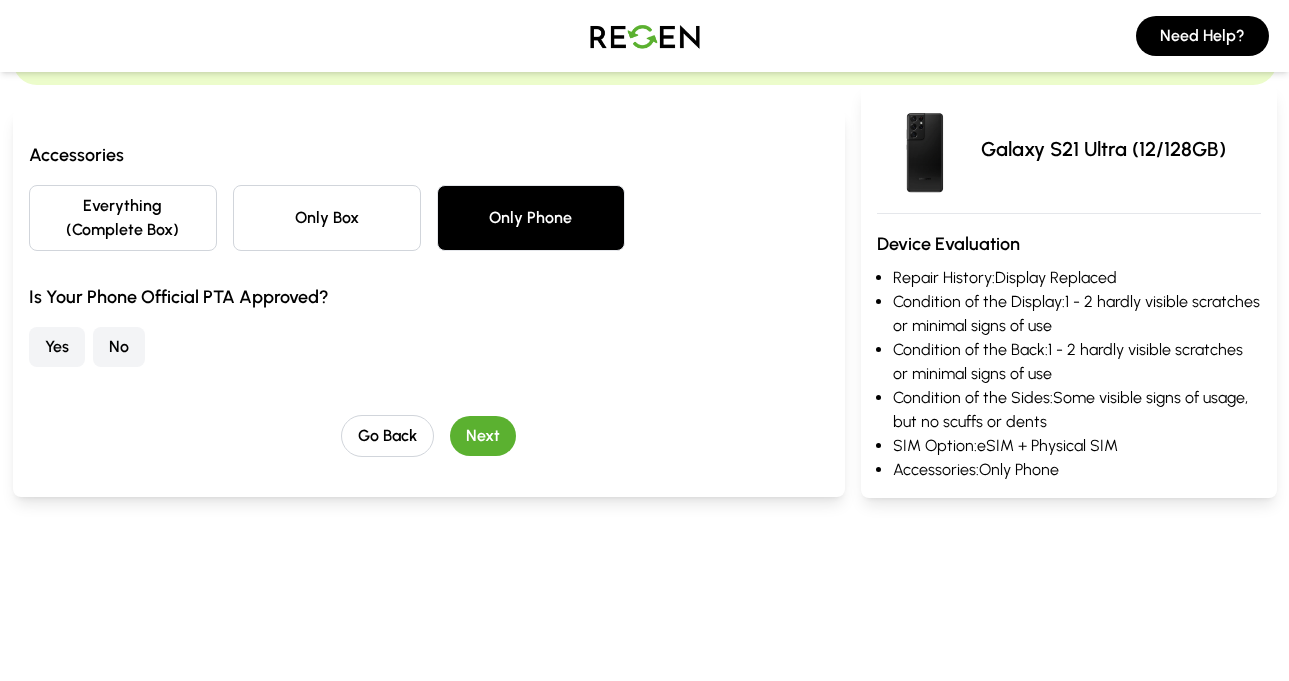 click on "No" at bounding box center (119, 347) 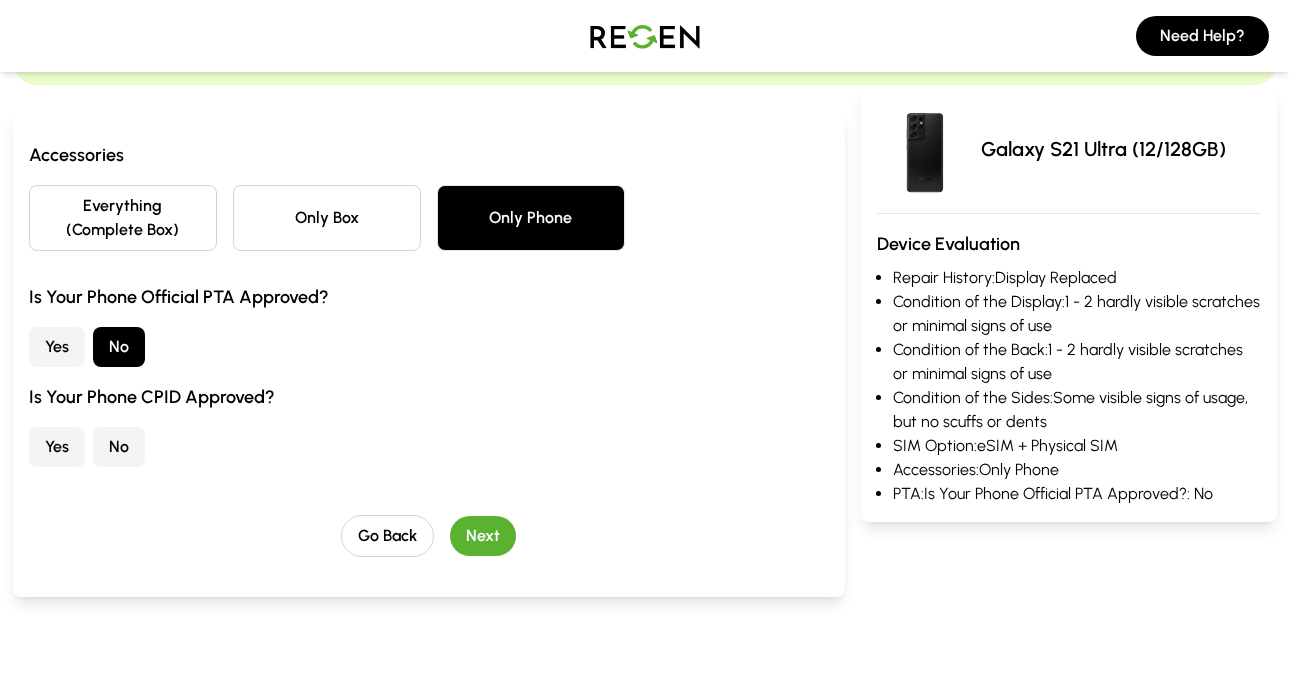 click on "Yes" at bounding box center [57, 447] 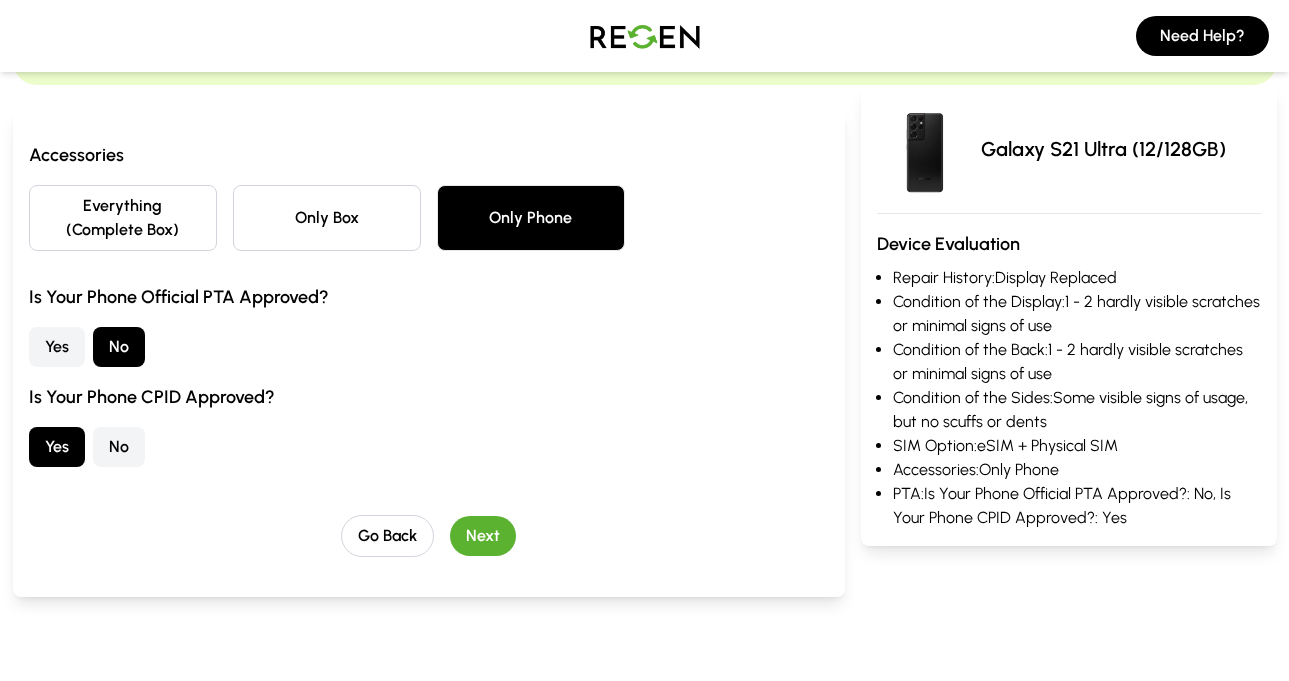 click on "Next" at bounding box center (483, 536) 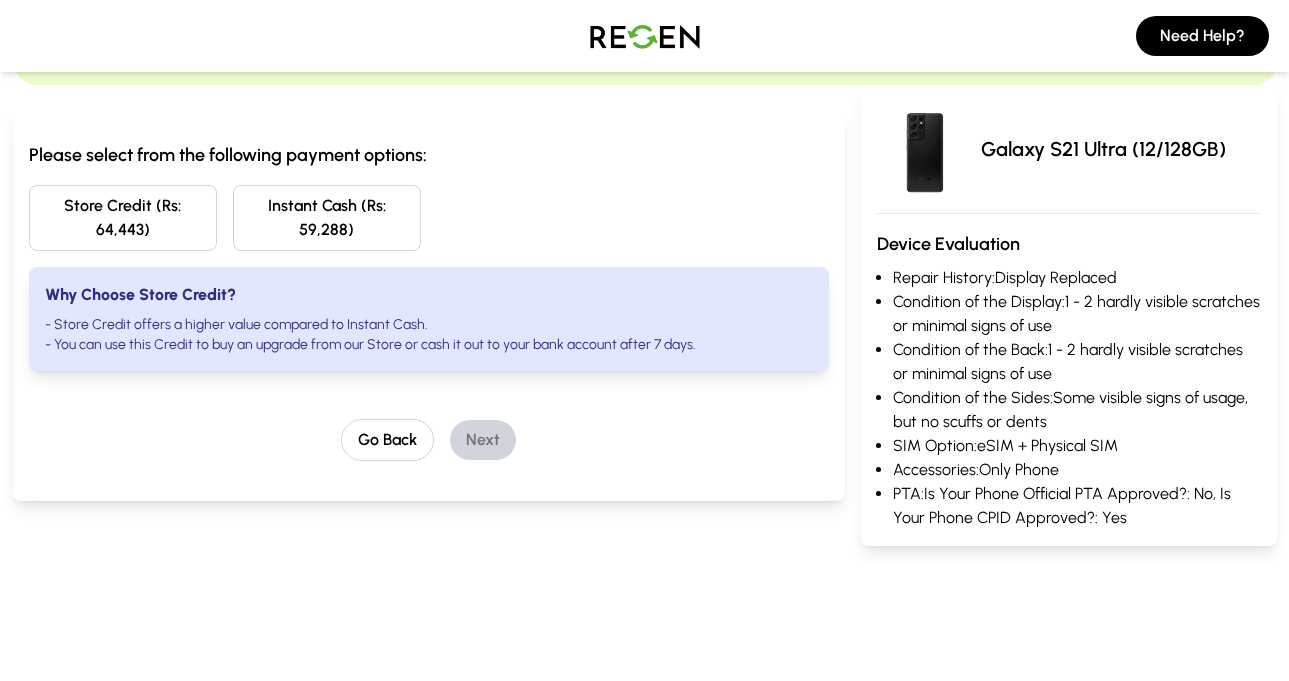 click on "Store Credit (Rs: 64,443)" at bounding box center [123, 218] 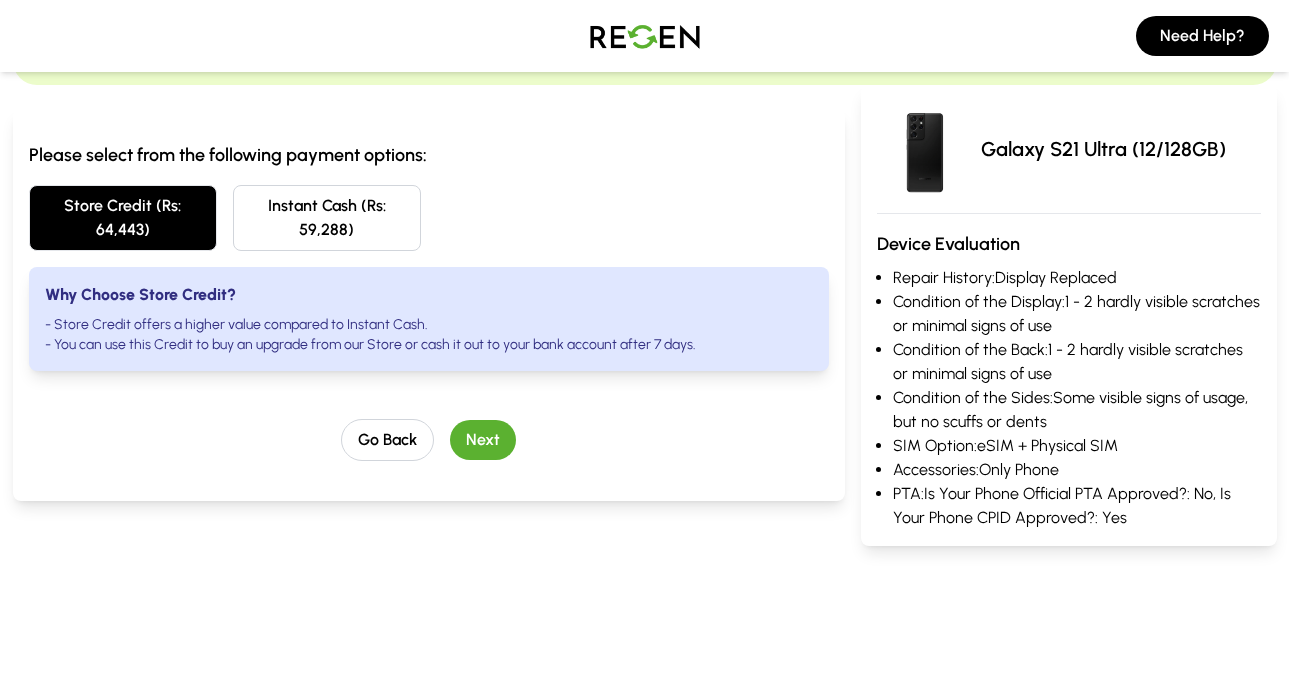 click on "Next" at bounding box center (483, 440) 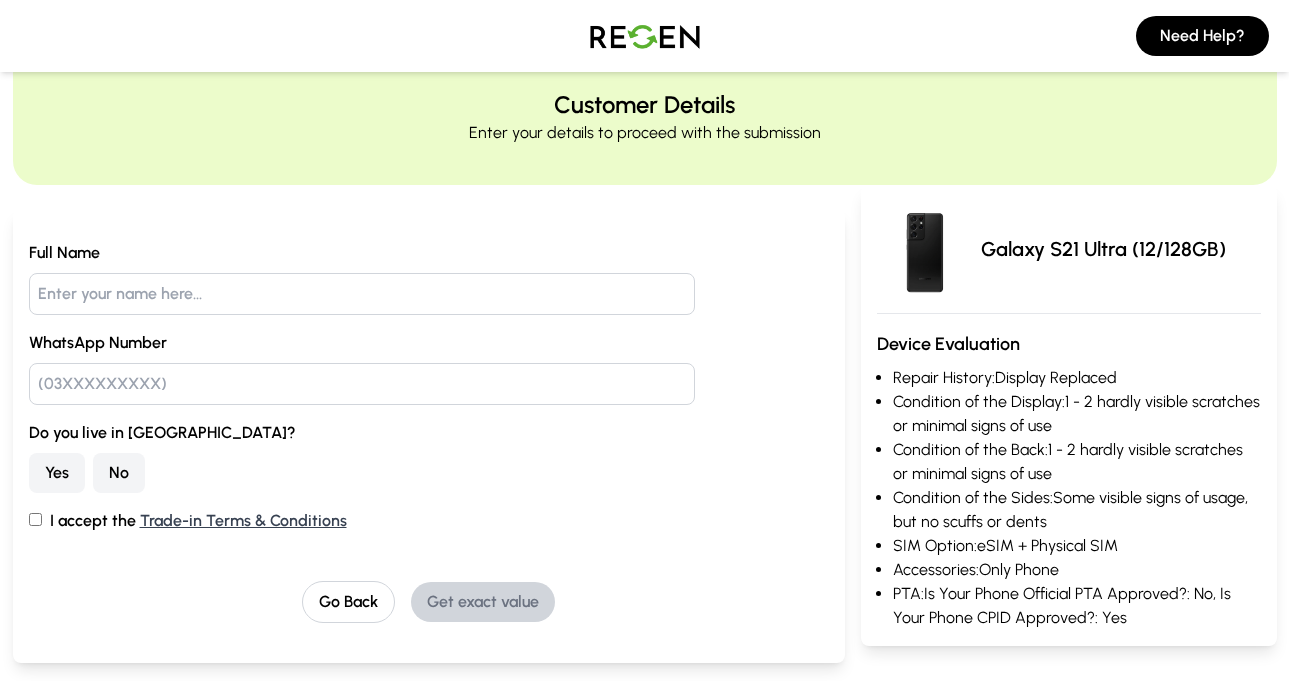 scroll, scrollTop: 0, scrollLeft: 0, axis: both 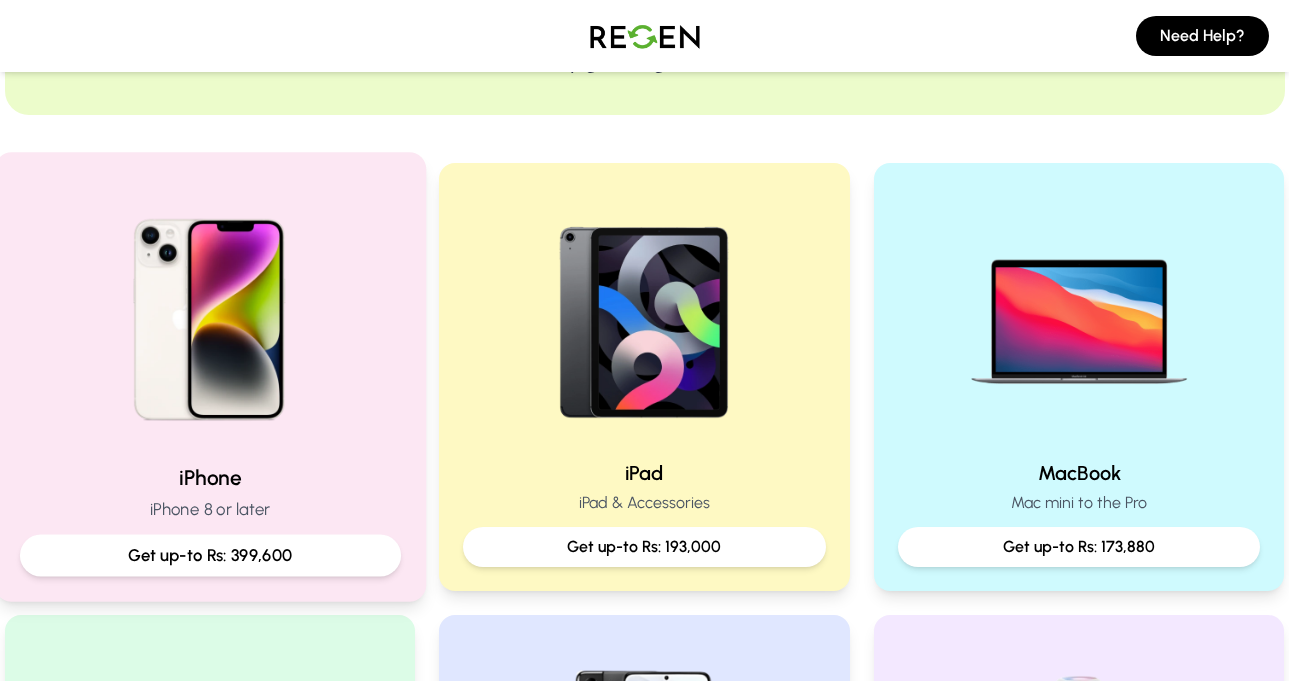click at bounding box center (209, 312) 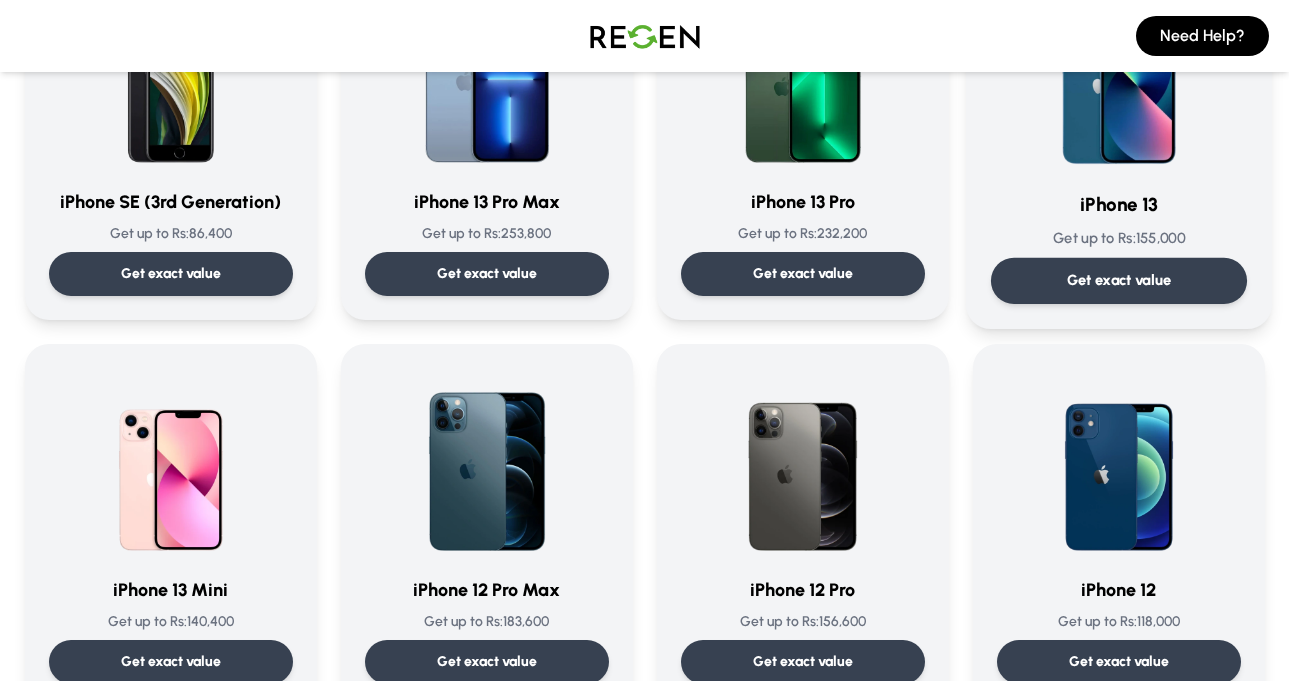 scroll, scrollTop: 1000, scrollLeft: 0, axis: vertical 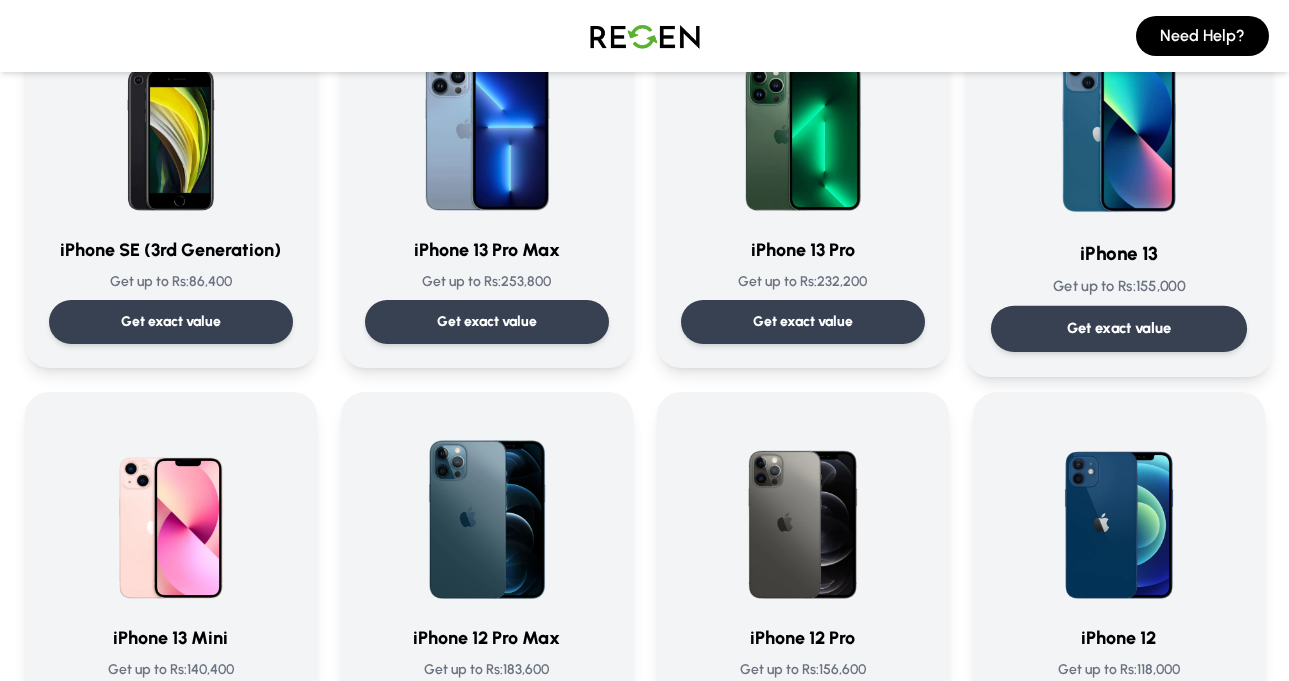 click at bounding box center (1119, 121) 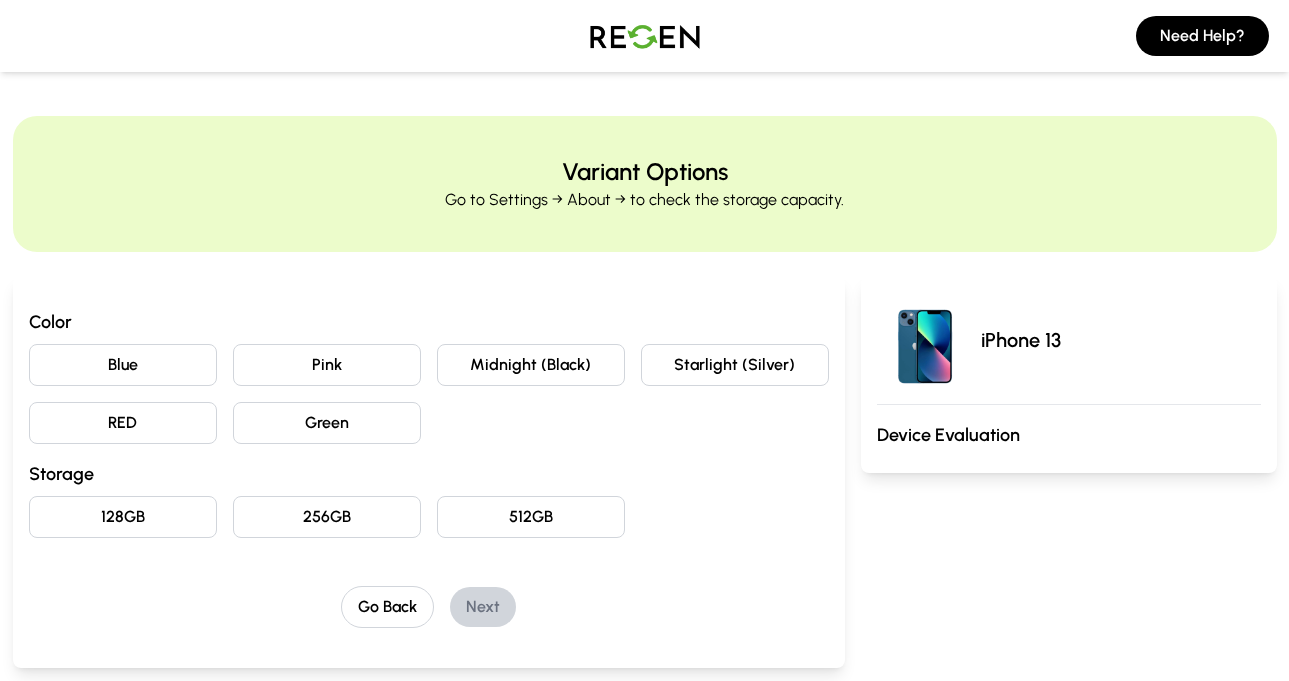 click on "Midnight (Black)" at bounding box center (531, 365) 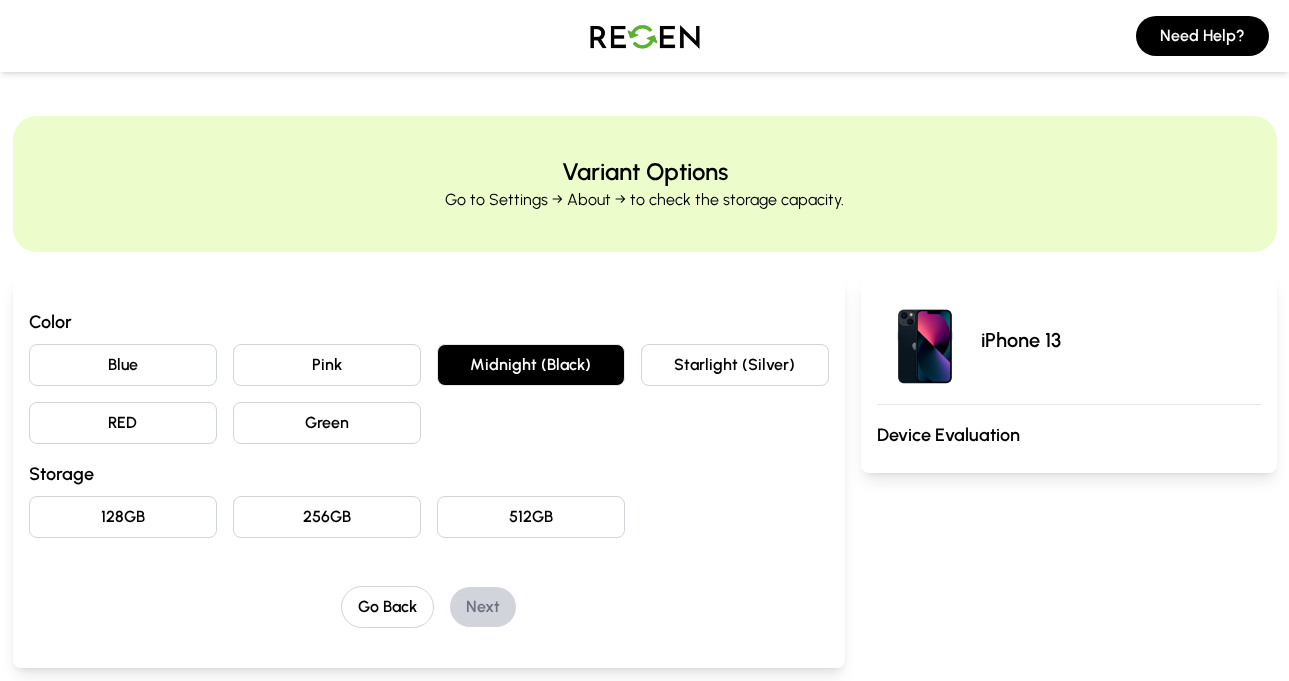 click on "128GB" at bounding box center (123, 517) 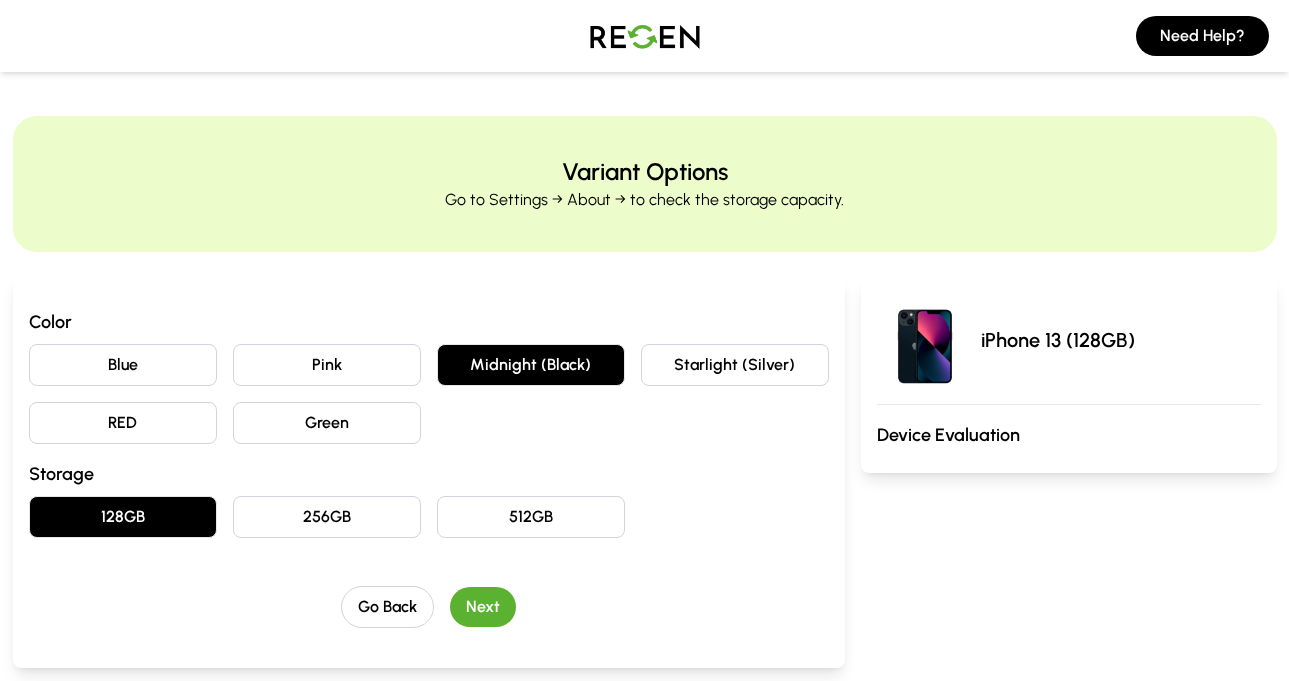 click on "Next" at bounding box center [483, 607] 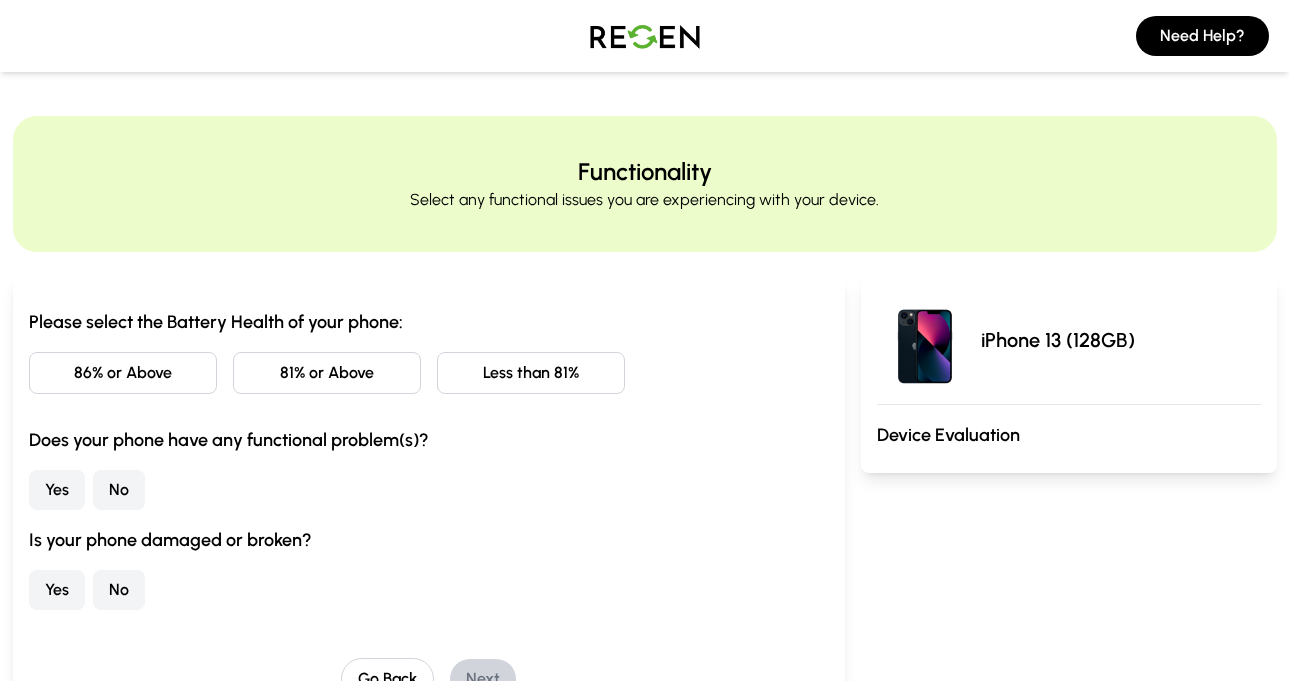 click on "86% or Above" at bounding box center (123, 373) 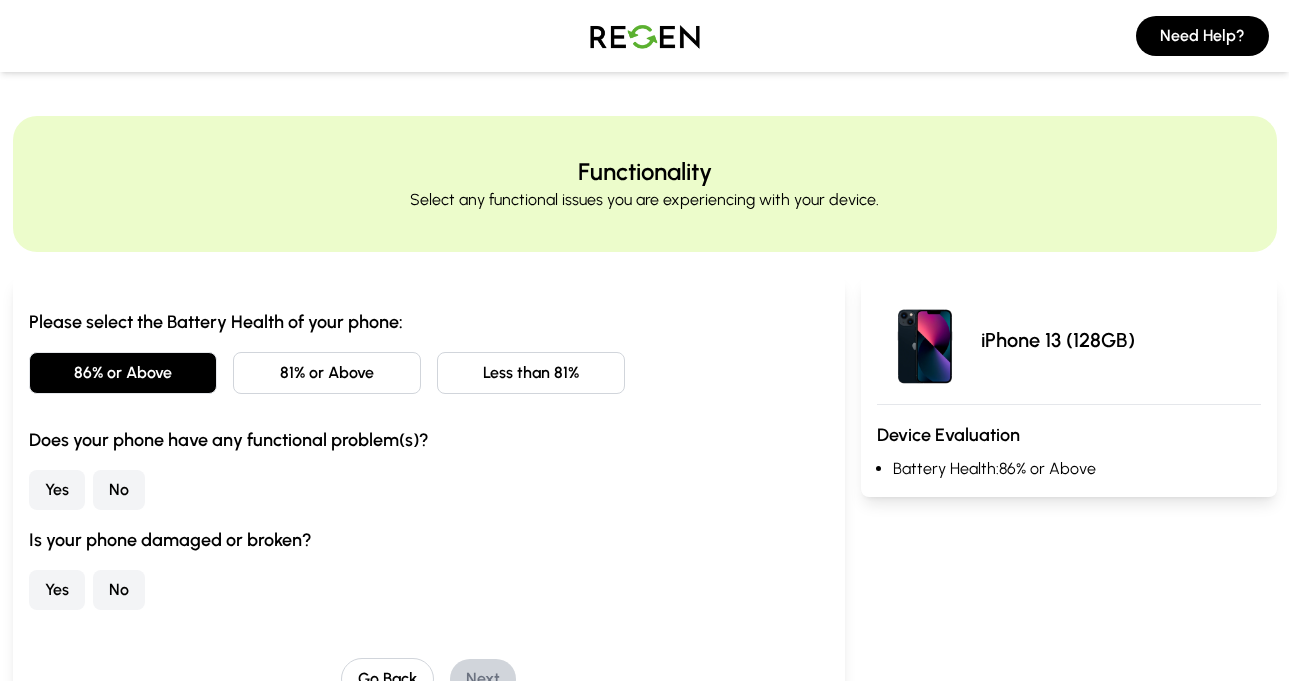 click on "No" at bounding box center [119, 490] 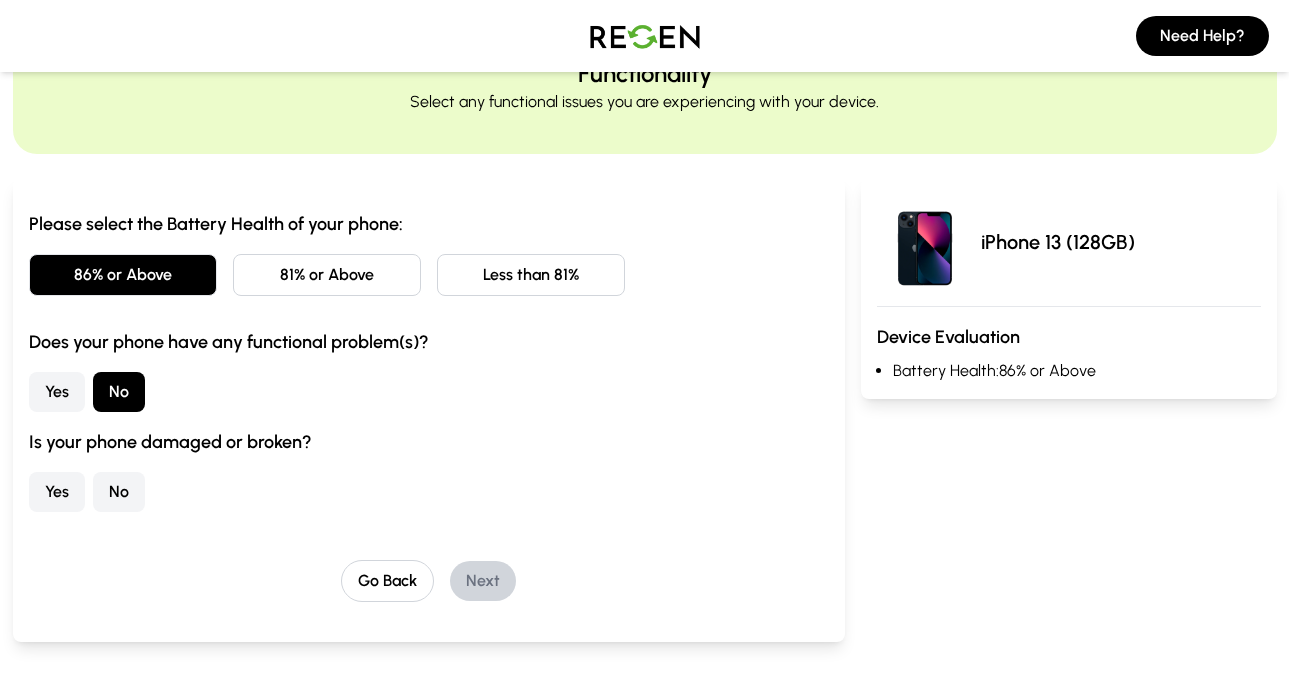 scroll, scrollTop: 167, scrollLeft: 0, axis: vertical 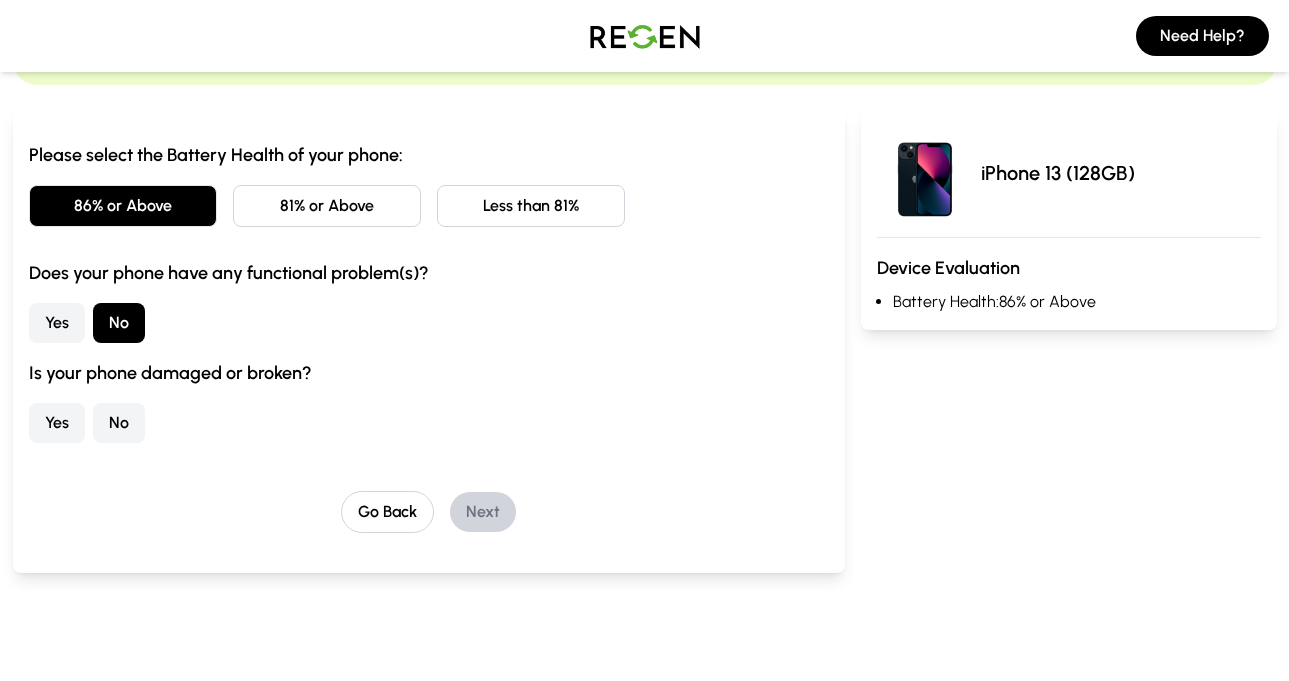 click on "No" at bounding box center (119, 423) 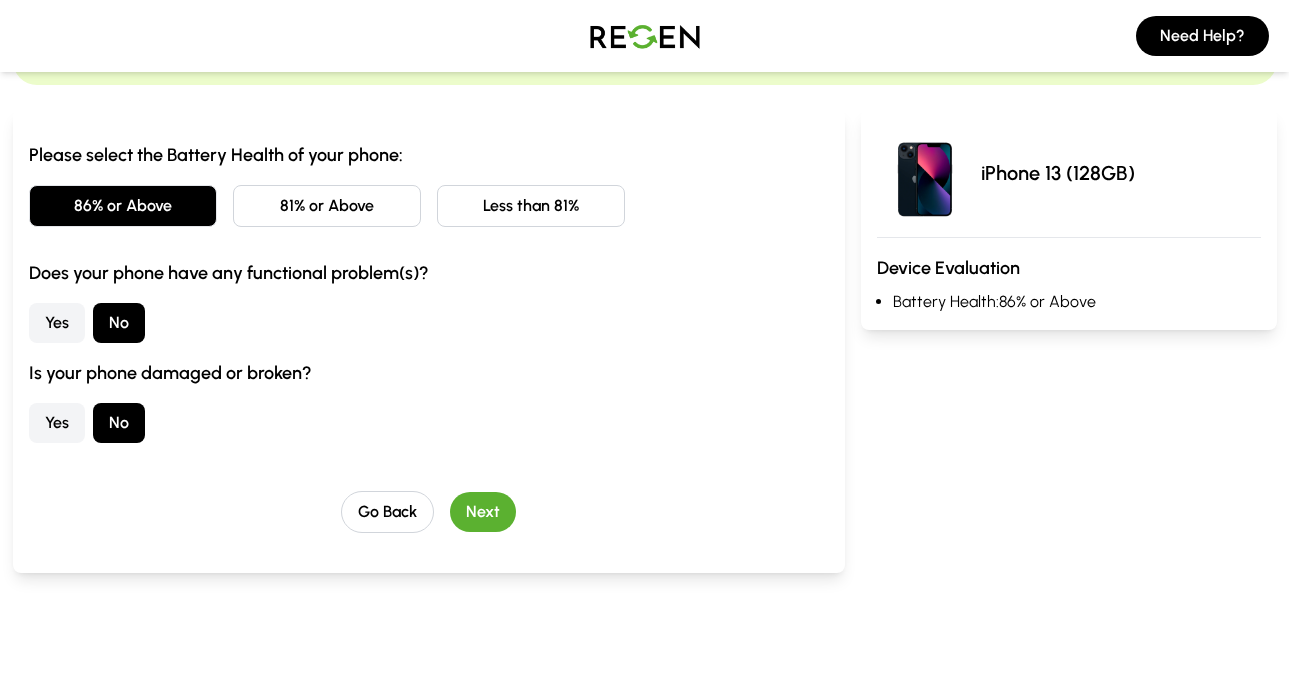 click on "Next" at bounding box center (483, 512) 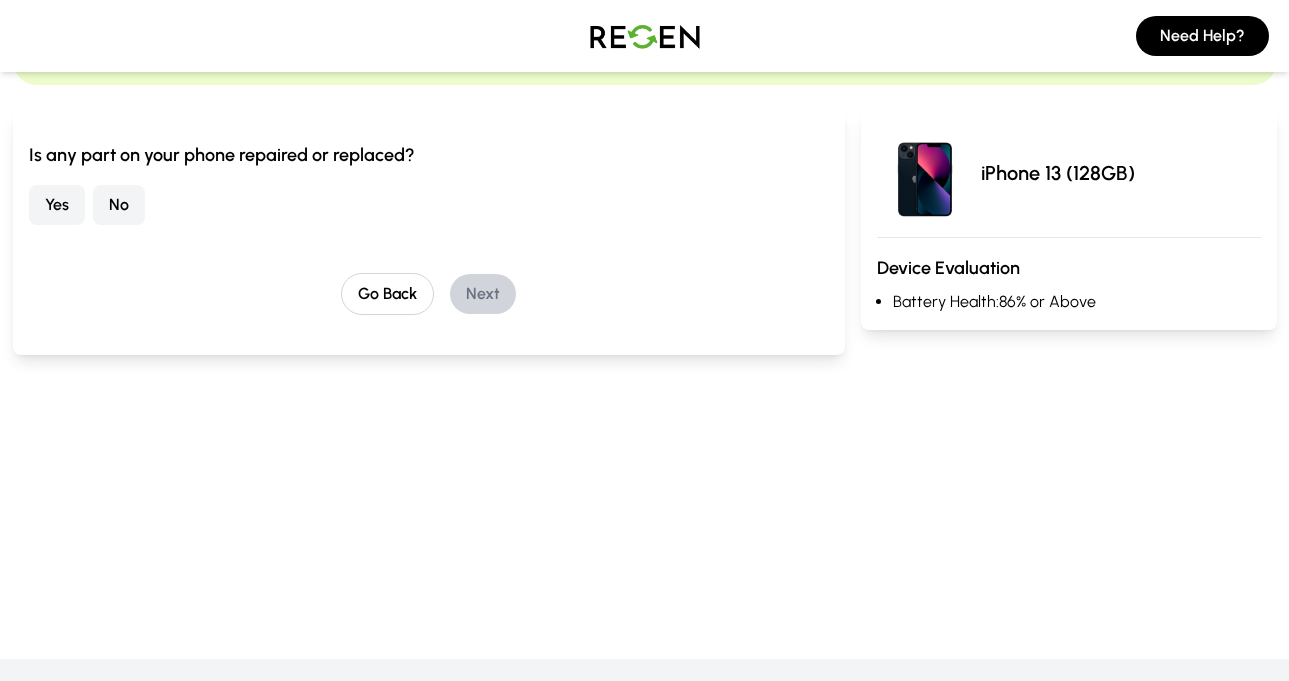 click on "No" at bounding box center [119, 205] 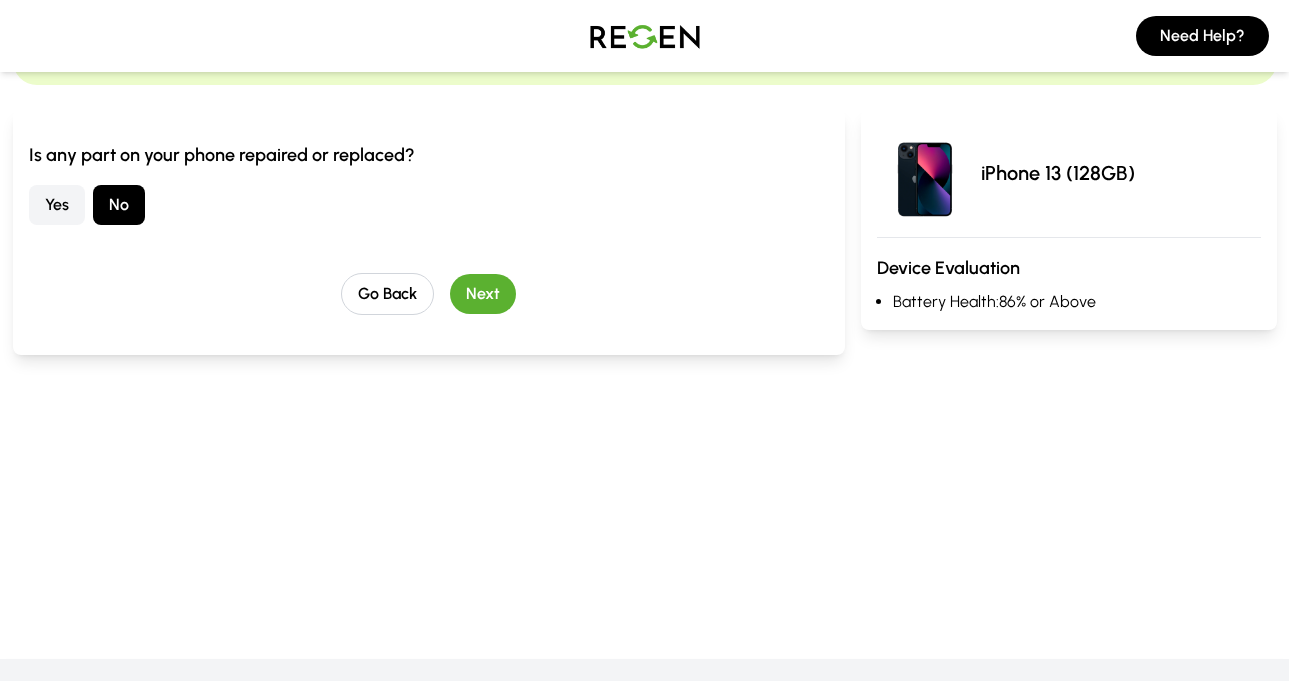 click on "Next" at bounding box center (483, 294) 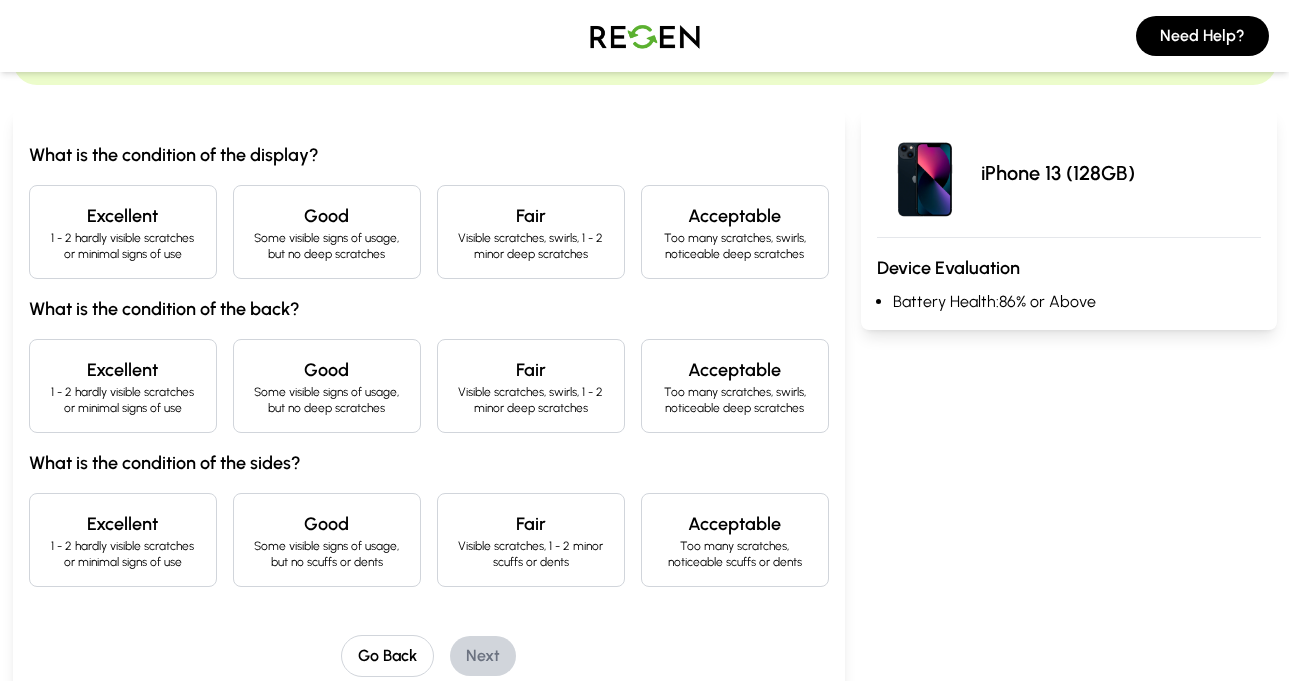 click on "Excellent" at bounding box center [123, 216] 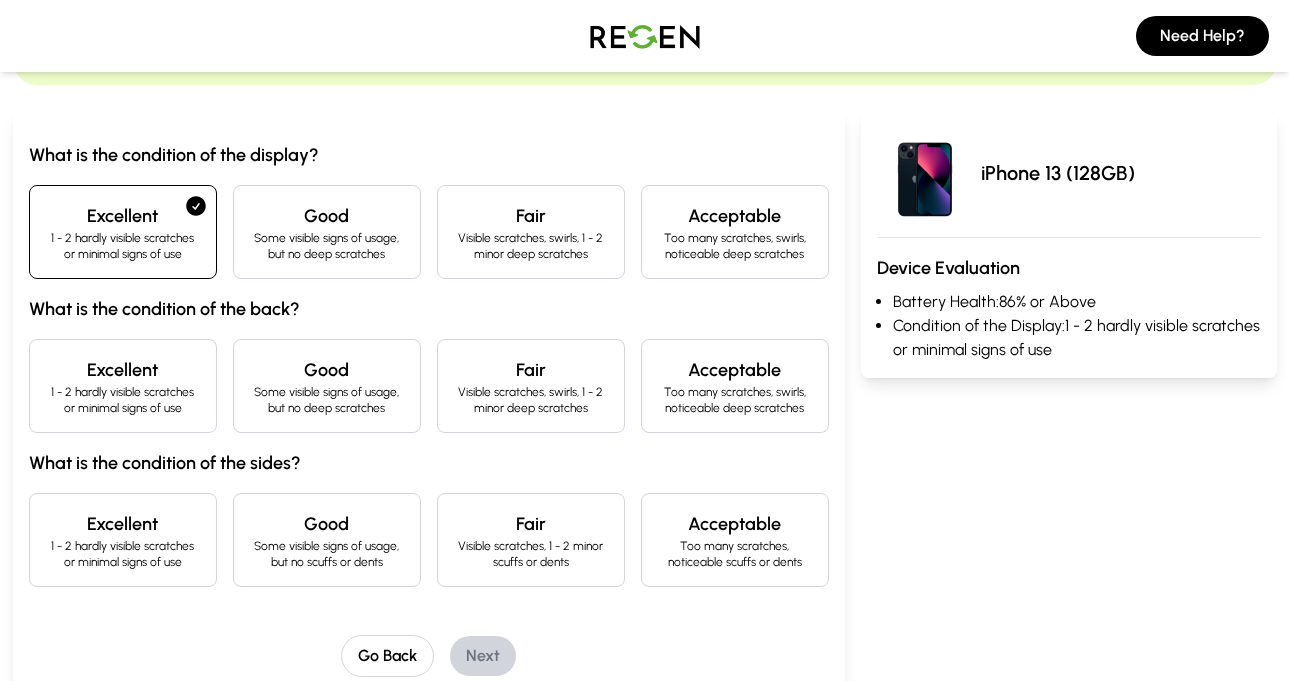 click on "Excellent 1 - 2 hardly visible scratches or minimal signs of use" at bounding box center [123, 386] 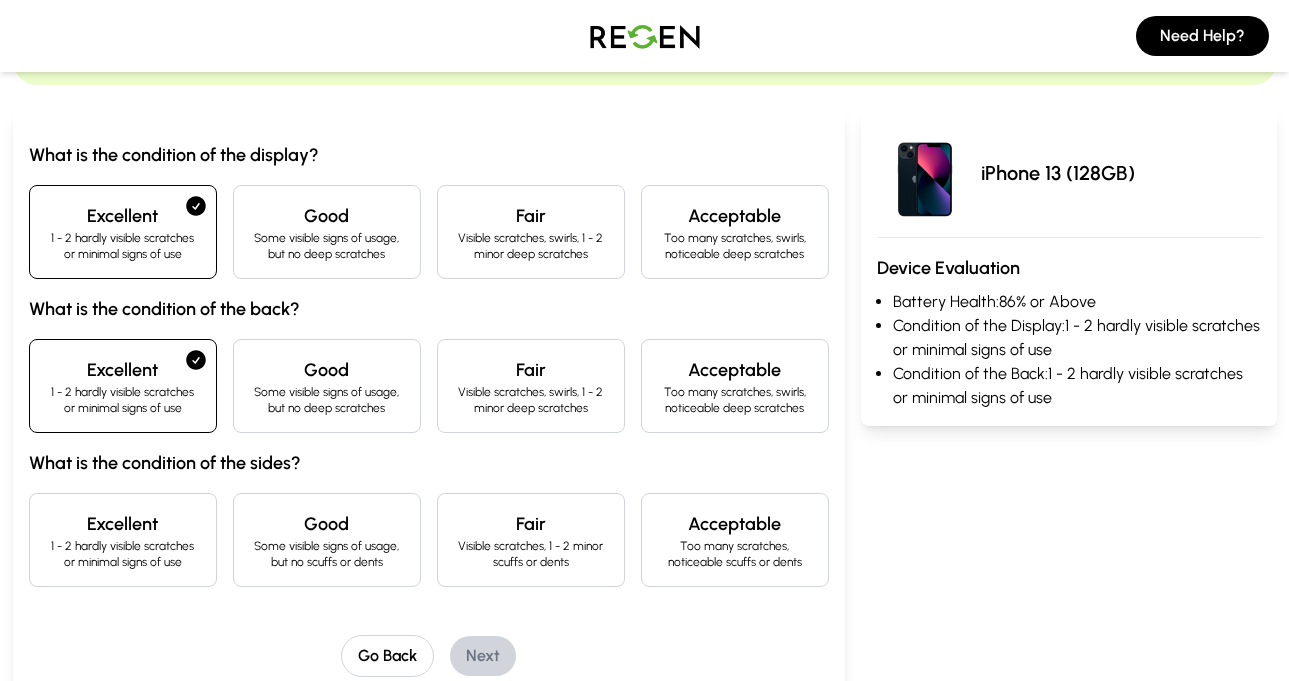 click on "Excellent" at bounding box center [123, 524] 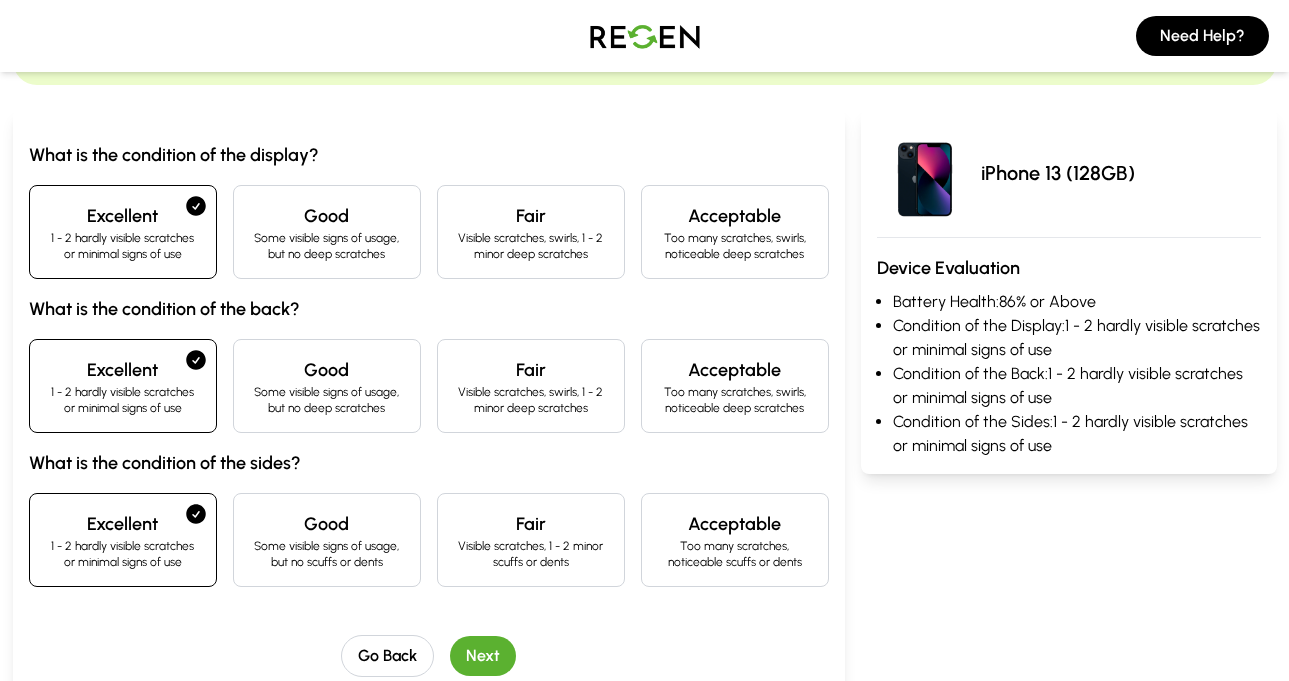 click on "Next" at bounding box center (483, 656) 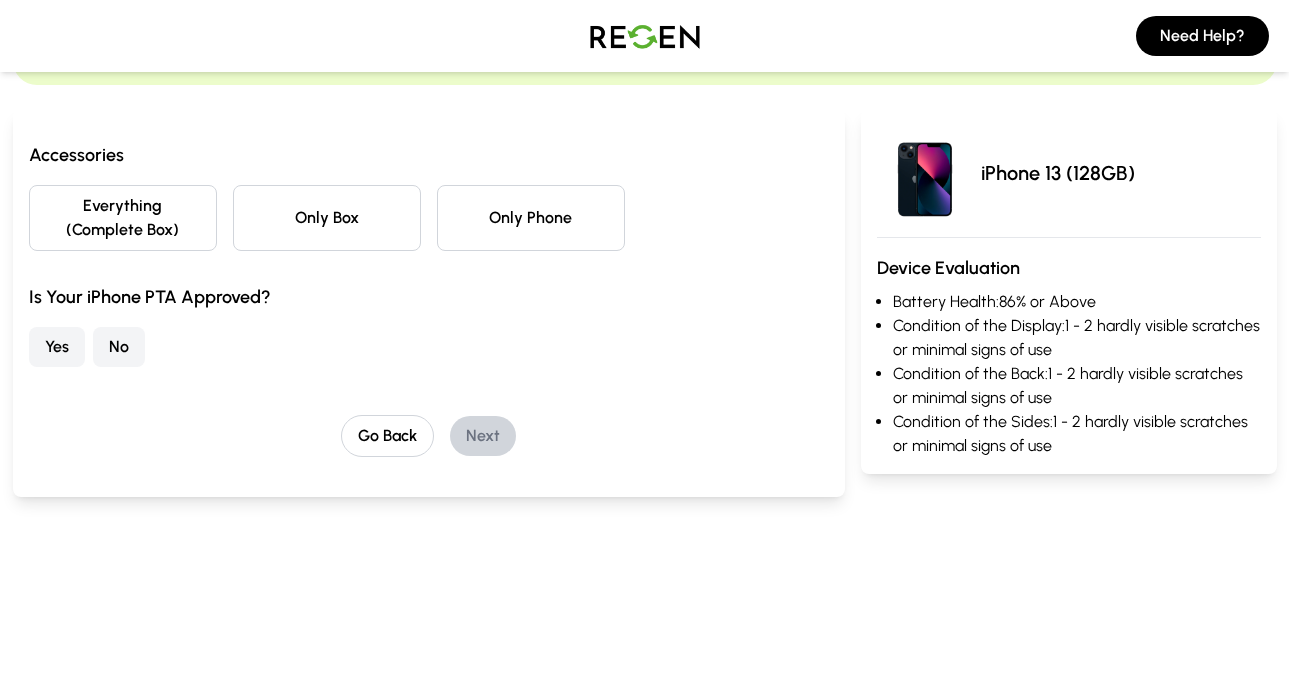 click on "Only Phone" at bounding box center [531, 218] 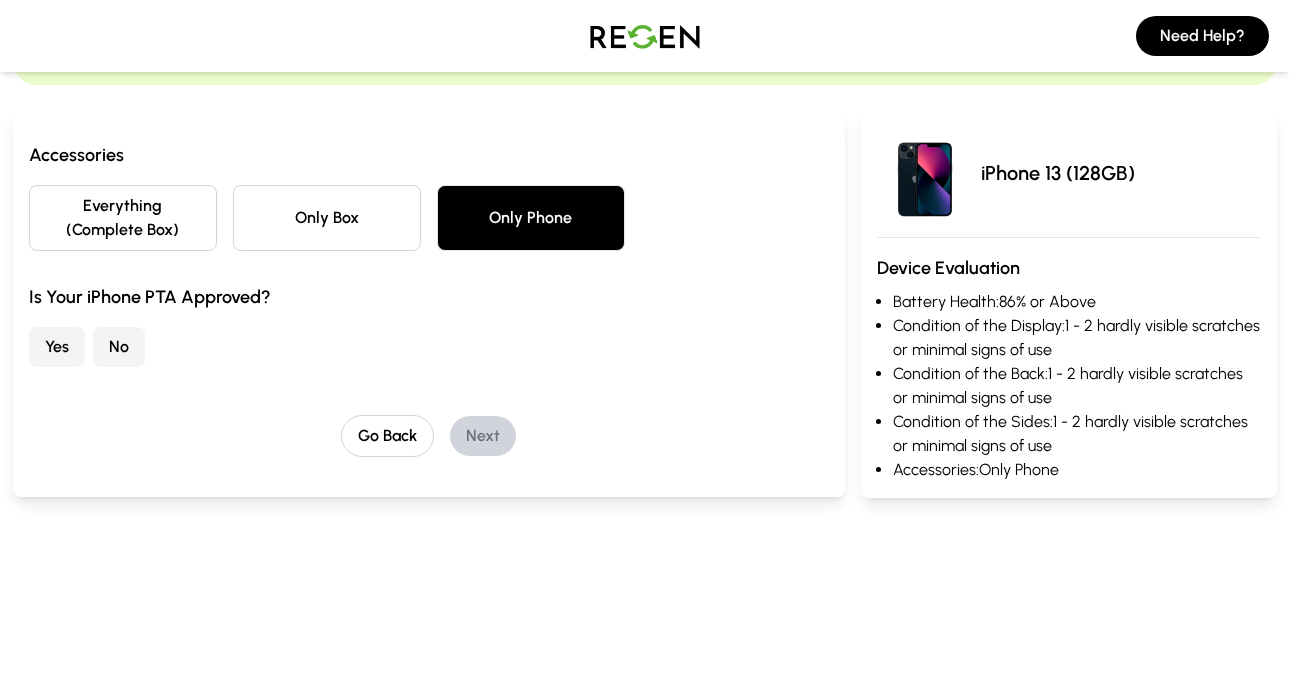 click on "Yes" at bounding box center [57, 347] 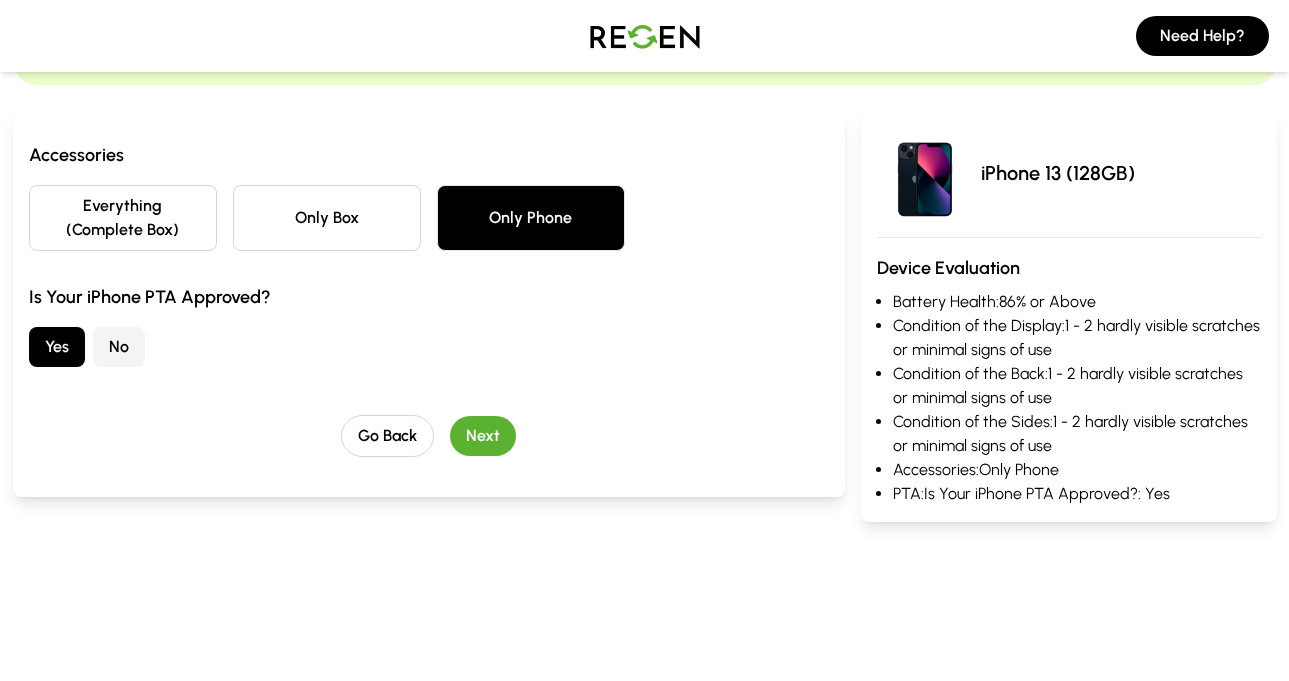 click on "Next" at bounding box center (483, 436) 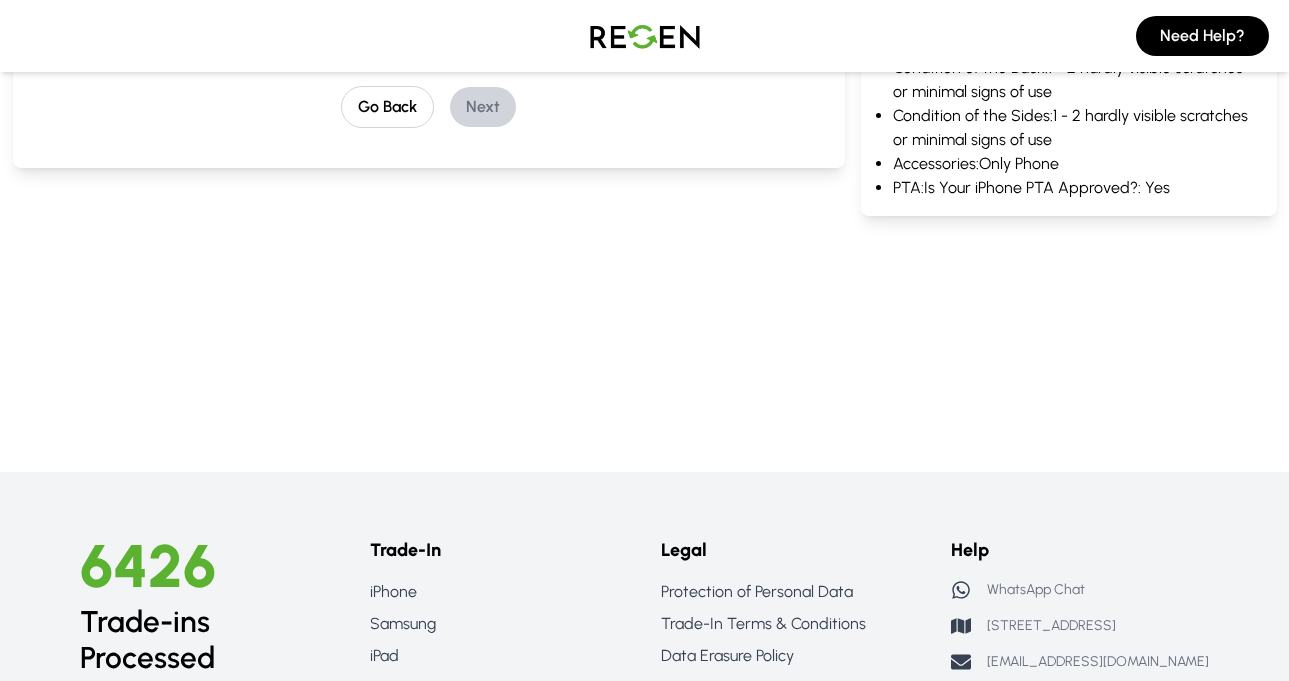 scroll, scrollTop: 333, scrollLeft: 0, axis: vertical 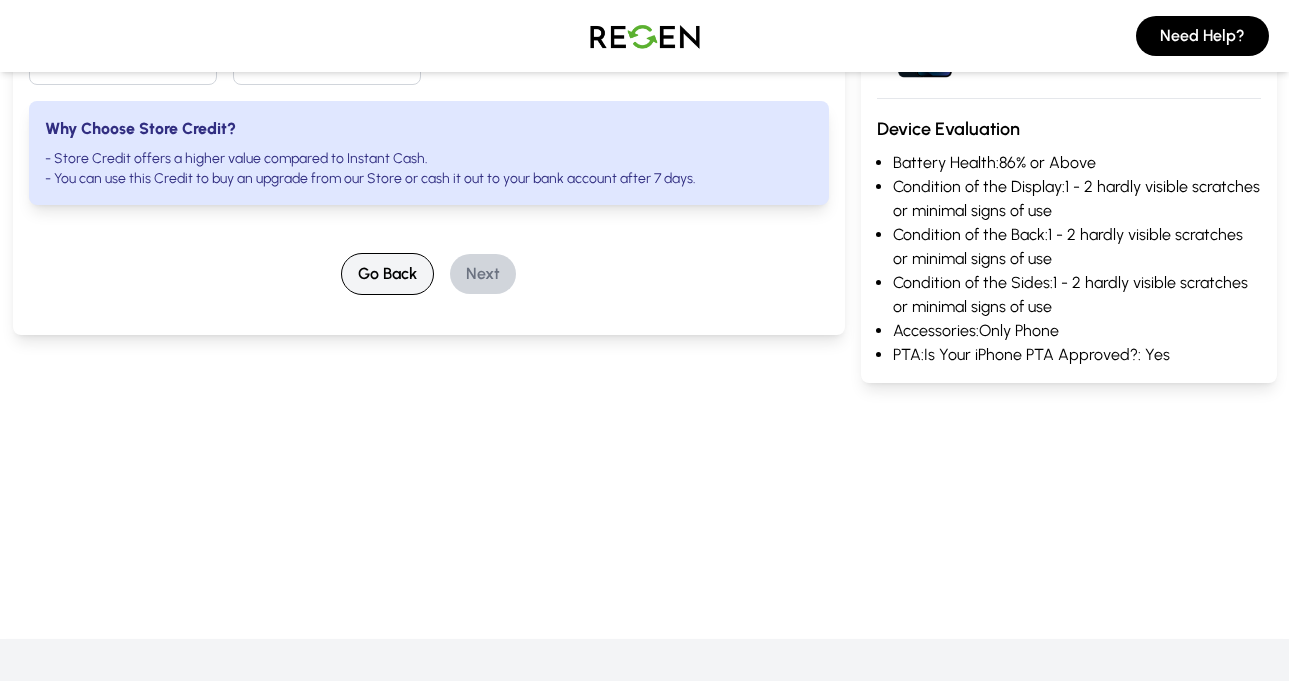 click on "Go Back" at bounding box center [387, 274] 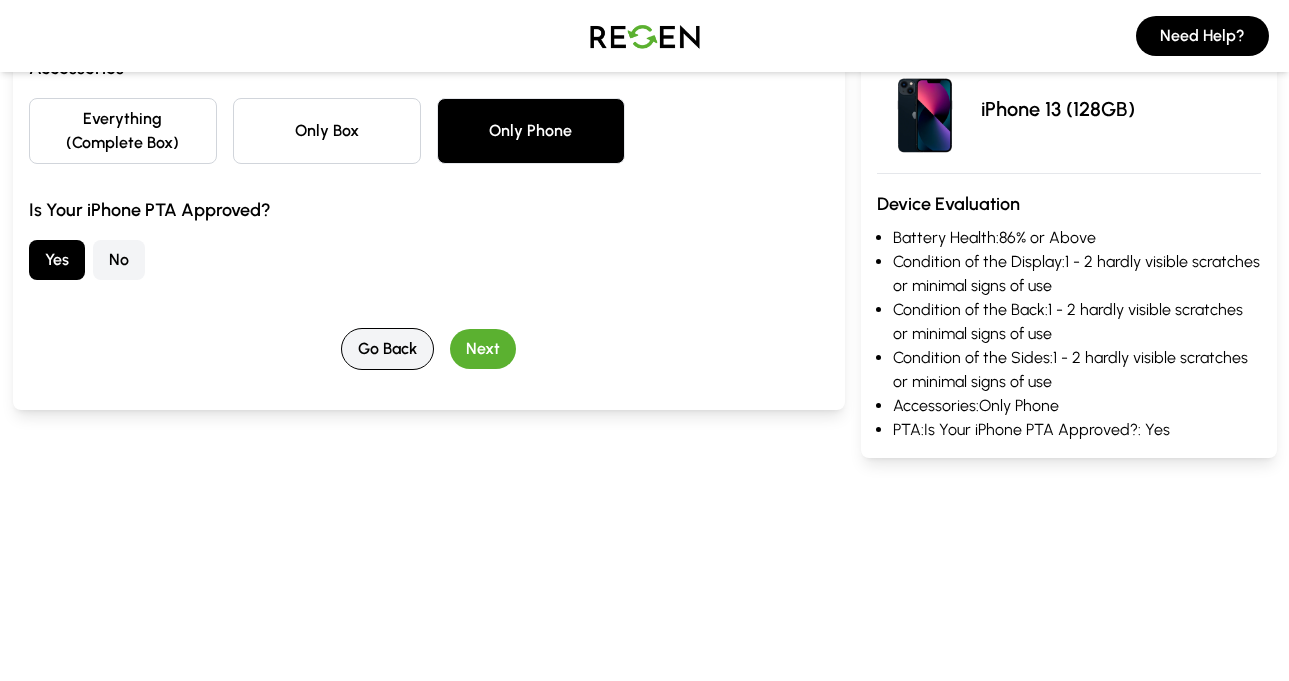 scroll, scrollTop: 0, scrollLeft: 0, axis: both 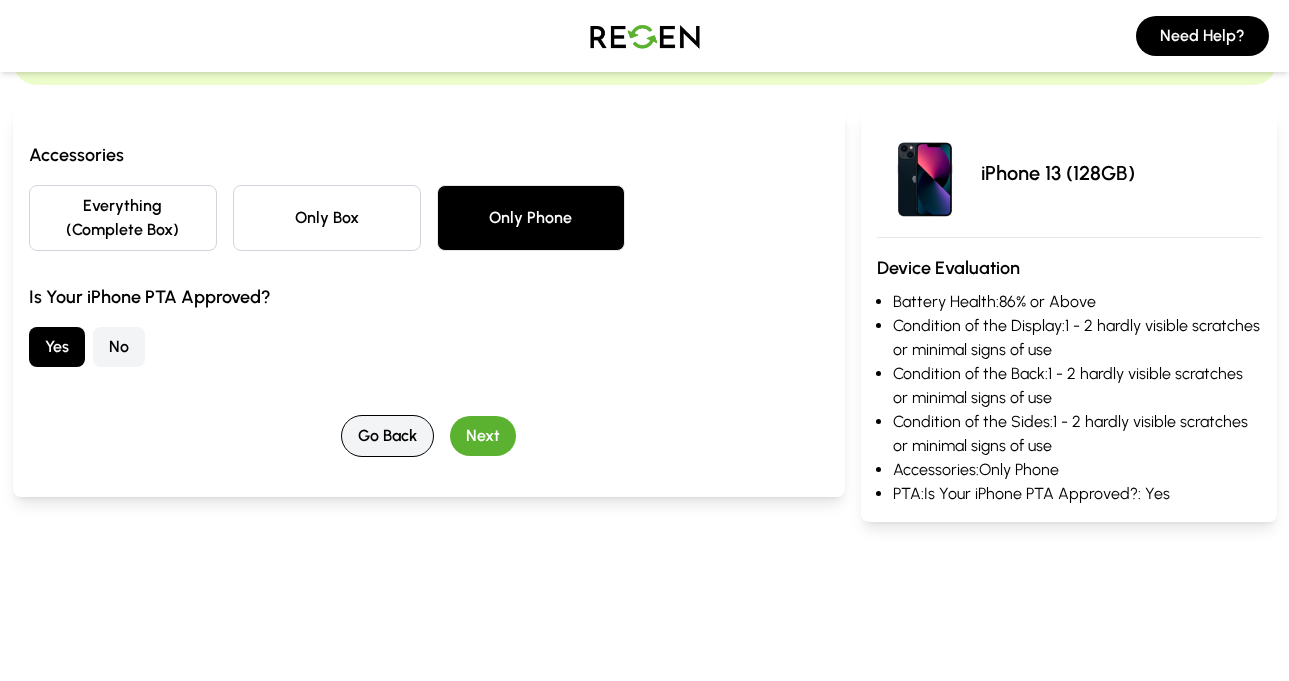 click on "Go Back" at bounding box center (387, 436) 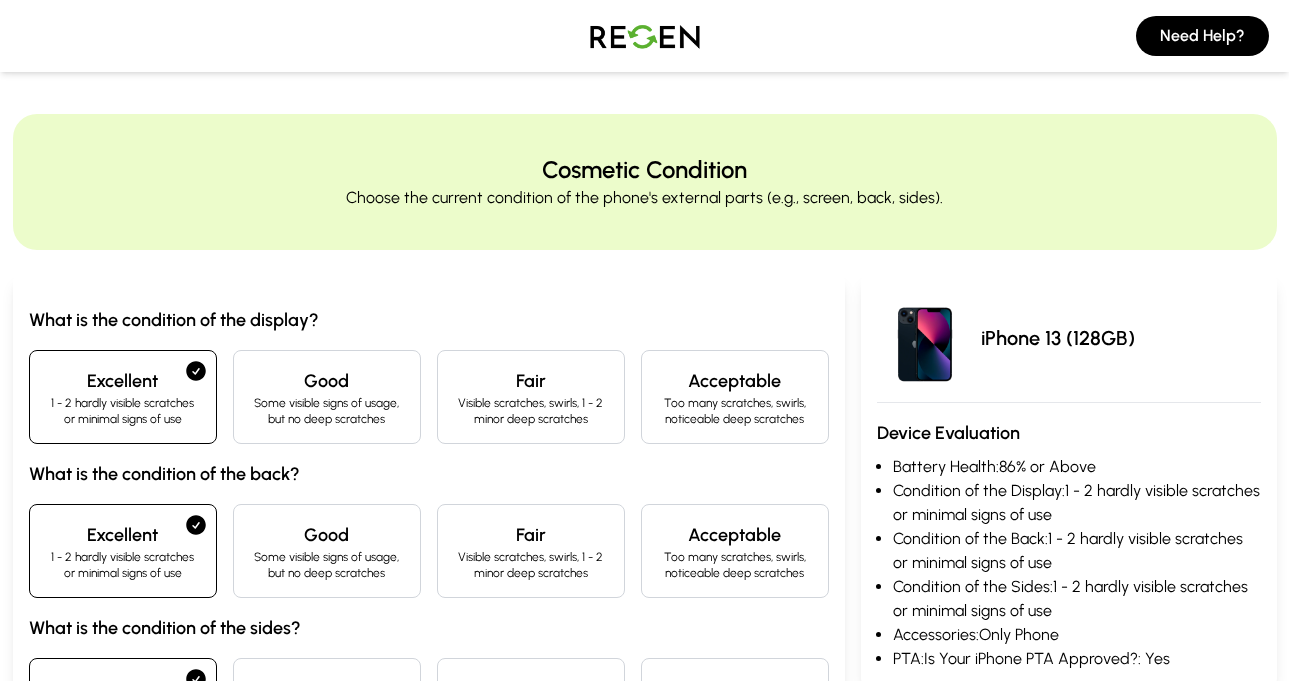 scroll, scrollTop: 0, scrollLeft: 0, axis: both 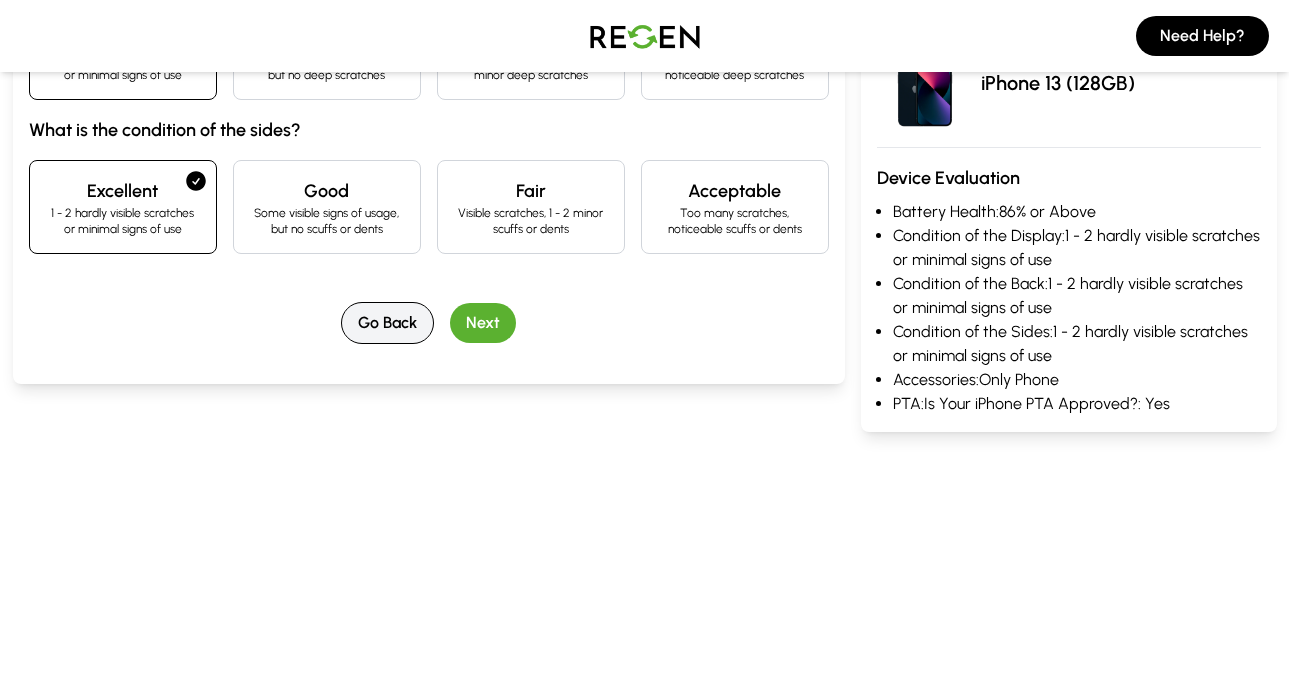 click on "Go Back" at bounding box center [387, 323] 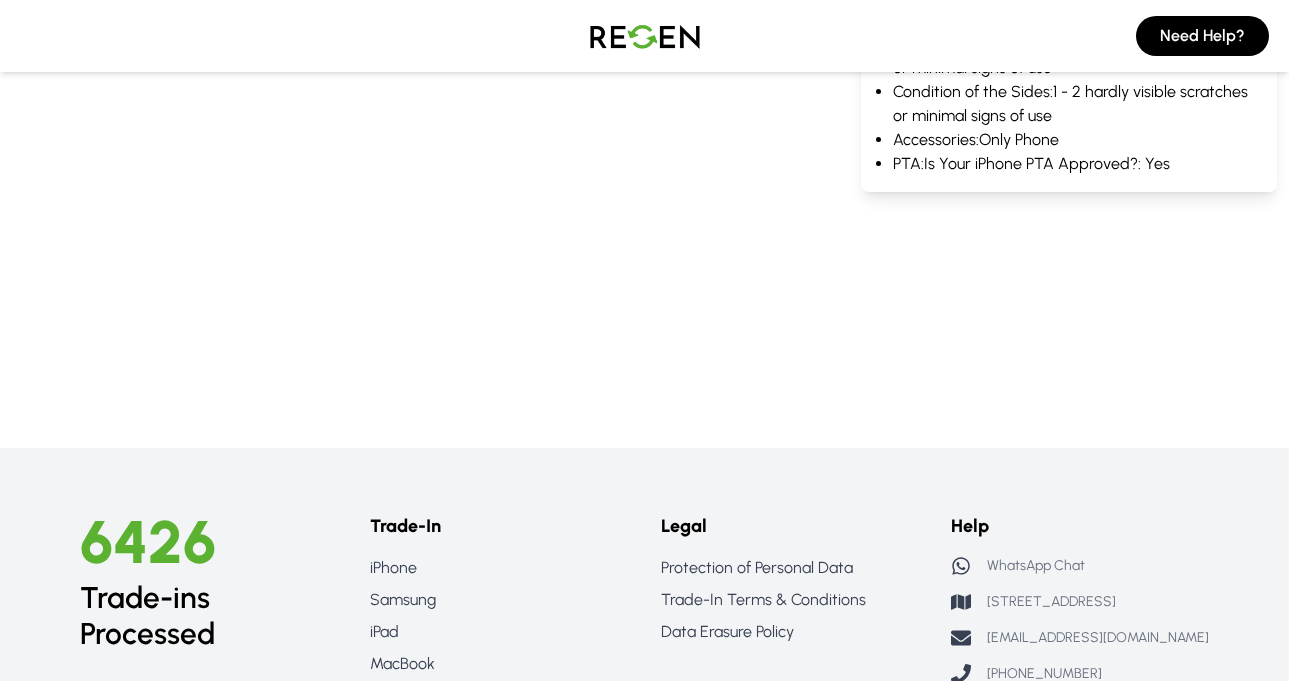 scroll, scrollTop: 0, scrollLeft: 0, axis: both 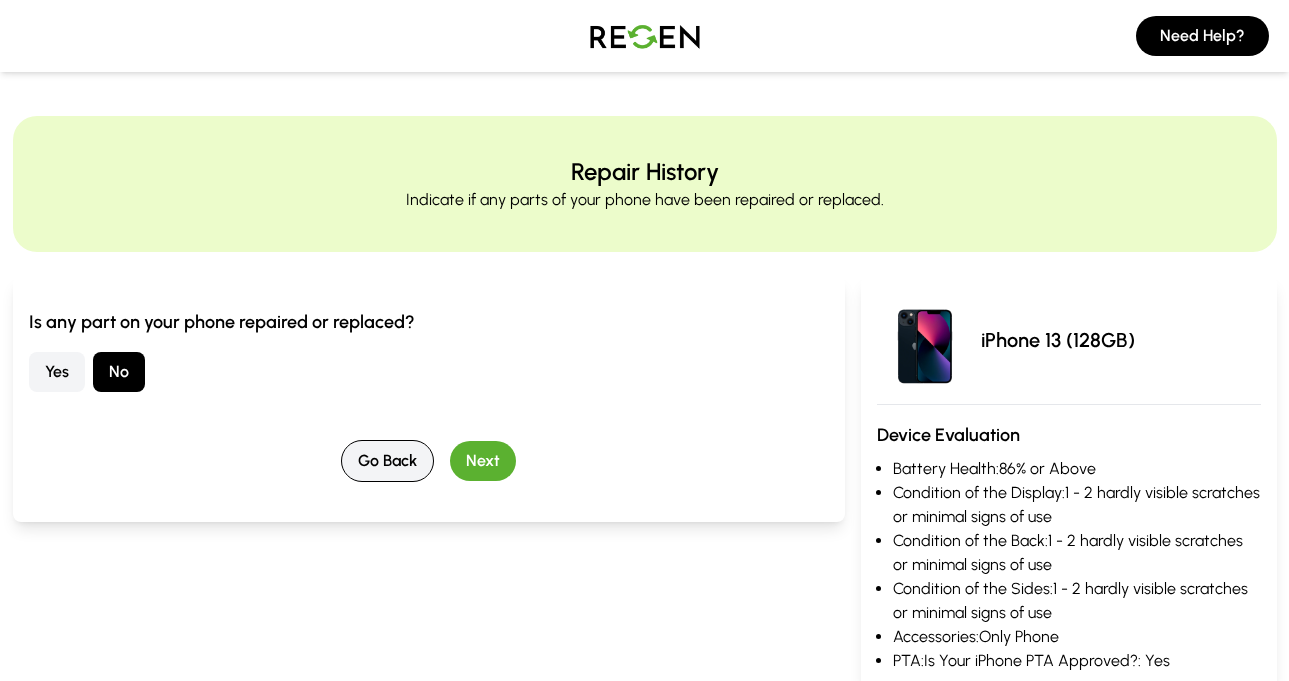 click on "Go Back" at bounding box center (387, 461) 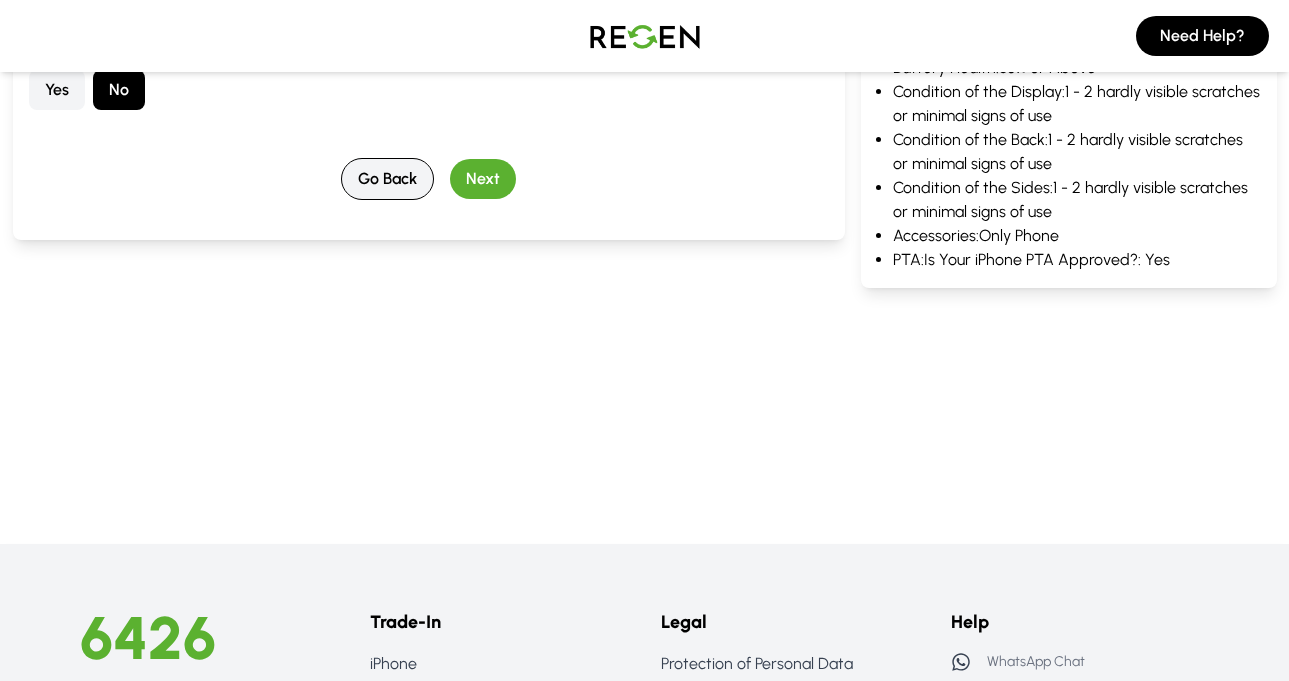 click on "Go Back" at bounding box center [387, 179] 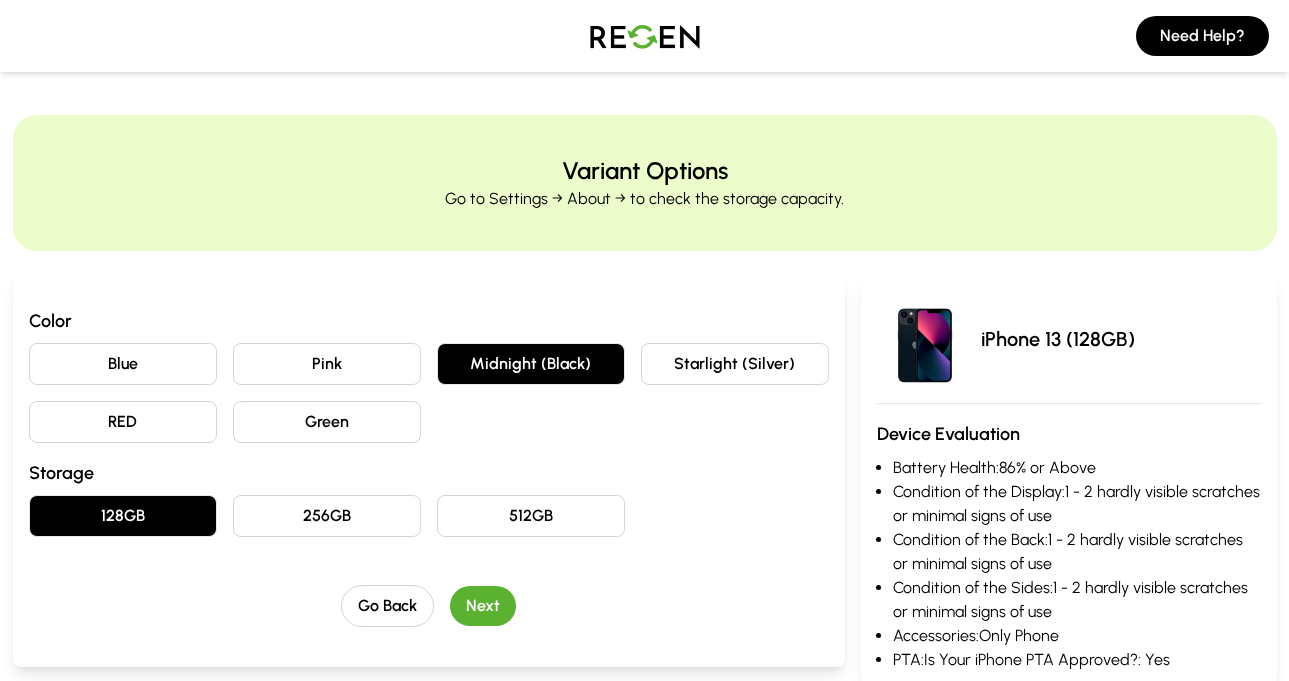 scroll, scrollTop: 167, scrollLeft: 0, axis: vertical 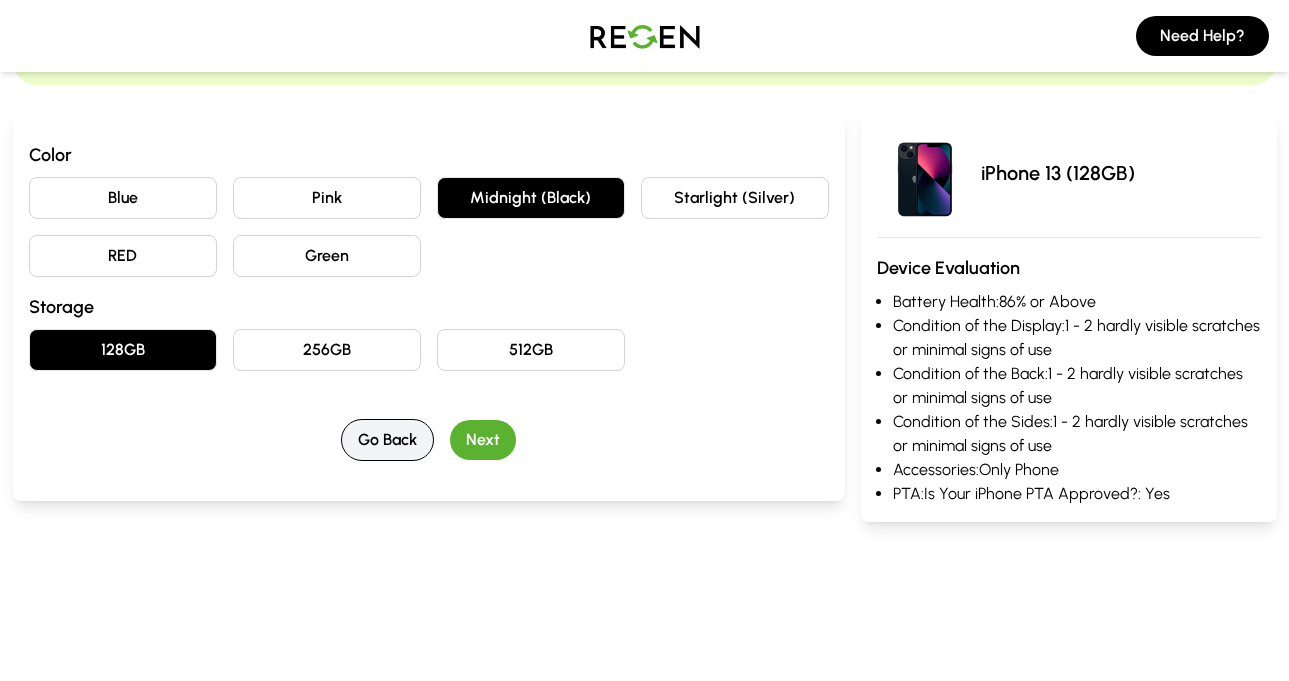 click on "Go Back" at bounding box center [387, 440] 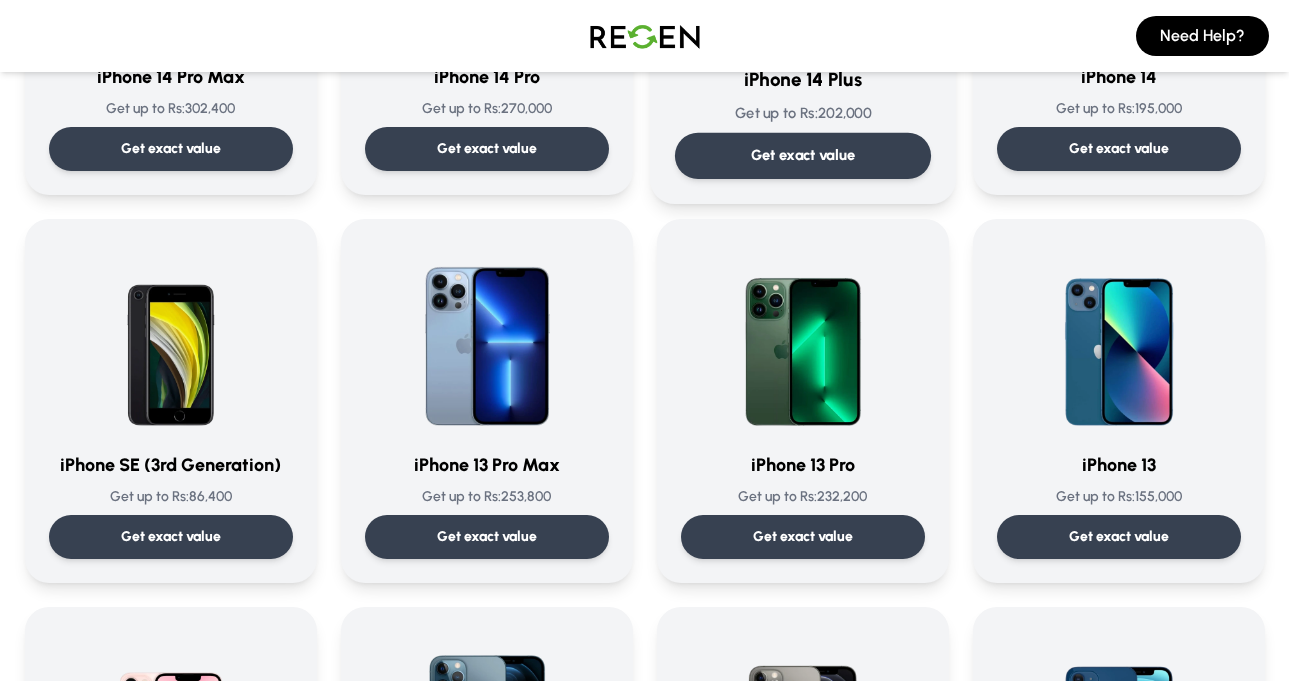 scroll, scrollTop: 833, scrollLeft: 0, axis: vertical 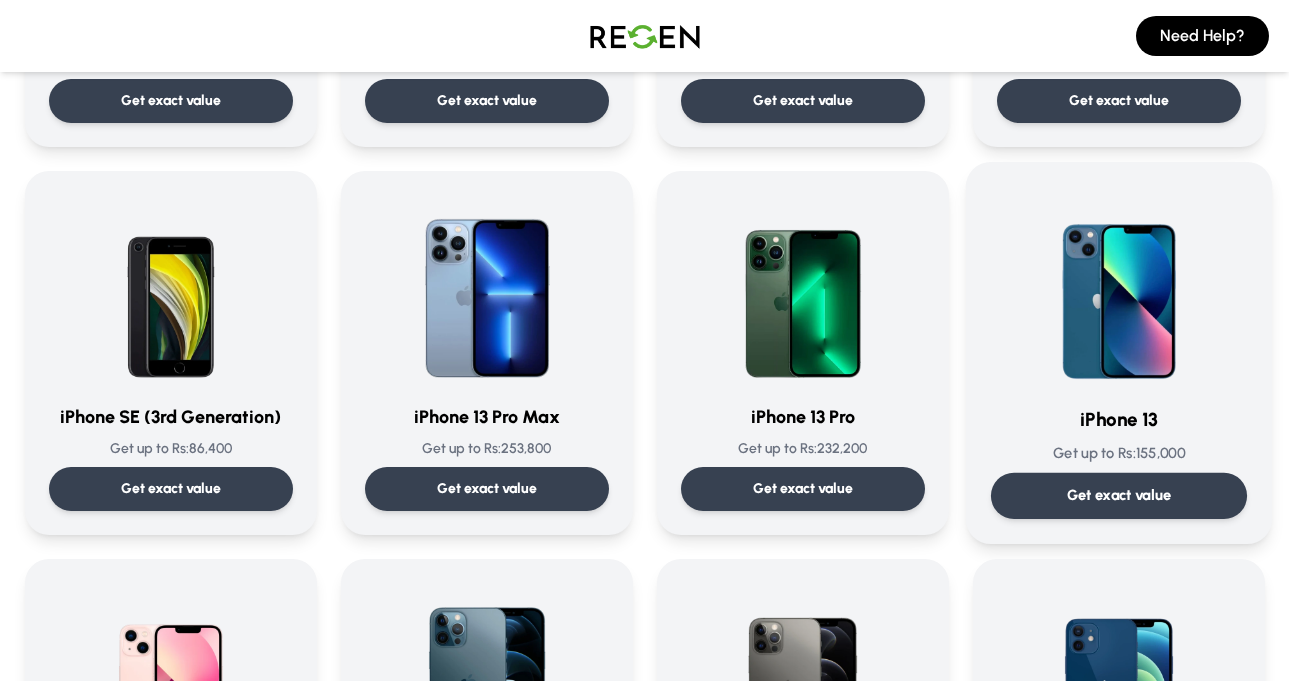 click on "Get exact value" at bounding box center (1118, 495) 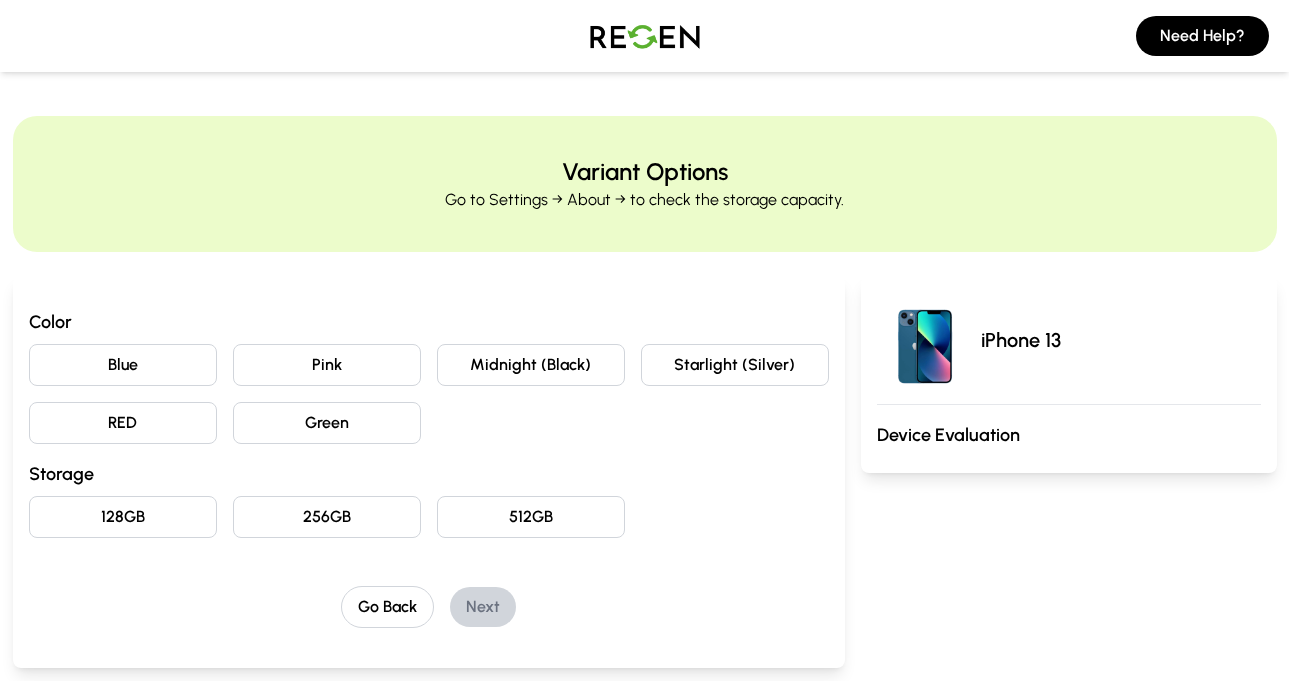 click on "Midnight (Black)" at bounding box center [531, 365] 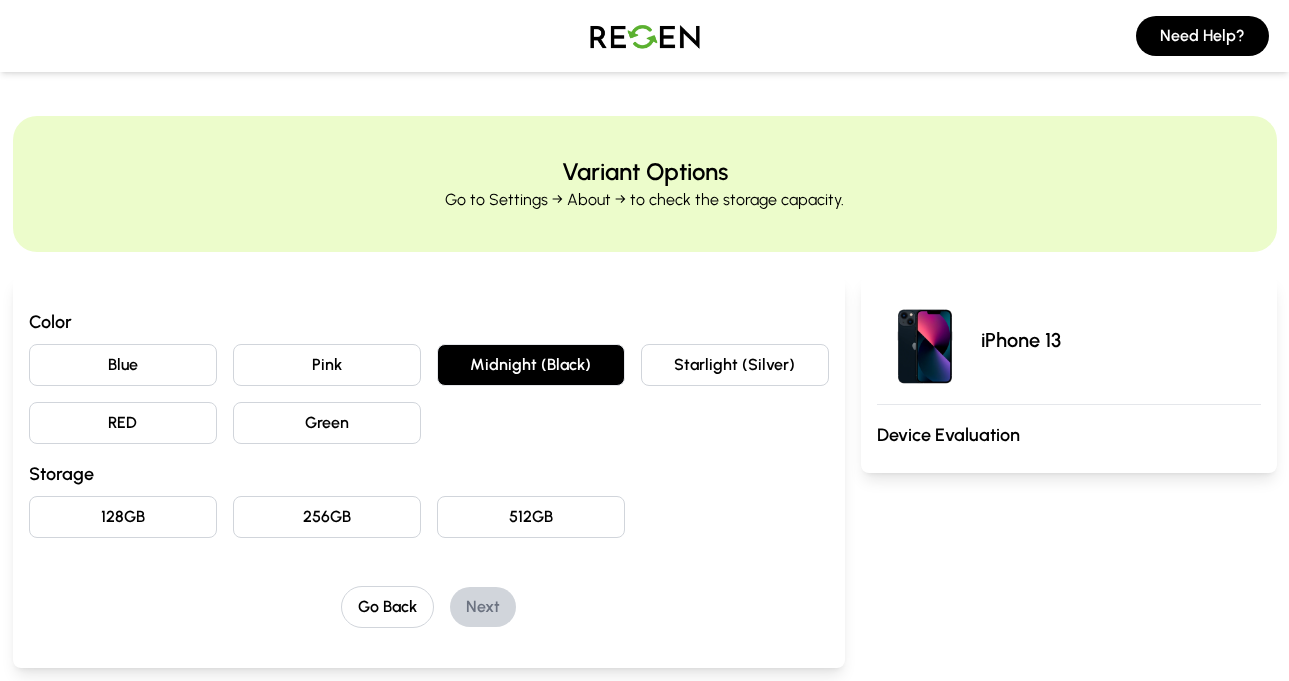 click on "128GB" at bounding box center (123, 517) 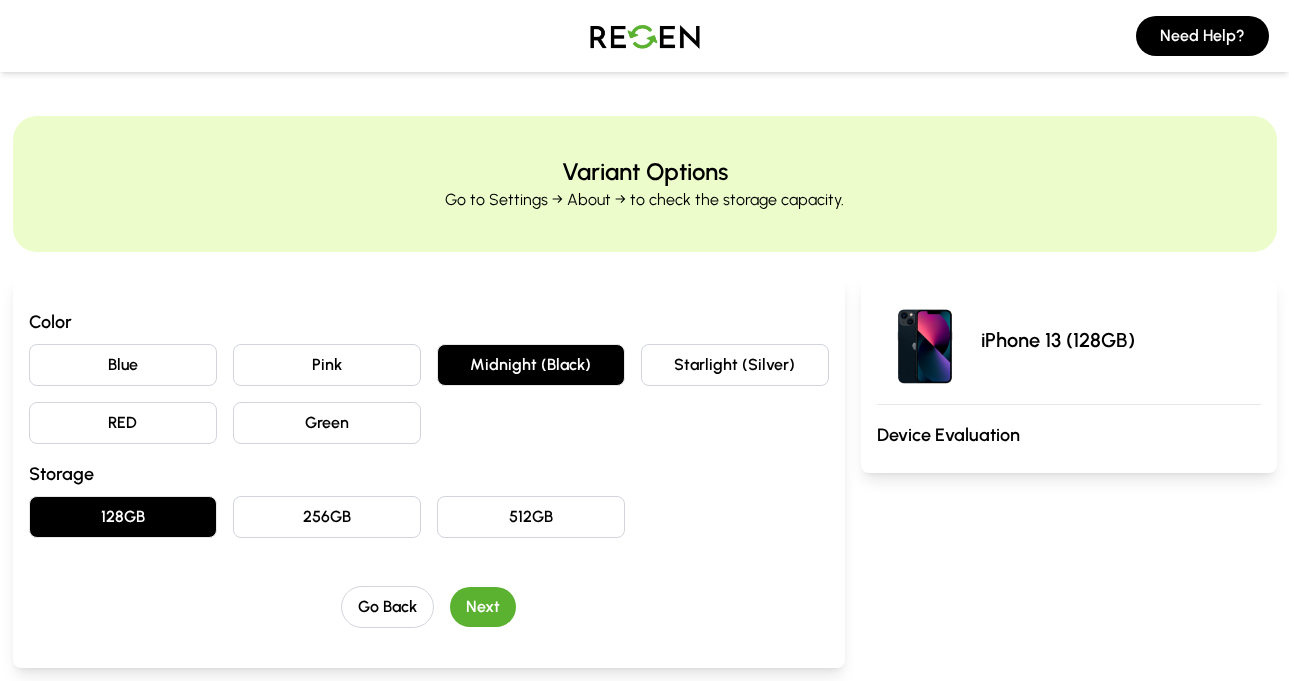 click on "Next" at bounding box center [483, 607] 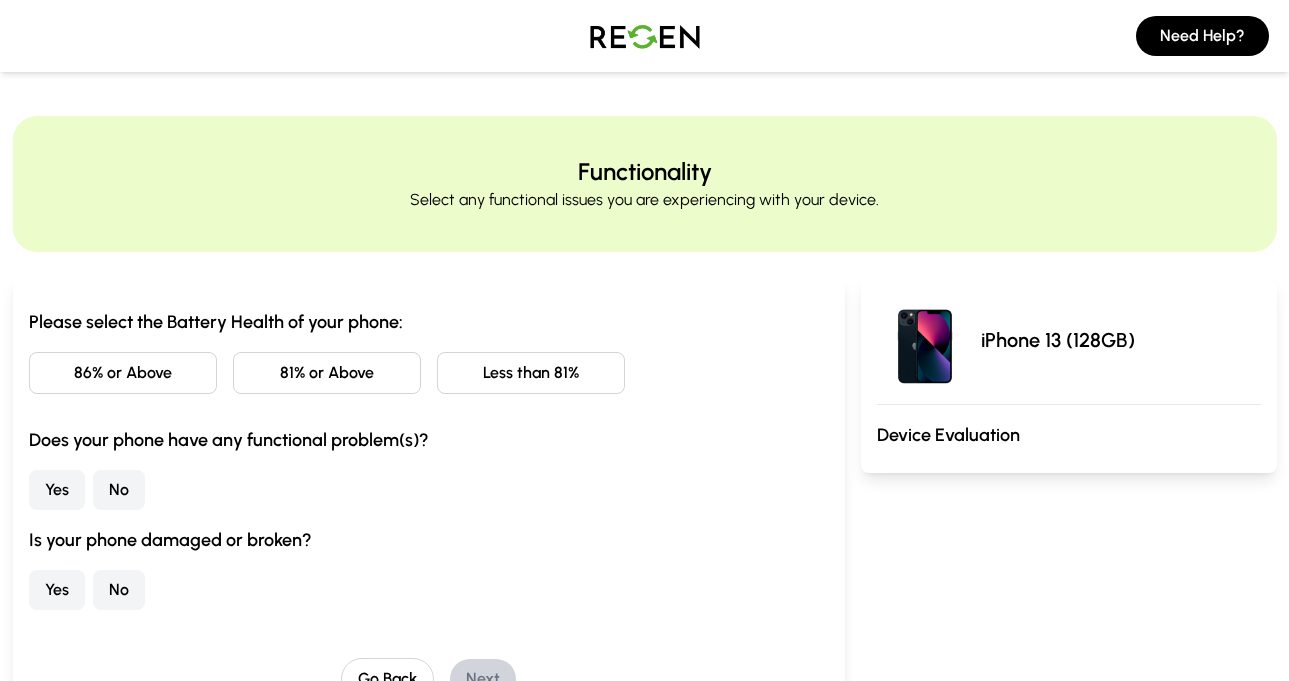 click on "86% or Above" at bounding box center [123, 373] 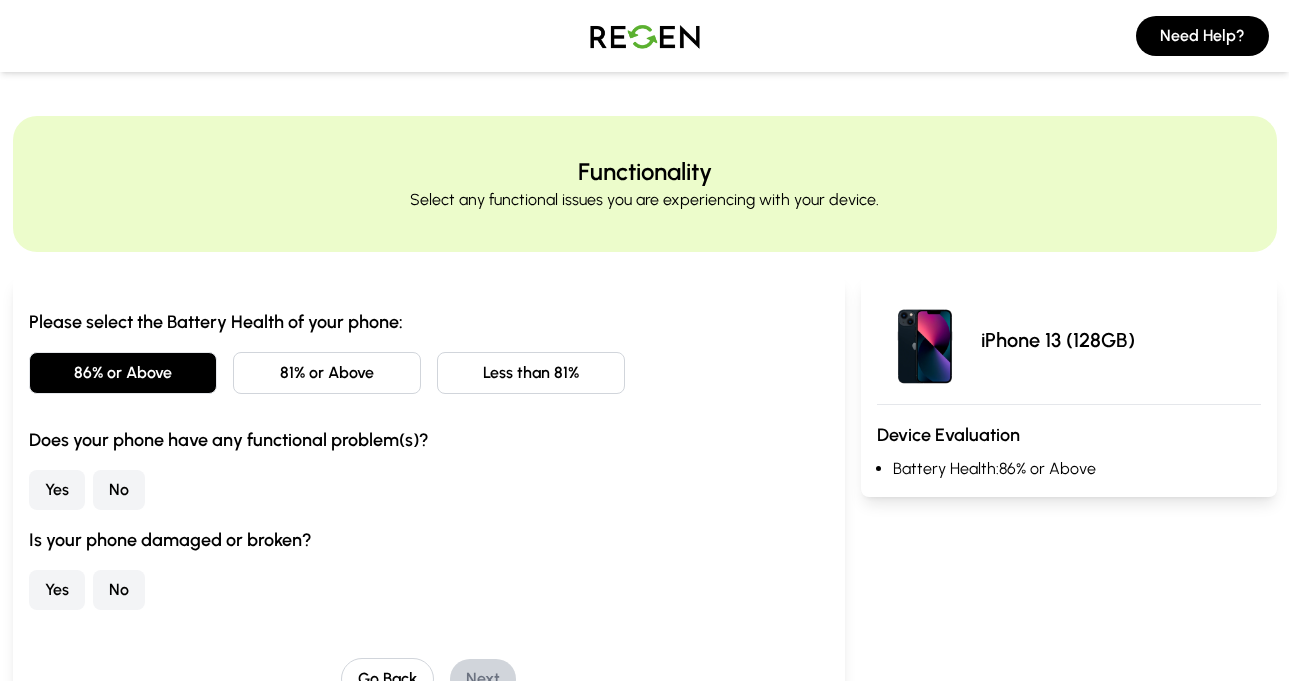 click on "No" at bounding box center (119, 490) 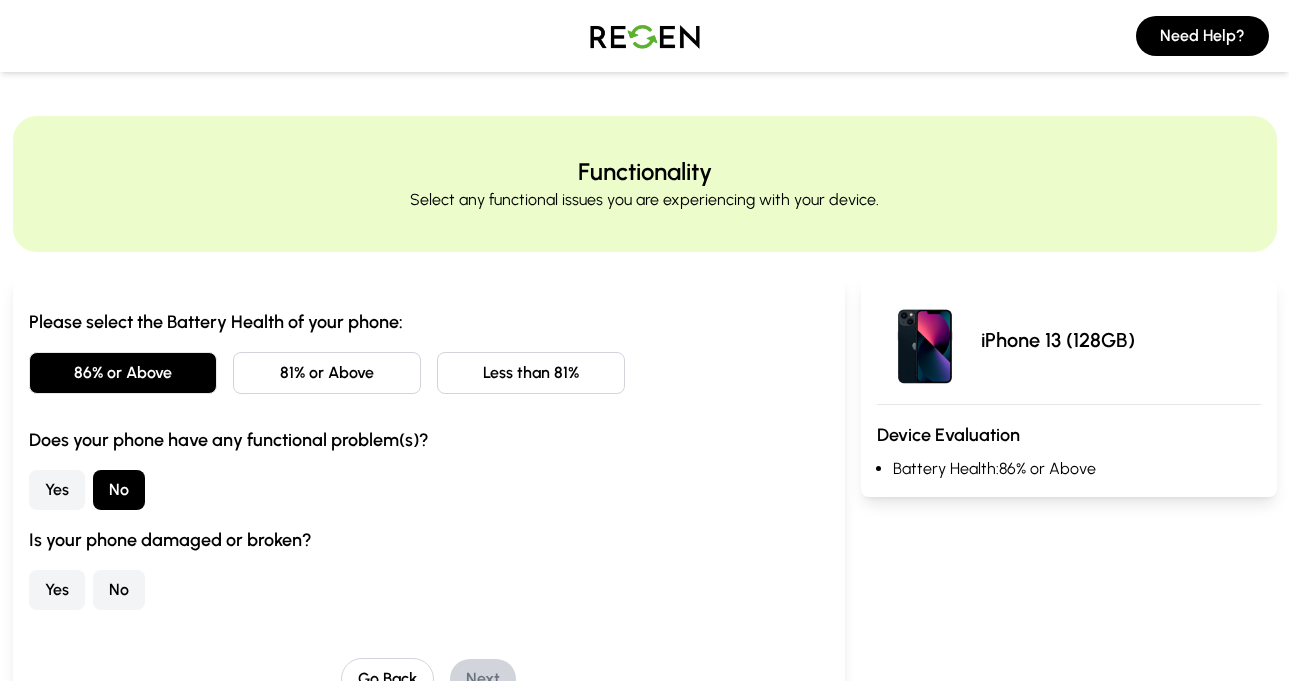 click on "No" at bounding box center (119, 590) 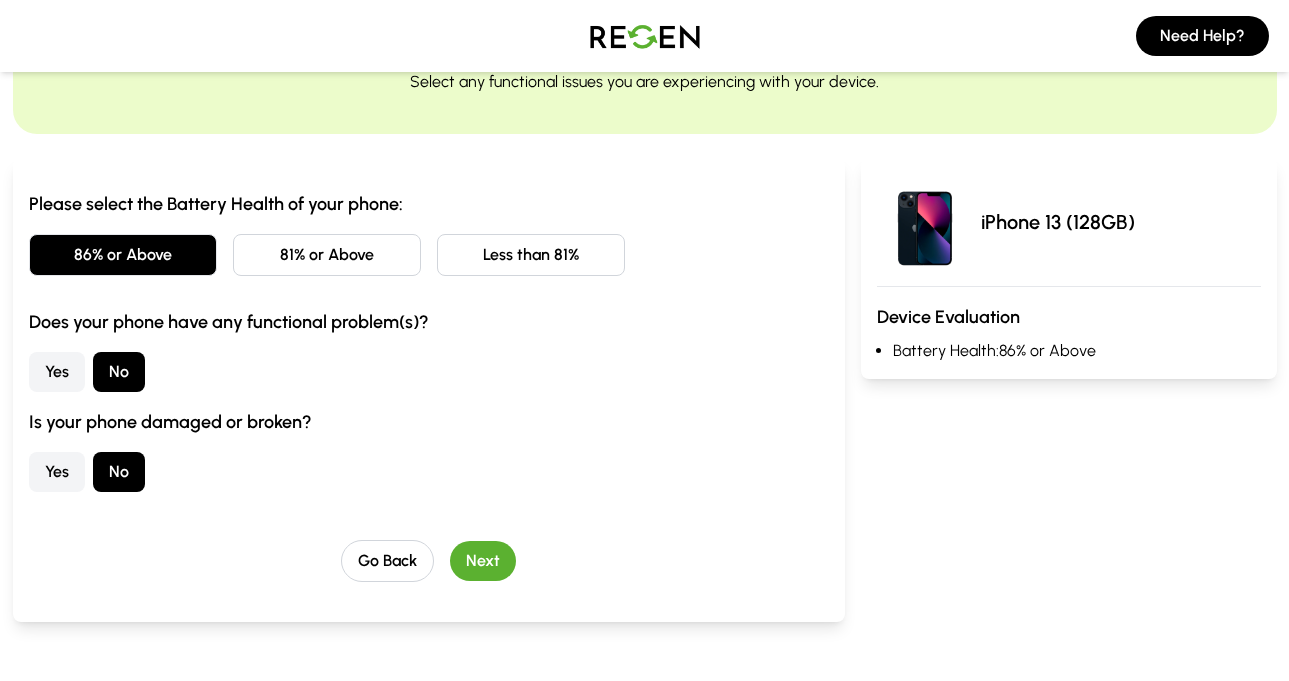 scroll, scrollTop: 167, scrollLeft: 0, axis: vertical 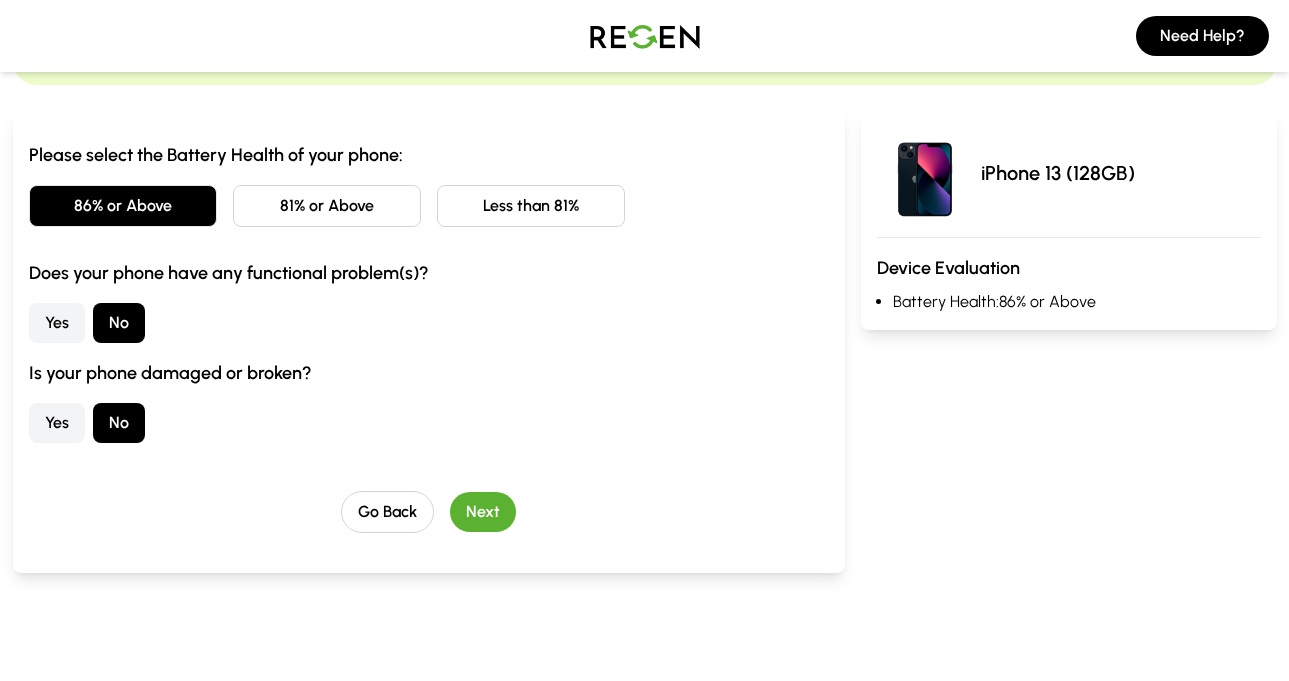 click on "Next" at bounding box center [483, 512] 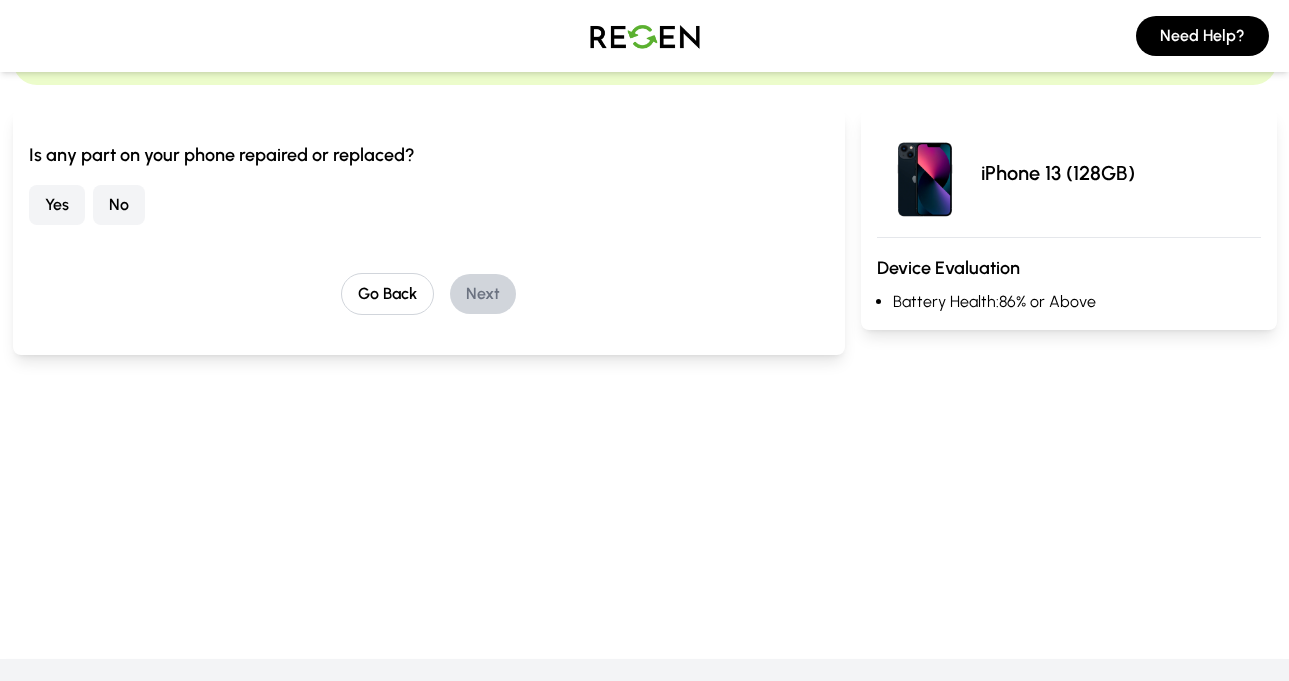 click on "No" at bounding box center [119, 205] 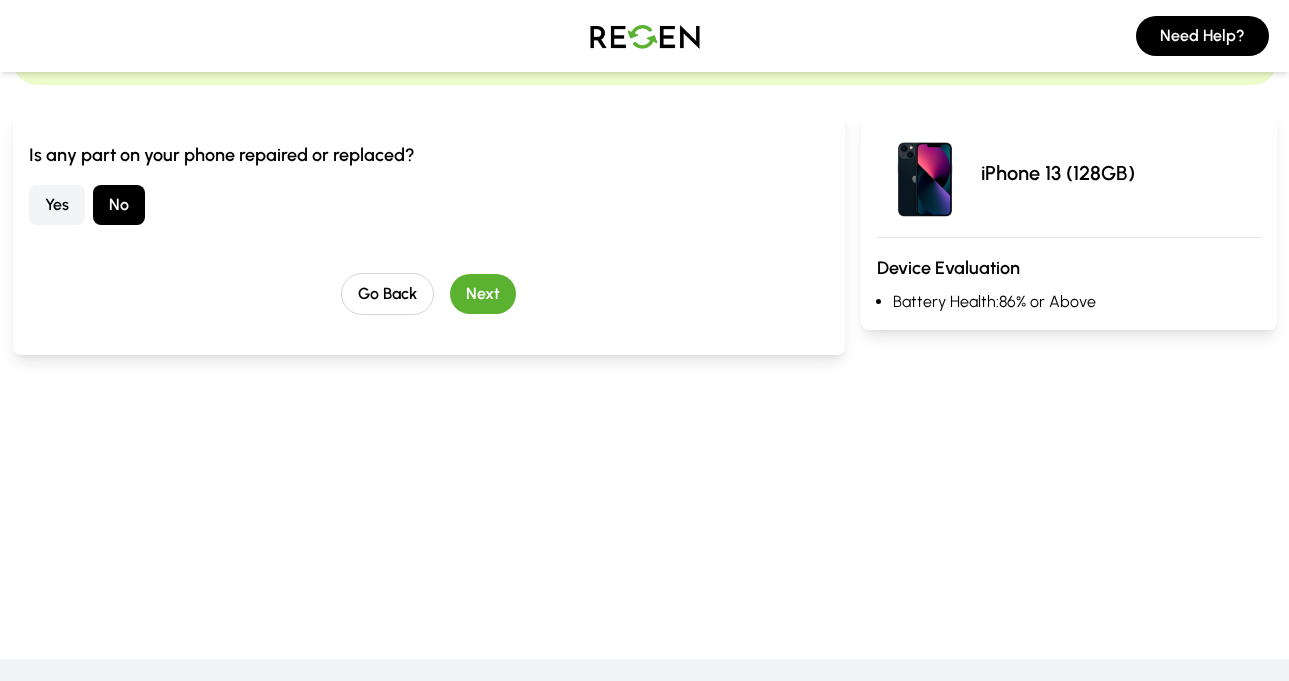click on "Next" at bounding box center [483, 294] 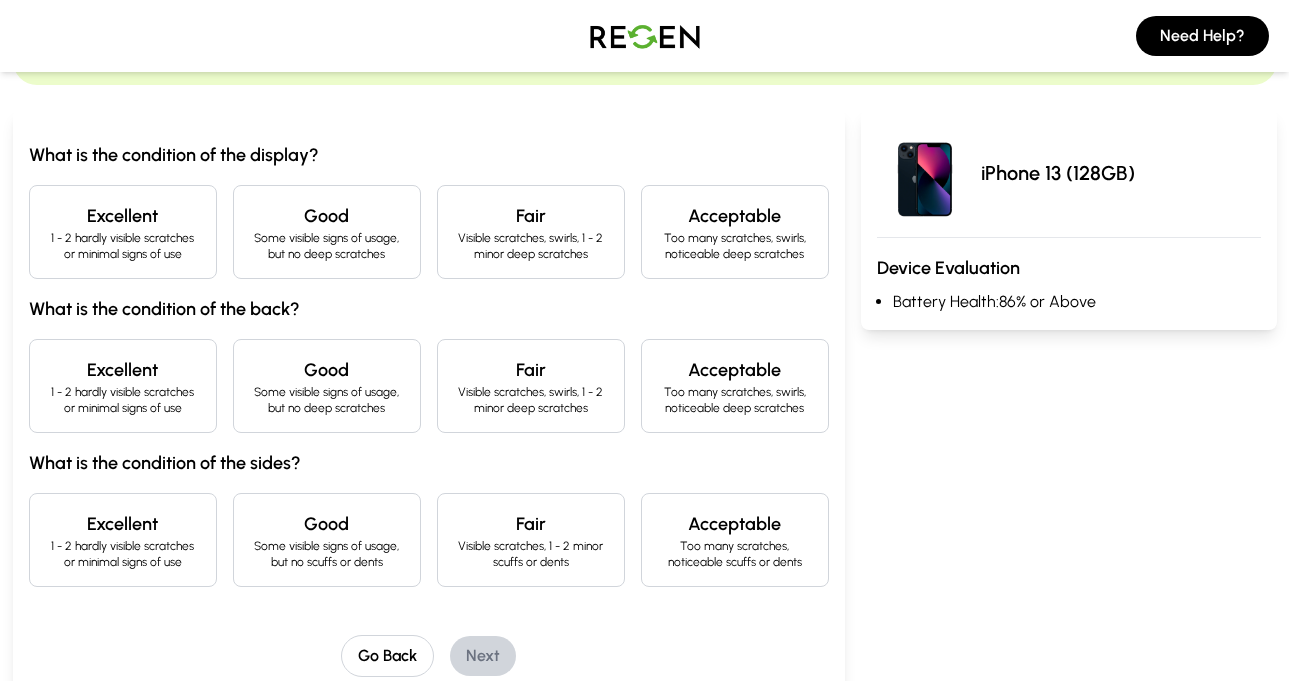 click on "1 - 2 hardly visible scratches or minimal signs of use" at bounding box center (123, 246) 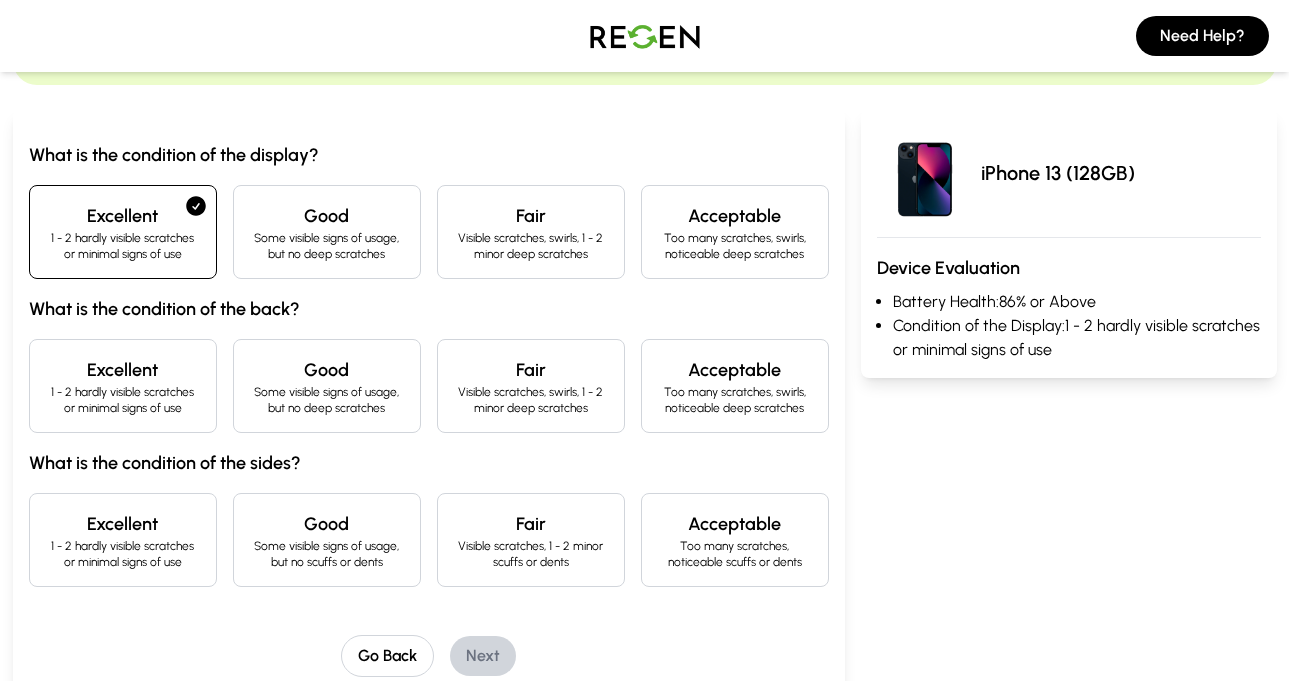click on "Some visible signs of usage, but no deep scratches" at bounding box center [327, 400] 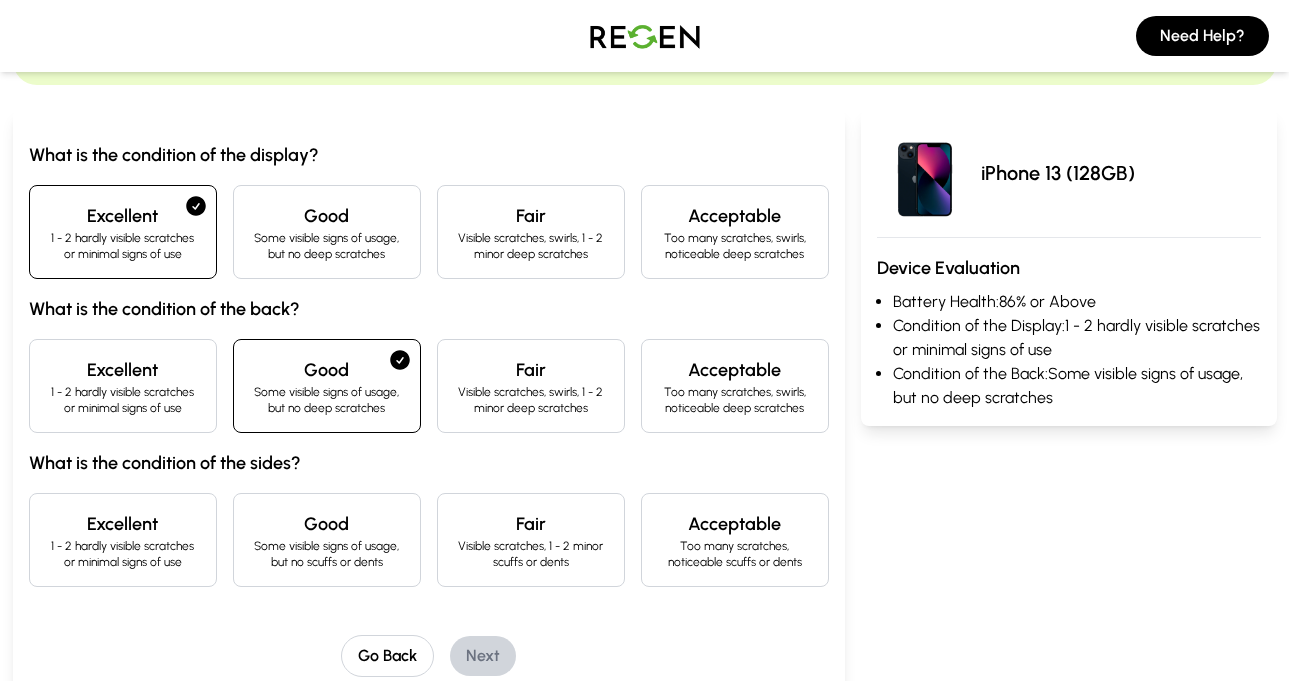 click on "Excellent" at bounding box center (123, 370) 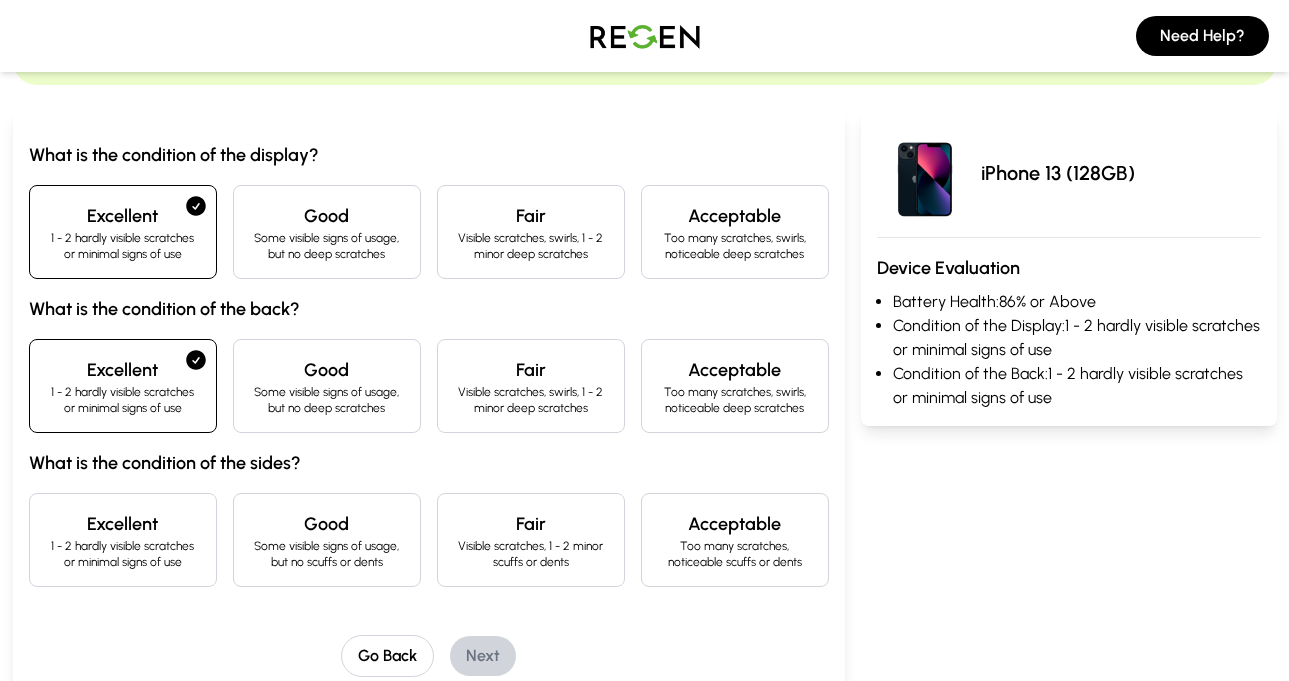 click on "Good Some visible signs of usage, but no scuffs or dents" at bounding box center [327, 540] 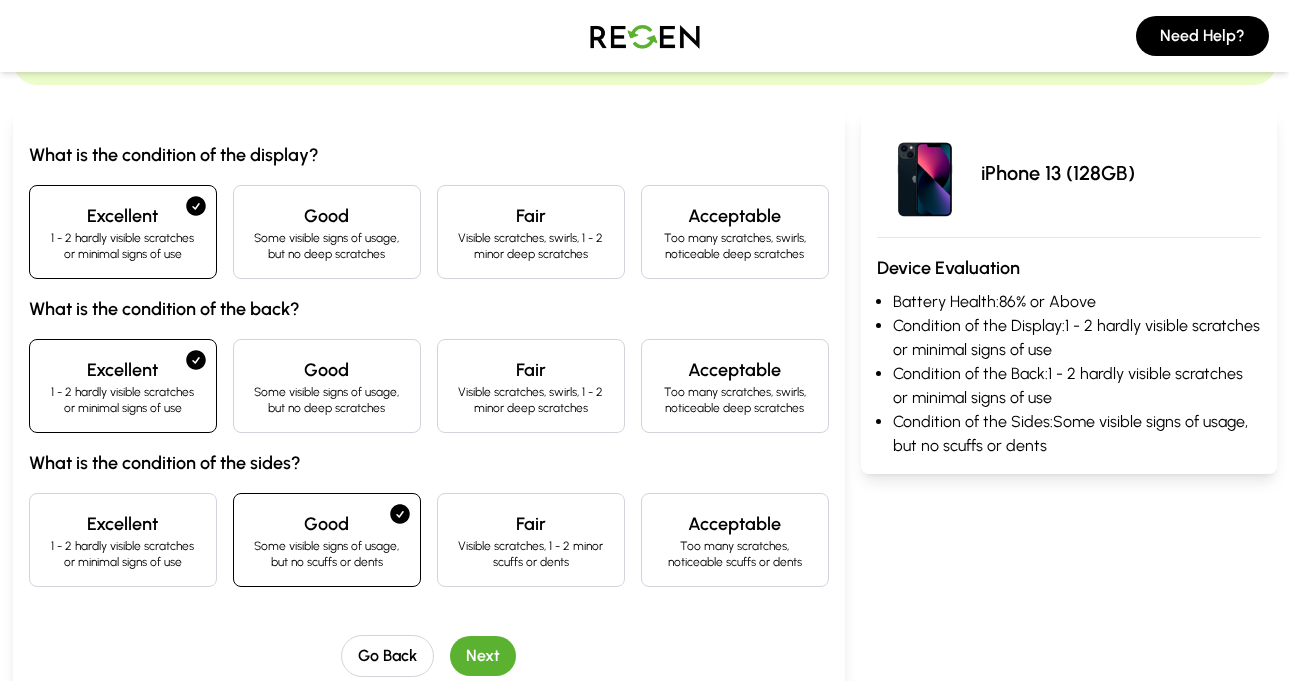 click on "Next" at bounding box center [483, 656] 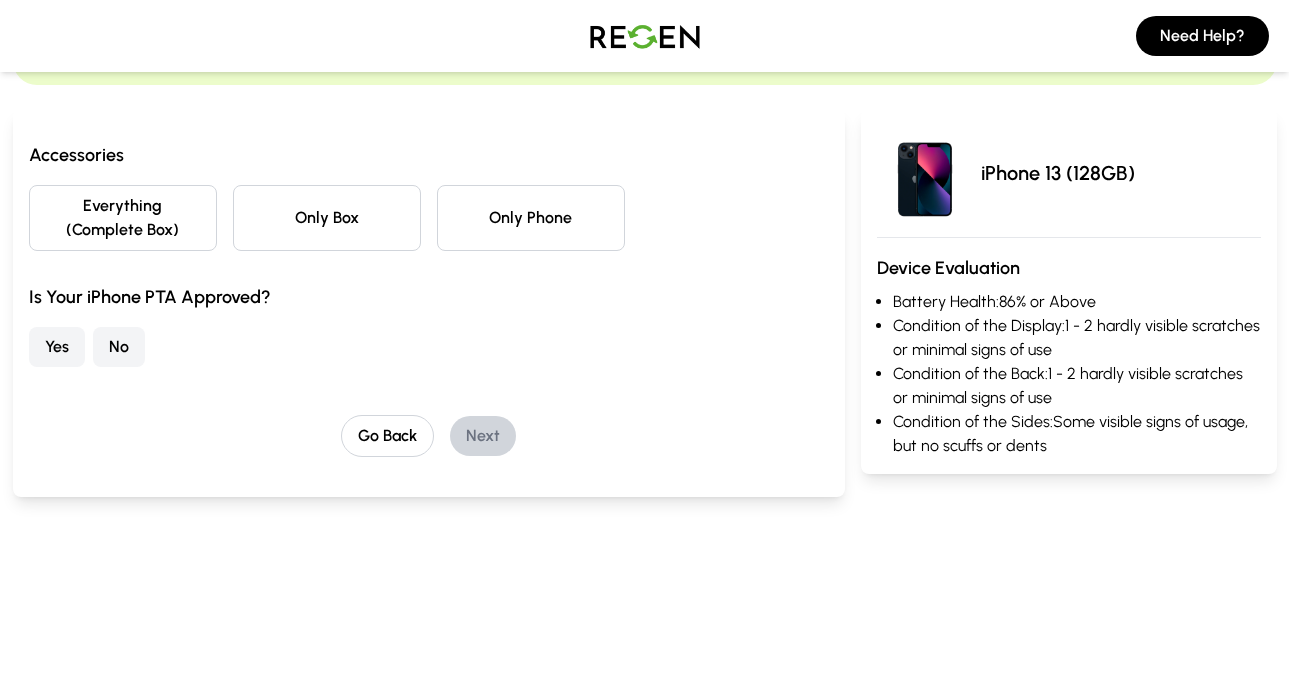 click on "Only Phone" at bounding box center [531, 218] 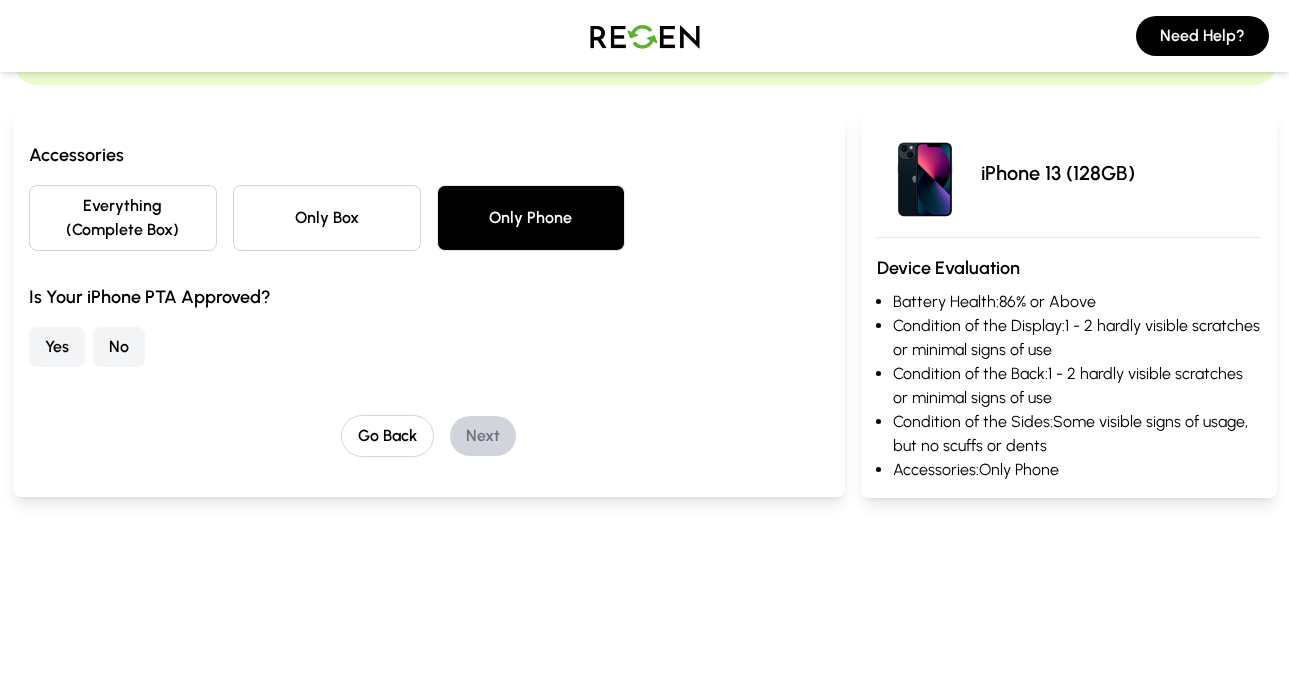 click on "Yes" at bounding box center (57, 347) 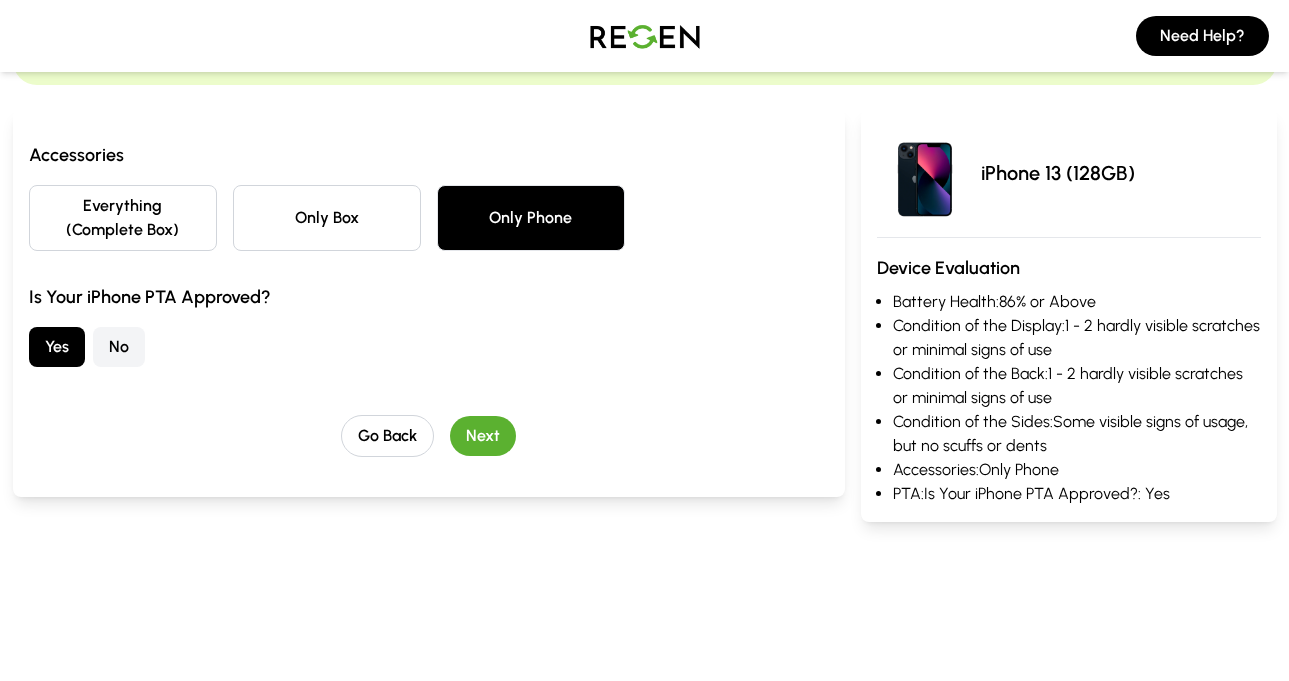 click on "Next" at bounding box center (483, 436) 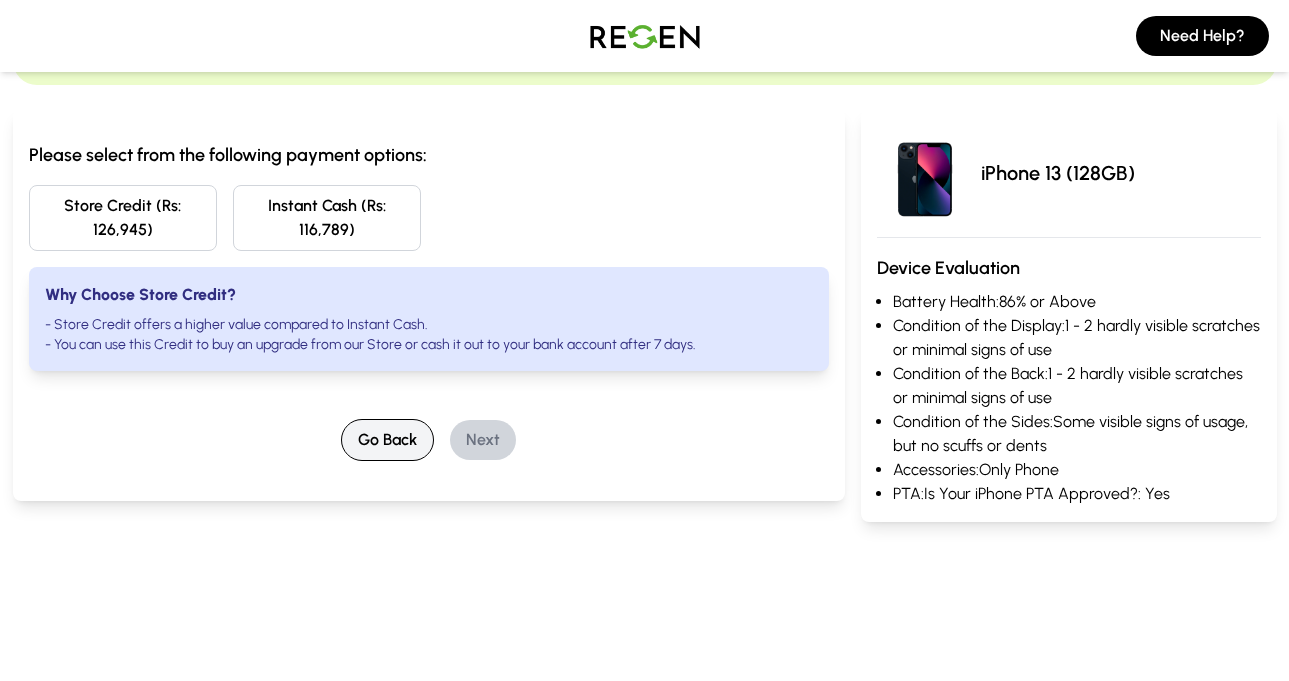 click on "Go Back" at bounding box center [387, 440] 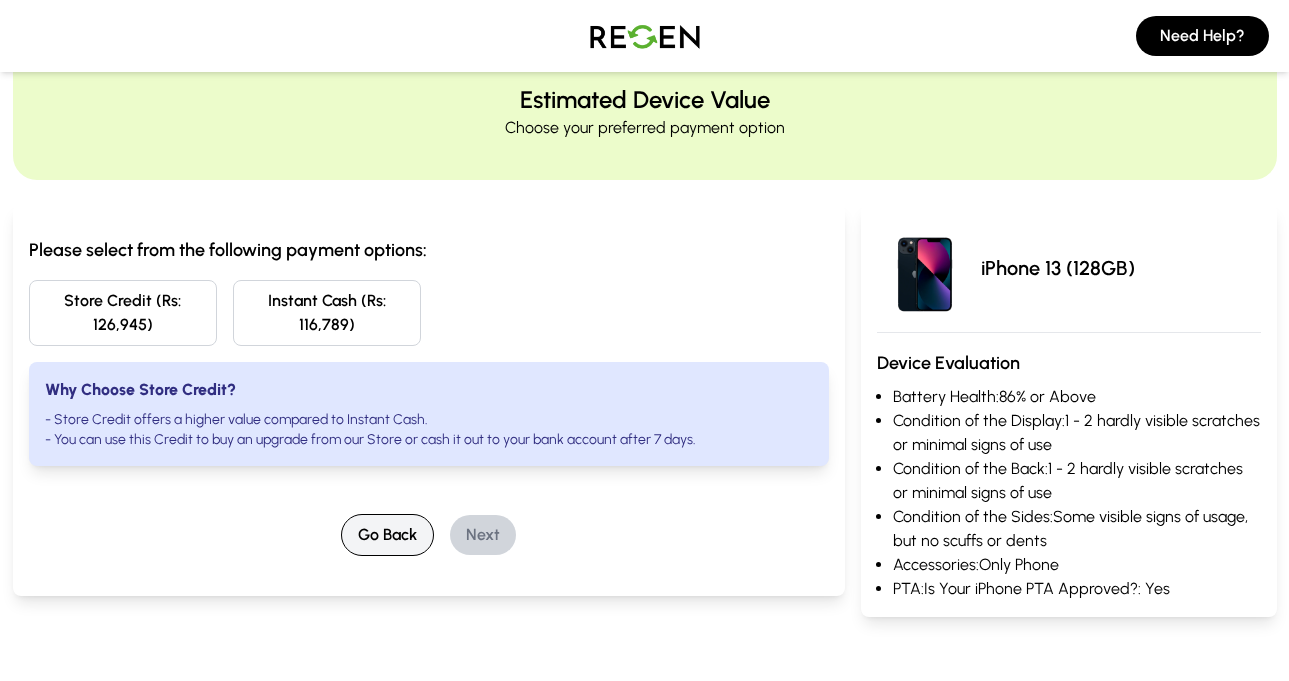 click on "Please select from the following payment options:  Store Credit (Rs: 126,945) Instant Cash (Rs: 116,789) Why Choose Store Credit? - Store Credit offers a higher value compared to Instant Cash. - You can use this Credit to buy an upgrade from our Store or cash it out to your bank account after 7 days. Go Back Next" at bounding box center [429, 396] 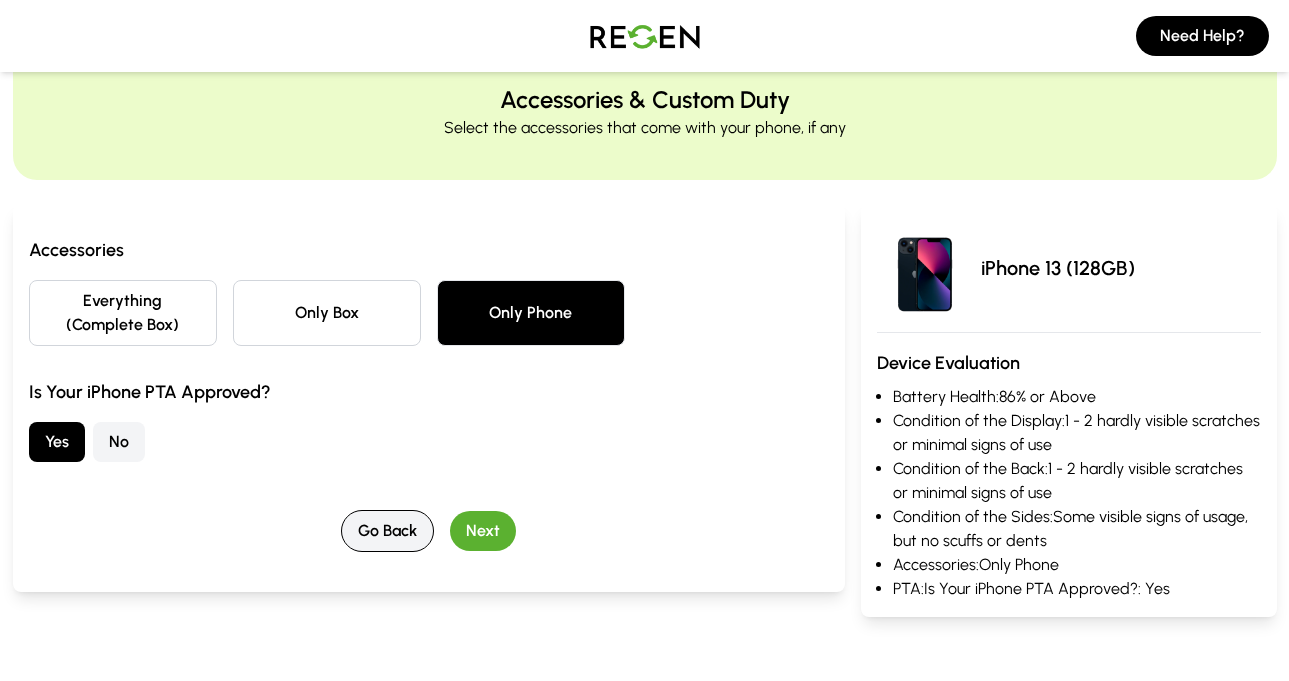 scroll, scrollTop: 0, scrollLeft: 0, axis: both 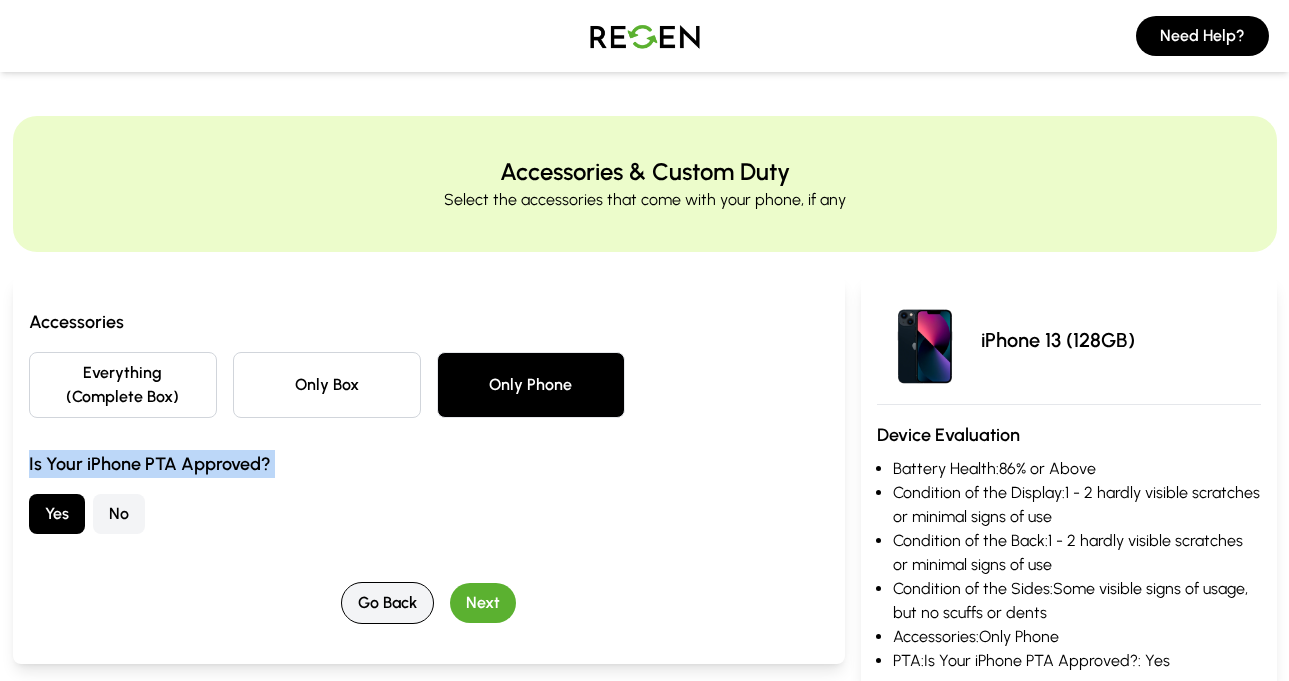 click on "Is Your iPhone PTA Approved?" at bounding box center [429, 464] 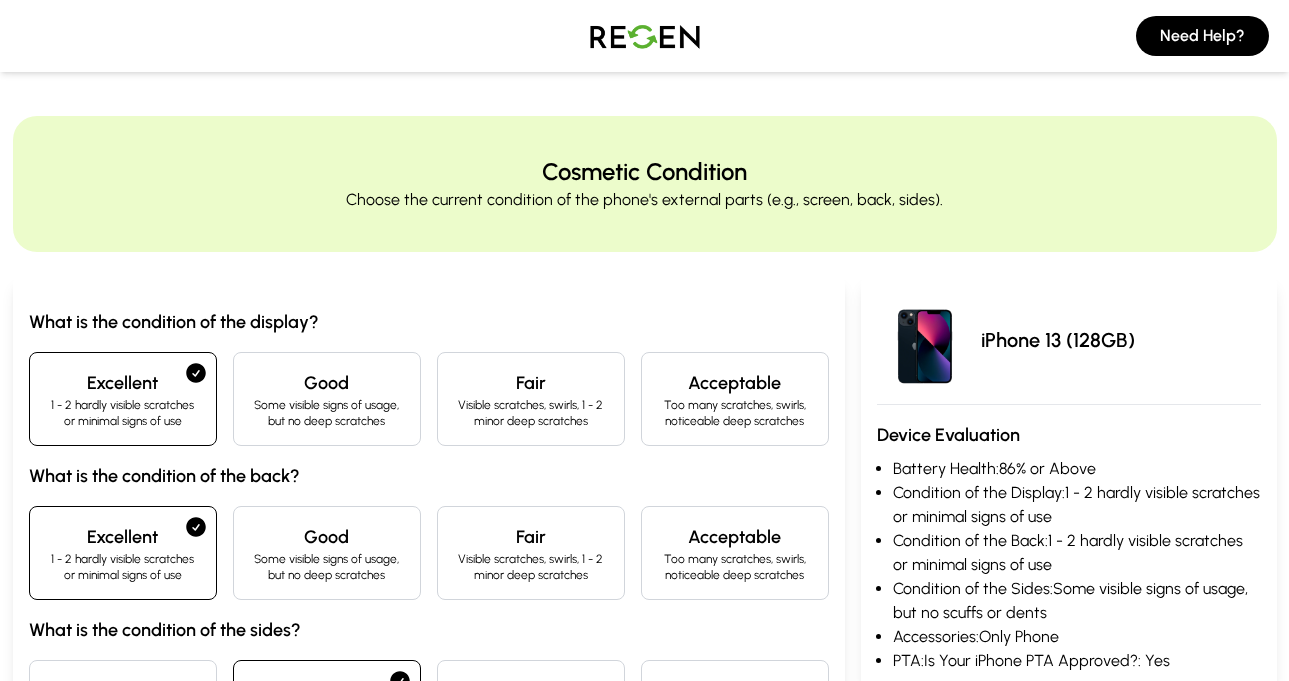 click on "What is the condition of the display? Excellent 1 - 2 hardly visible scratches or minimal signs of use Good Some visible signs of usage, but no deep scratches Fair Visible scratches, swirls, 1 - 2 minor deep scratches Acceptable Too many scratches, swirls, noticeable deep scratches What is the condition of the back? Excellent 1 - 2 hardly visible scratches or minimal signs of use Good Some visible signs of usage, but no deep scratches Fair Visible scratches, swirls, 1 - 2 minor deep scratches Acceptable Too many scratches, swirls, noticeable deep scratches What is the condition of the sides? Excellent 1 - 2 hardly visible scratches or minimal signs of use Good Some visible signs of usage, but no scuffs or dents Fair Visible scratches, 1 - 2 minor scuffs or dents Acceptable Too many scratches, noticeable scuffs or dents" at bounding box center (429, 531) 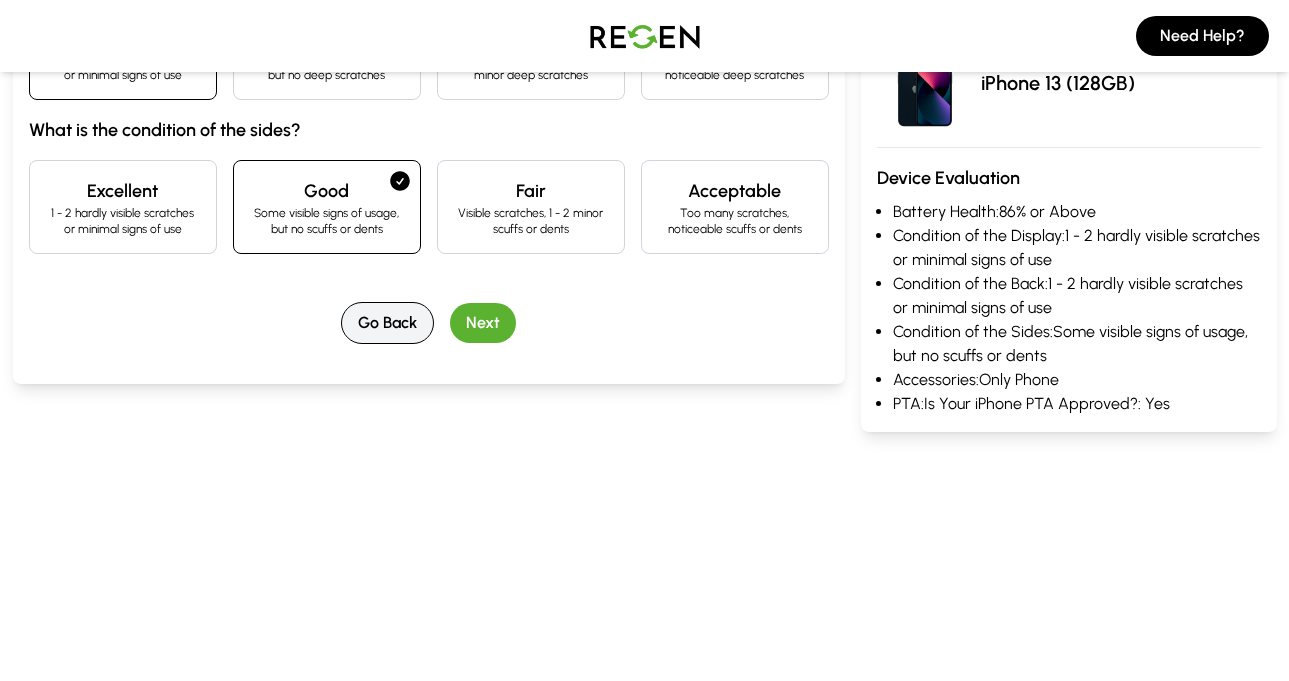 click on "Go Back" at bounding box center (387, 323) 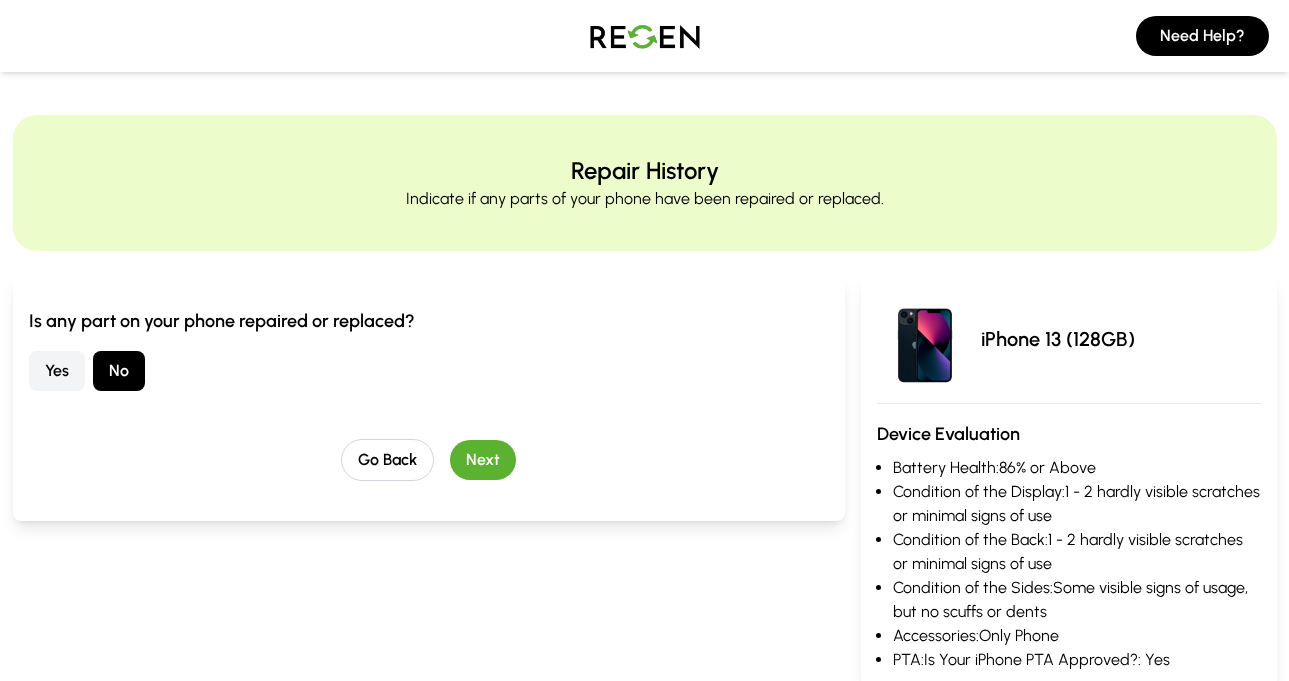 scroll, scrollTop: 0, scrollLeft: 0, axis: both 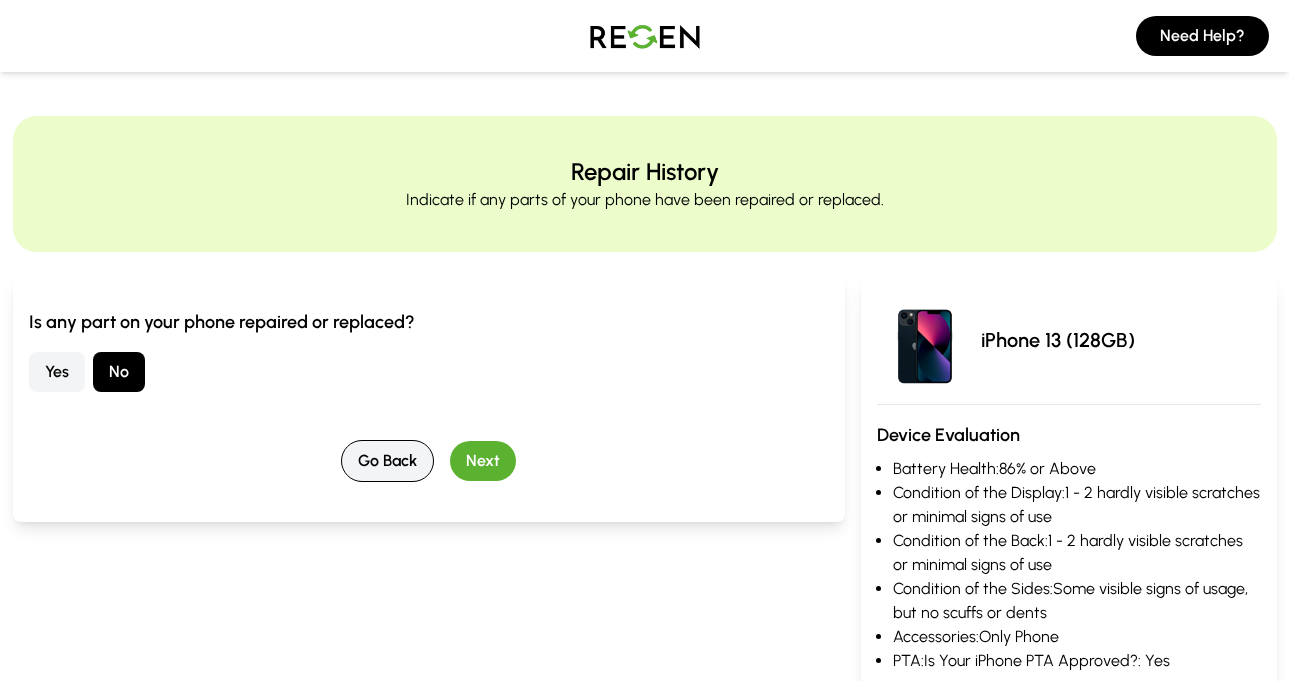 click on "Go Back" at bounding box center (387, 461) 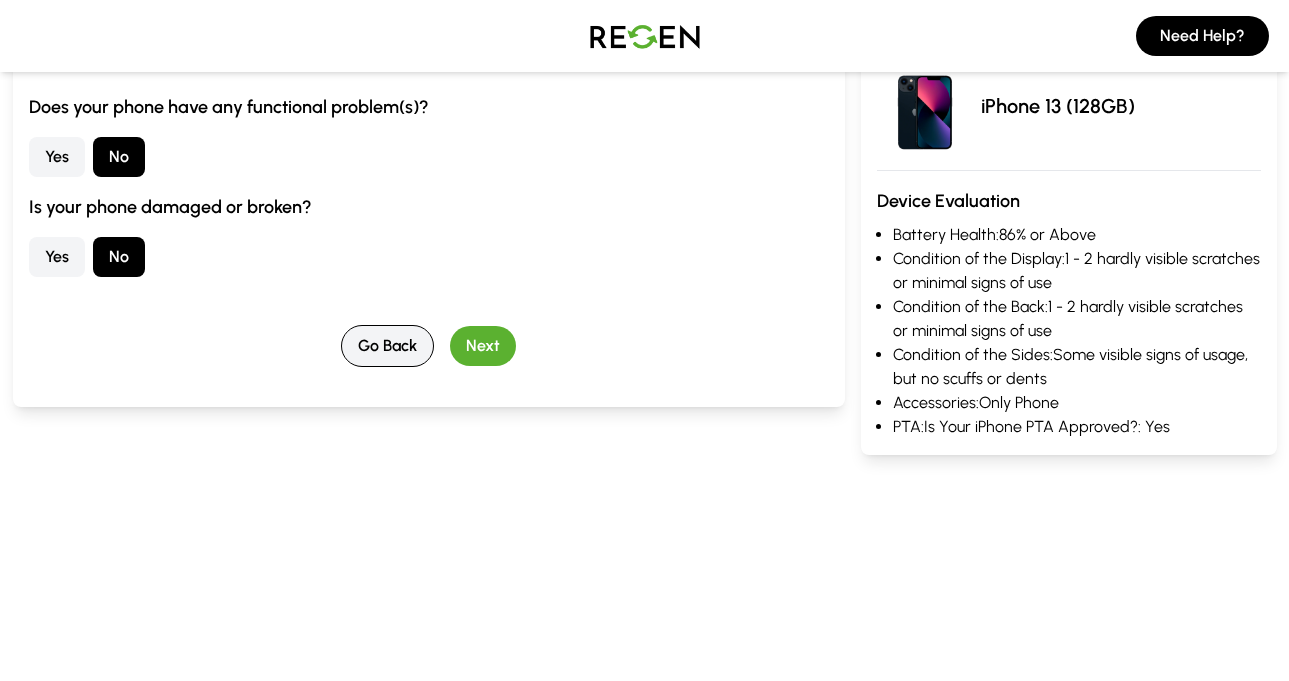 click on "Go Back" at bounding box center (387, 346) 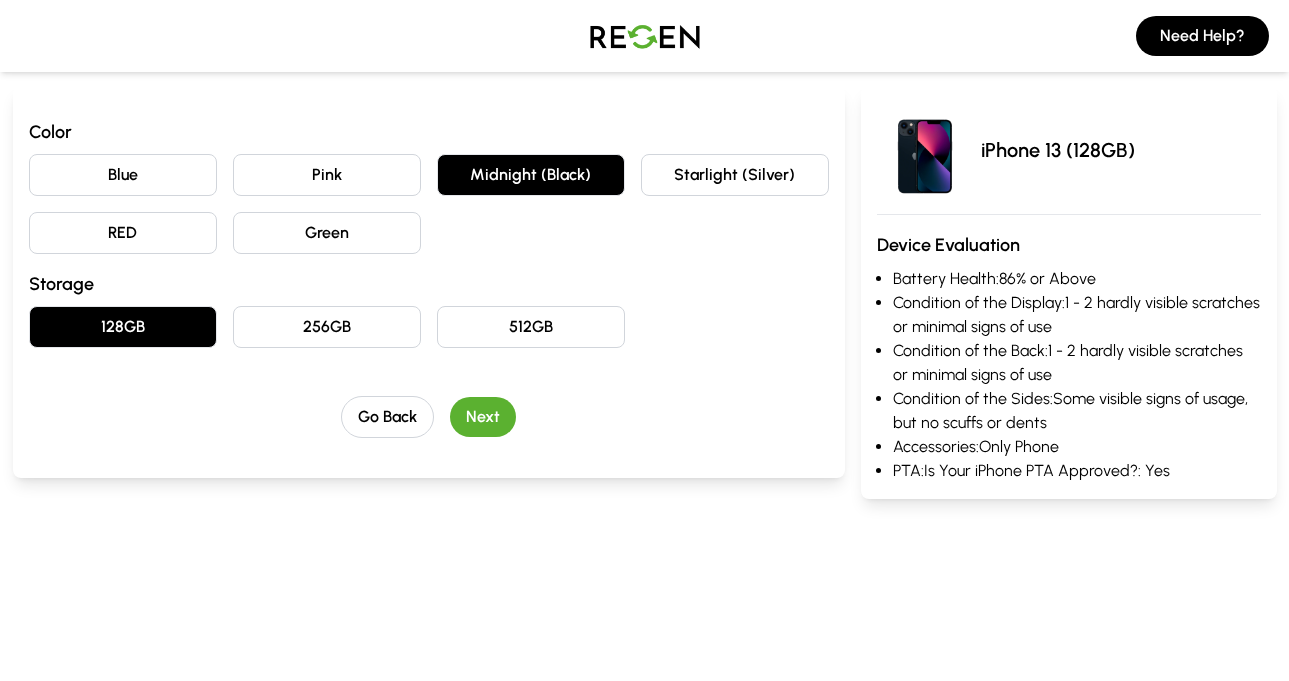 scroll, scrollTop: 333, scrollLeft: 0, axis: vertical 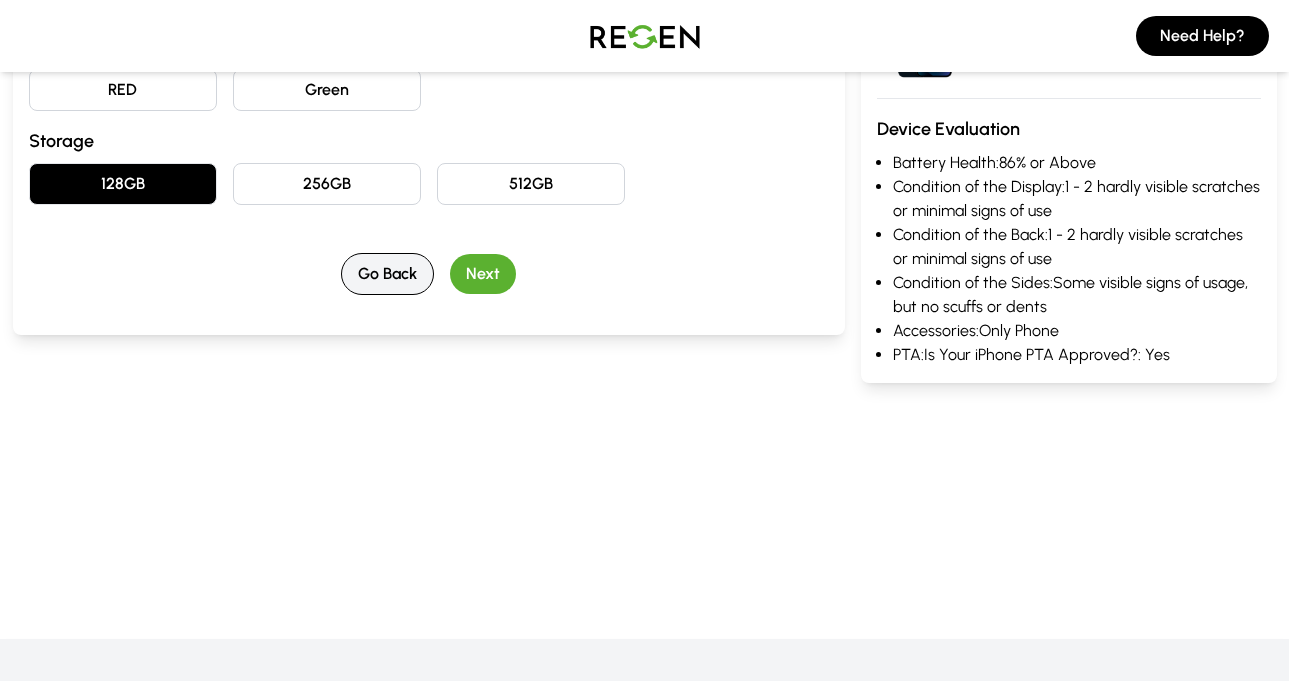 click on "Go Back" at bounding box center [387, 274] 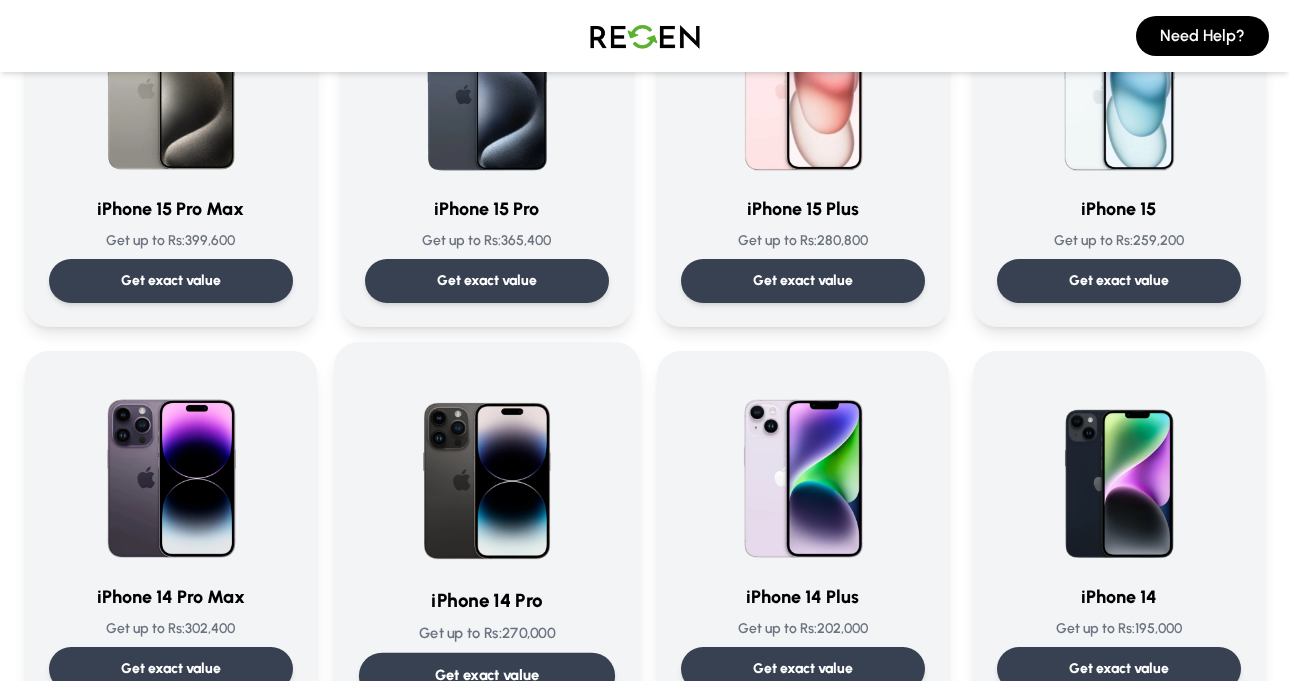 scroll, scrollTop: 333, scrollLeft: 0, axis: vertical 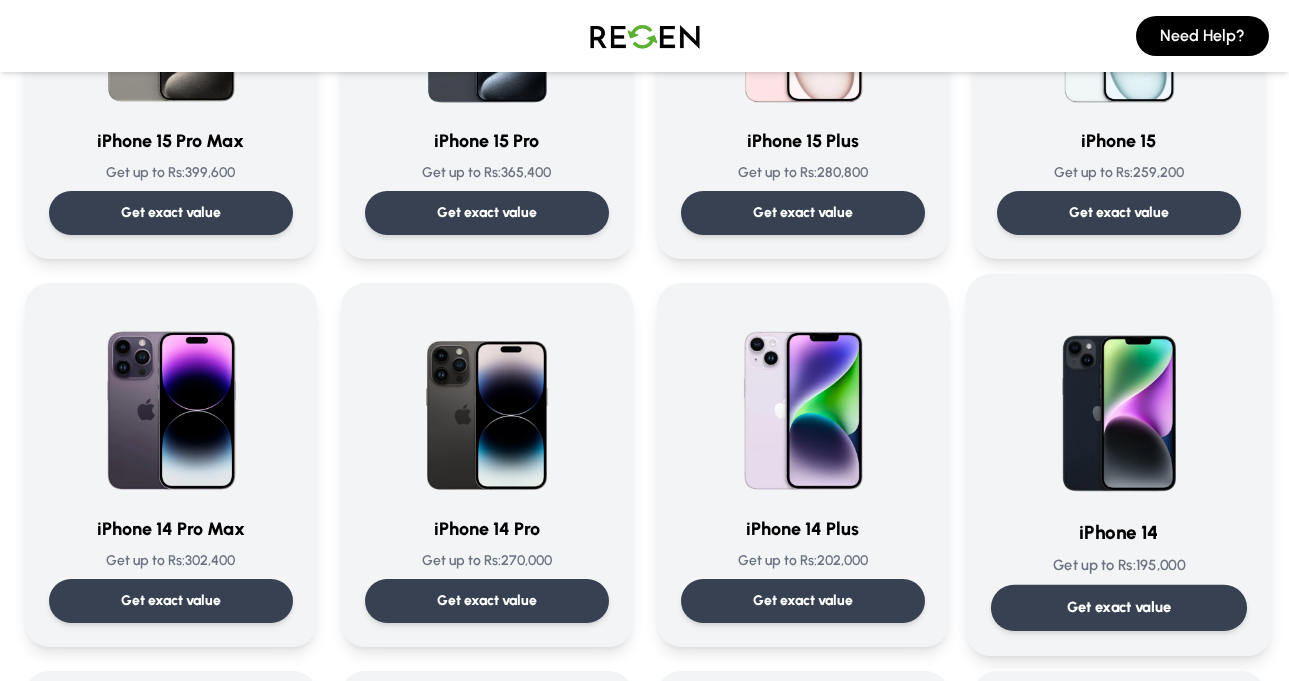 click at bounding box center [1119, 400] 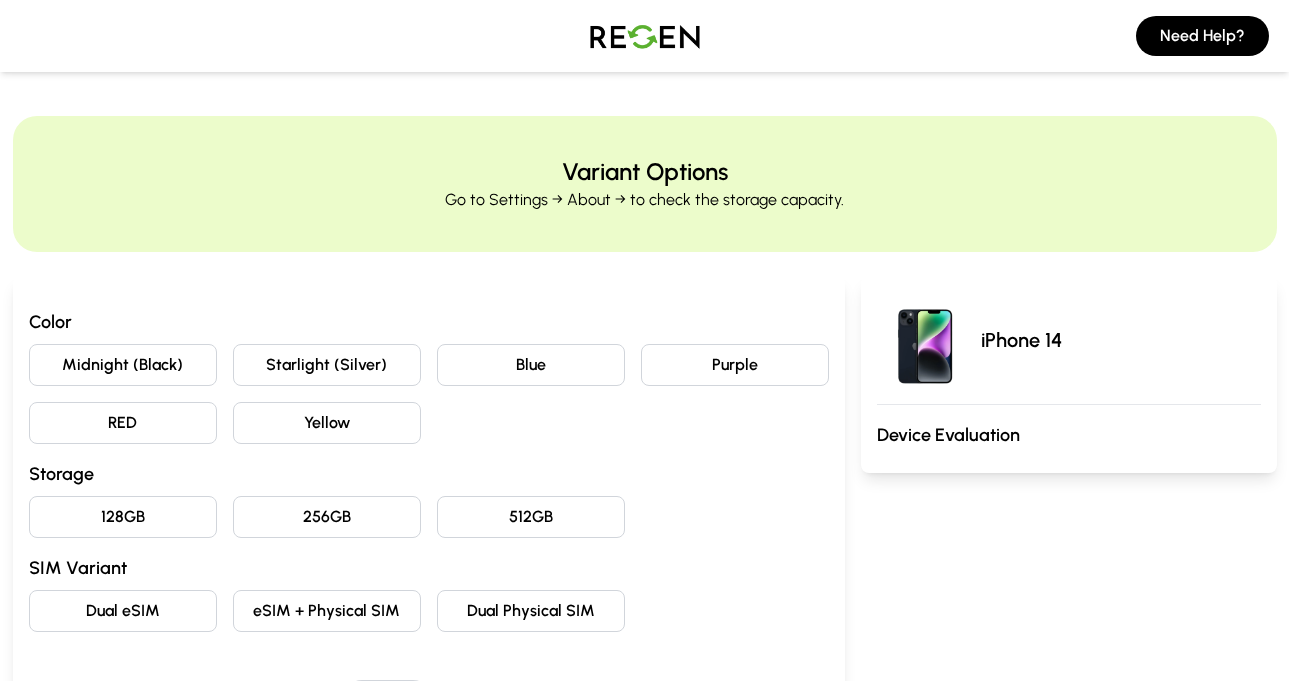 click on "Midnight (Black)" at bounding box center [123, 365] 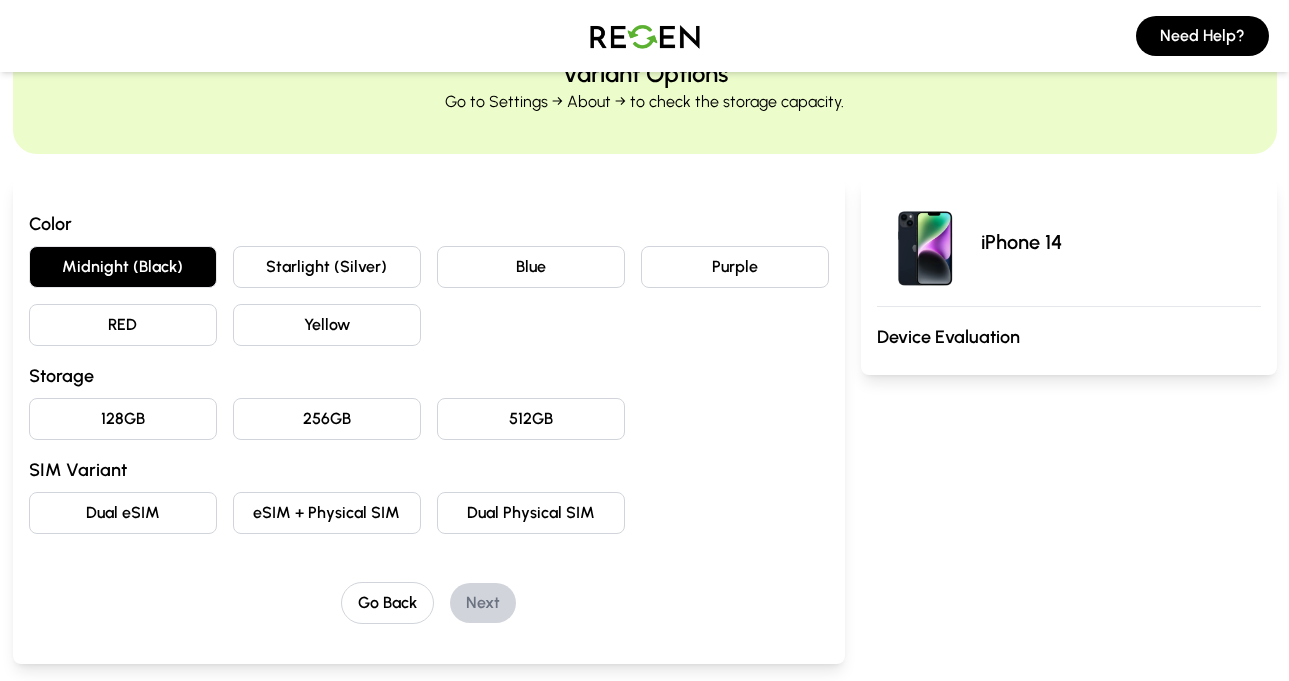 scroll, scrollTop: 167, scrollLeft: 0, axis: vertical 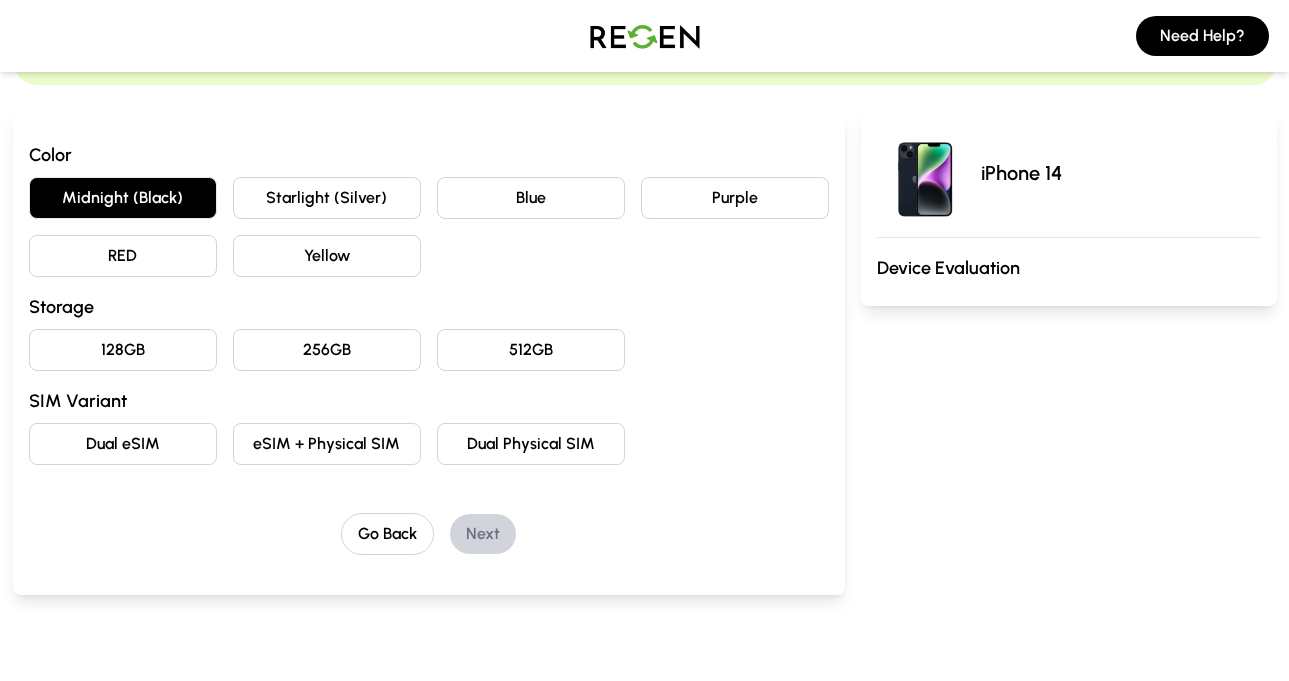 click on "128GB" at bounding box center [123, 350] 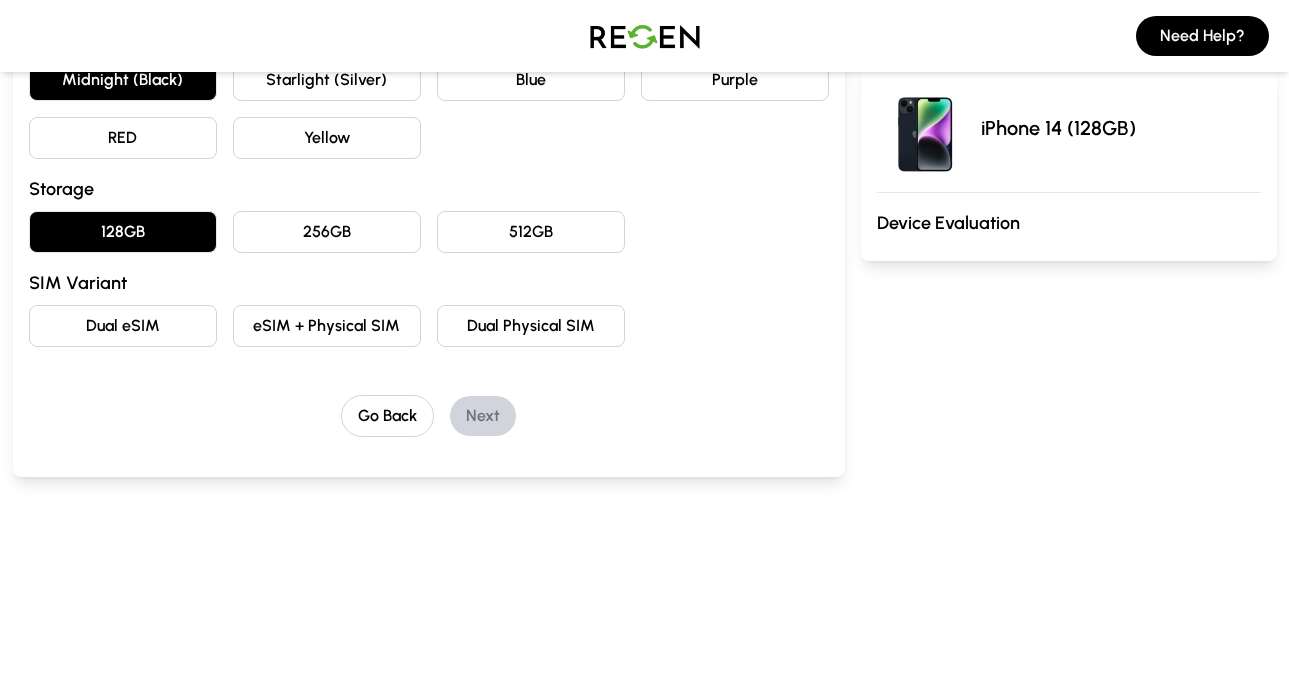 scroll, scrollTop: 333, scrollLeft: 0, axis: vertical 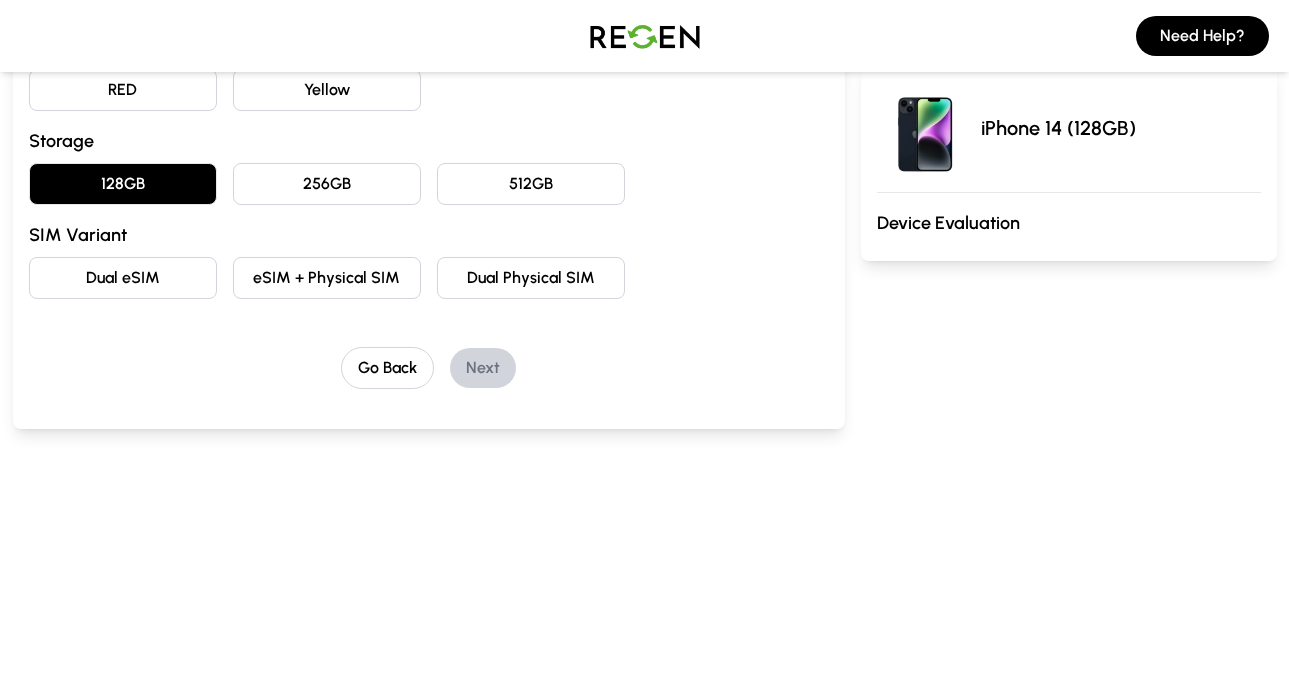 click on "eSIM + Physical SIM" at bounding box center (327, 278) 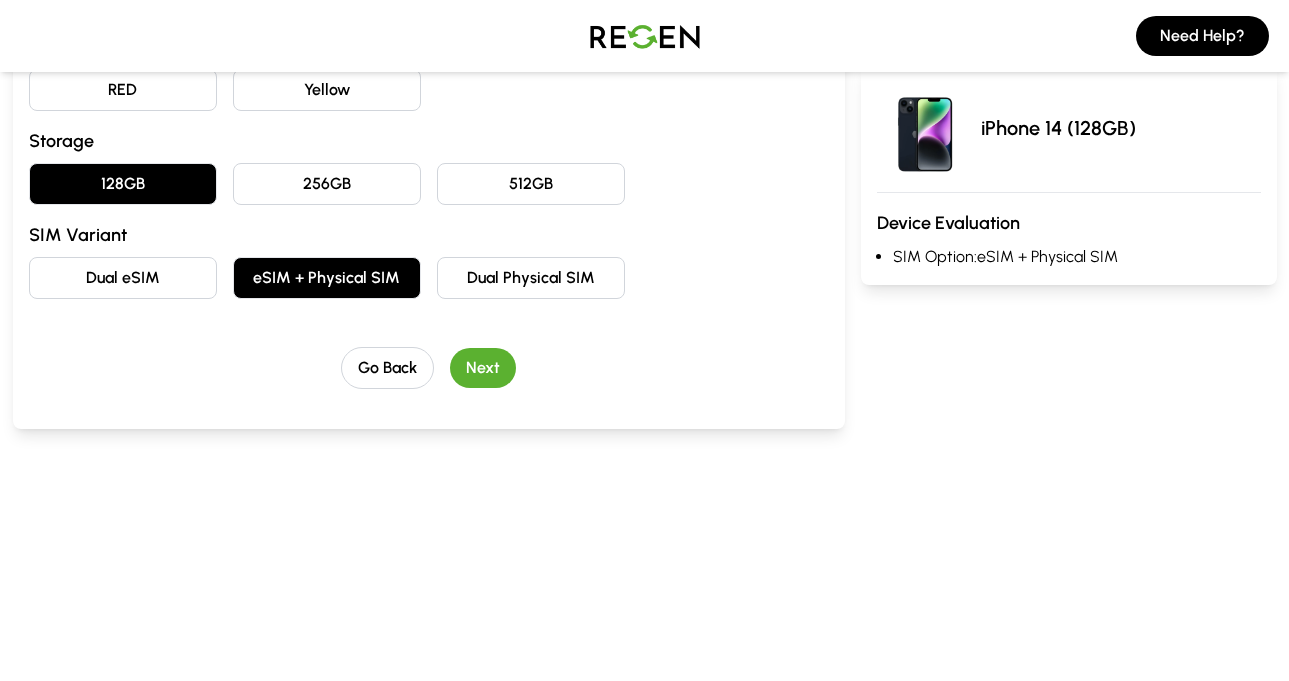 click on "Next" at bounding box center [483, 368] 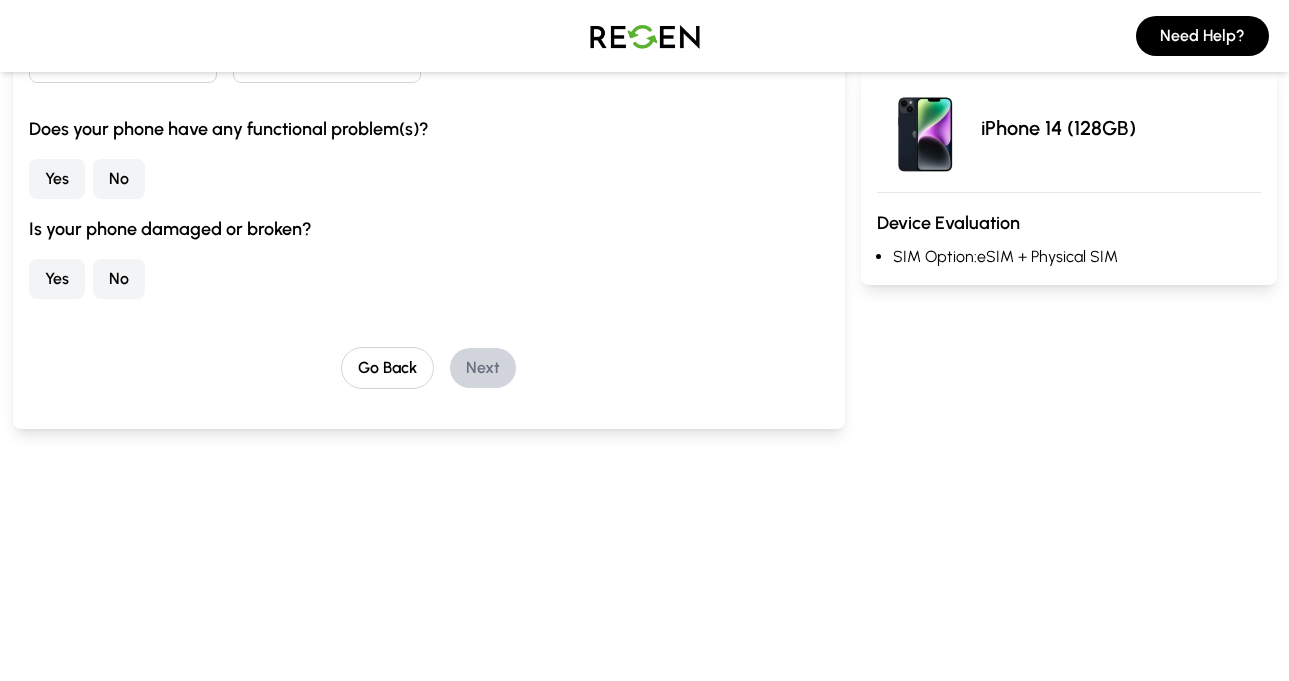 click on "No" at bounding box center (119, 179) 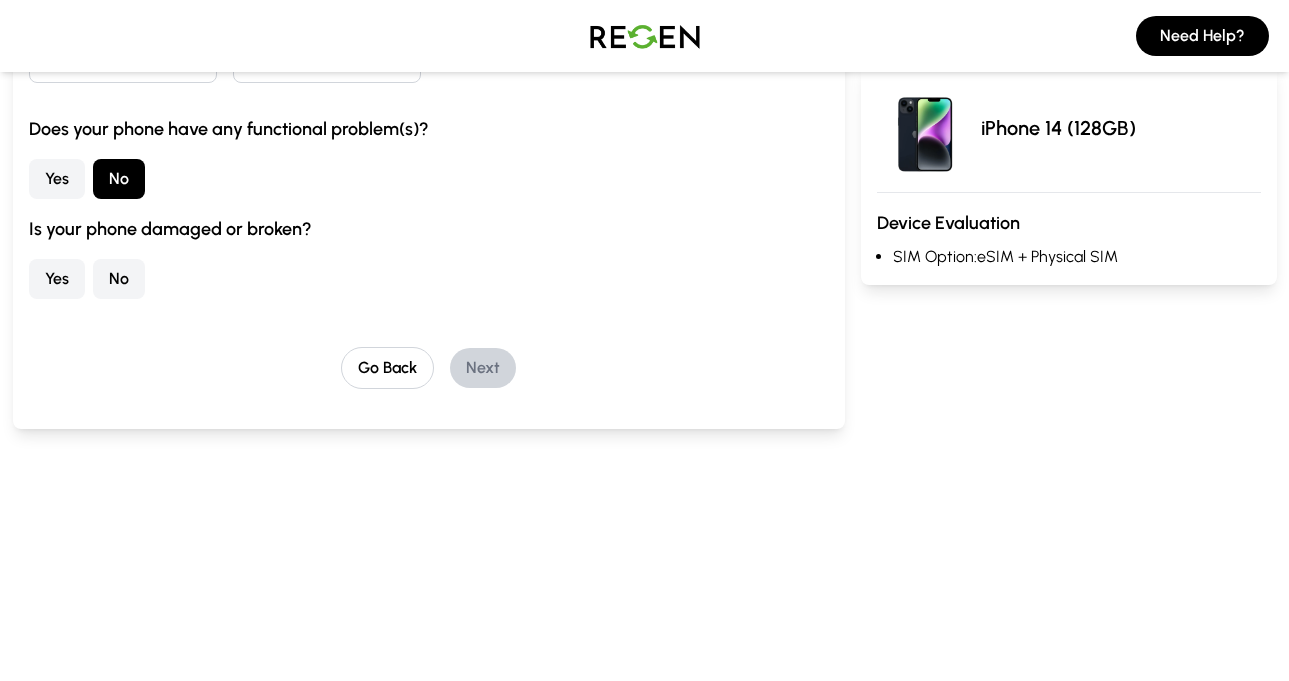 click on "No" at bounding box center [119, 279] 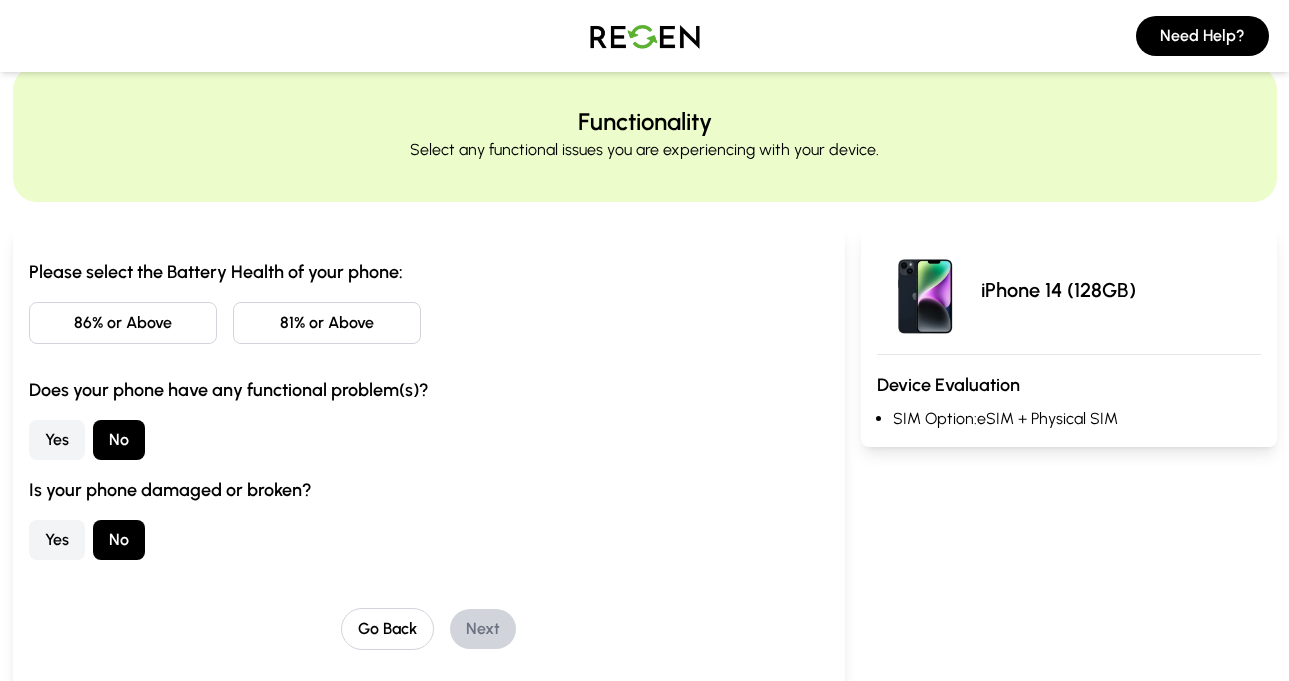 scroll, scrollTop: 167, scrollLeft: 0, axis: vertical 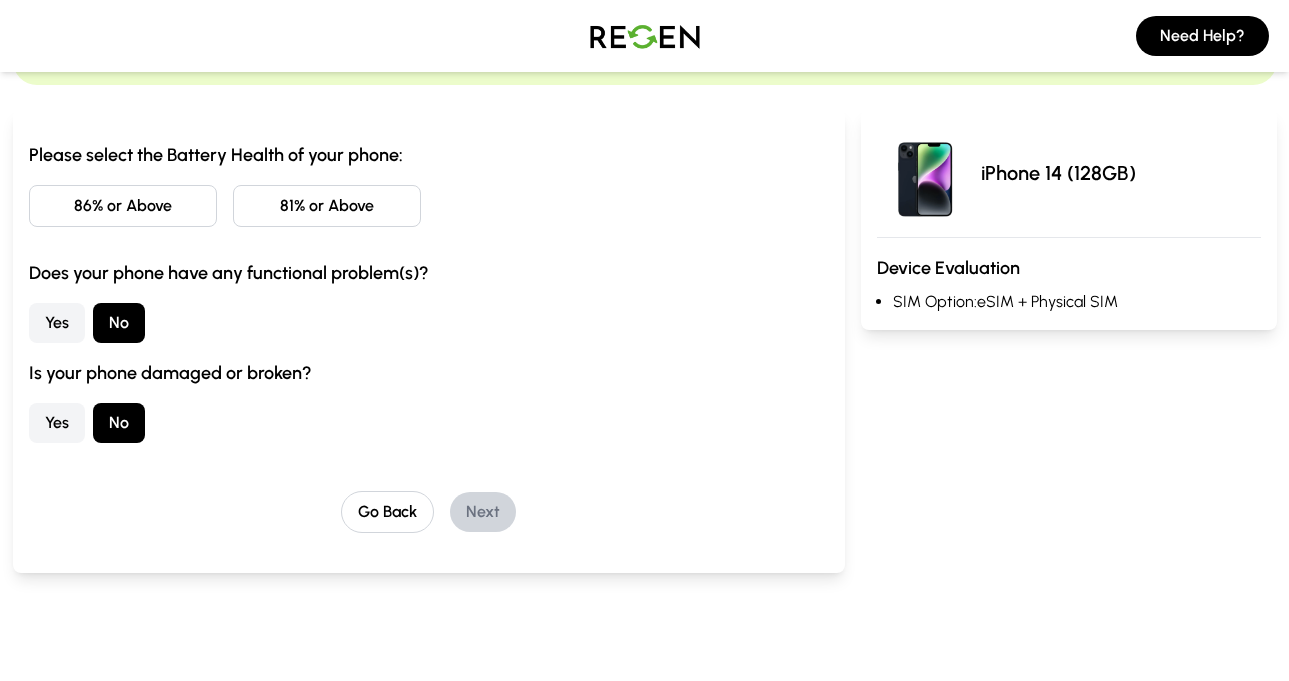 click on "86% or Above" at bounding box center (123, 206) 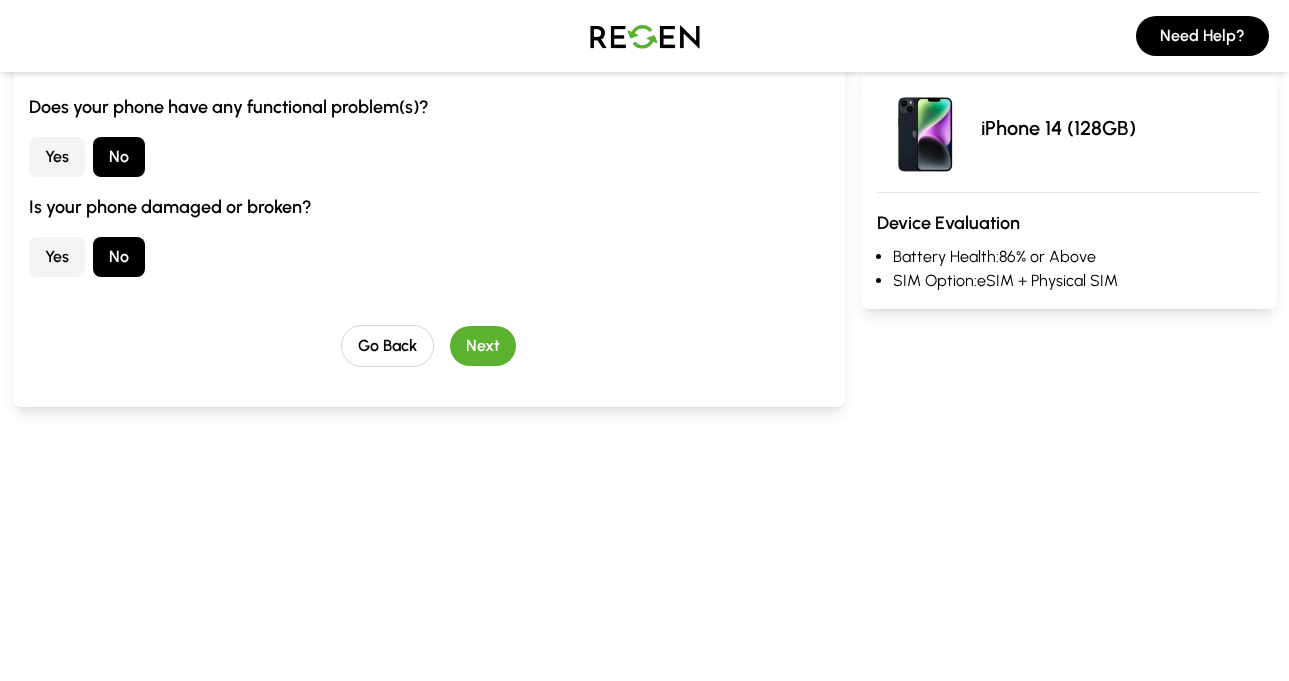 click on "Next" at bounding box center (483, 346) 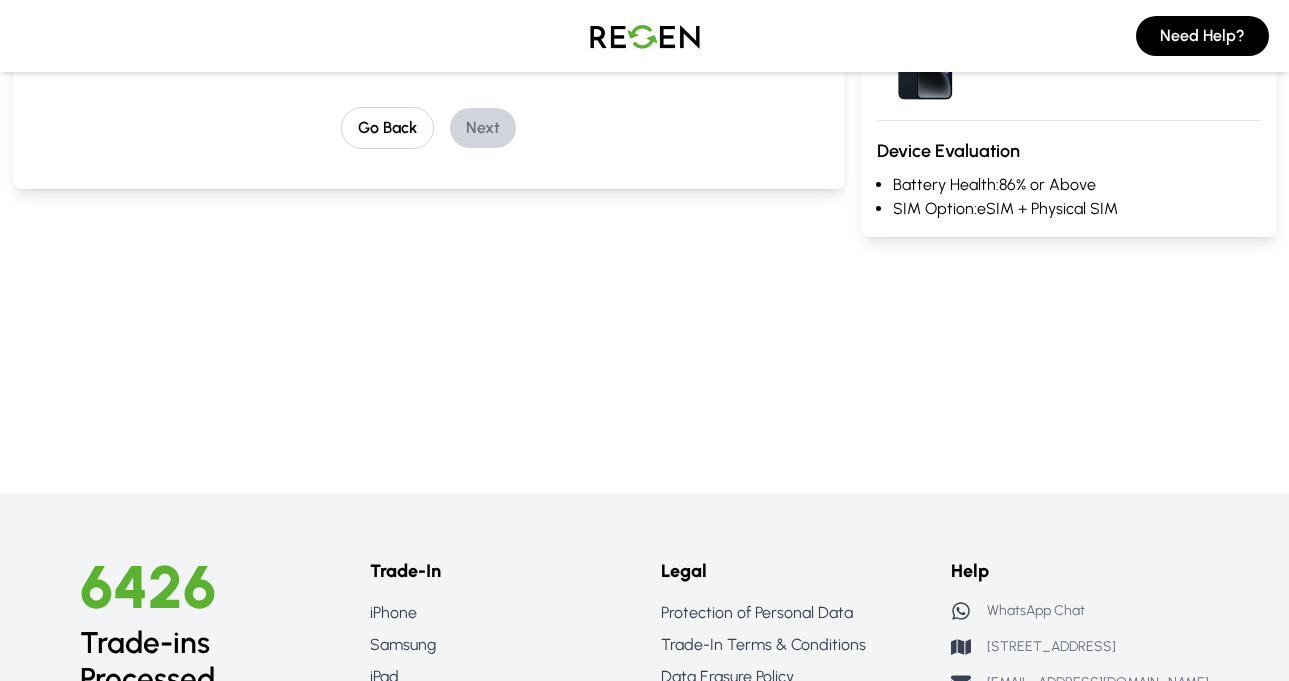 scroll, scrollTop: 115, scrollLeft: 0, axis: vertical 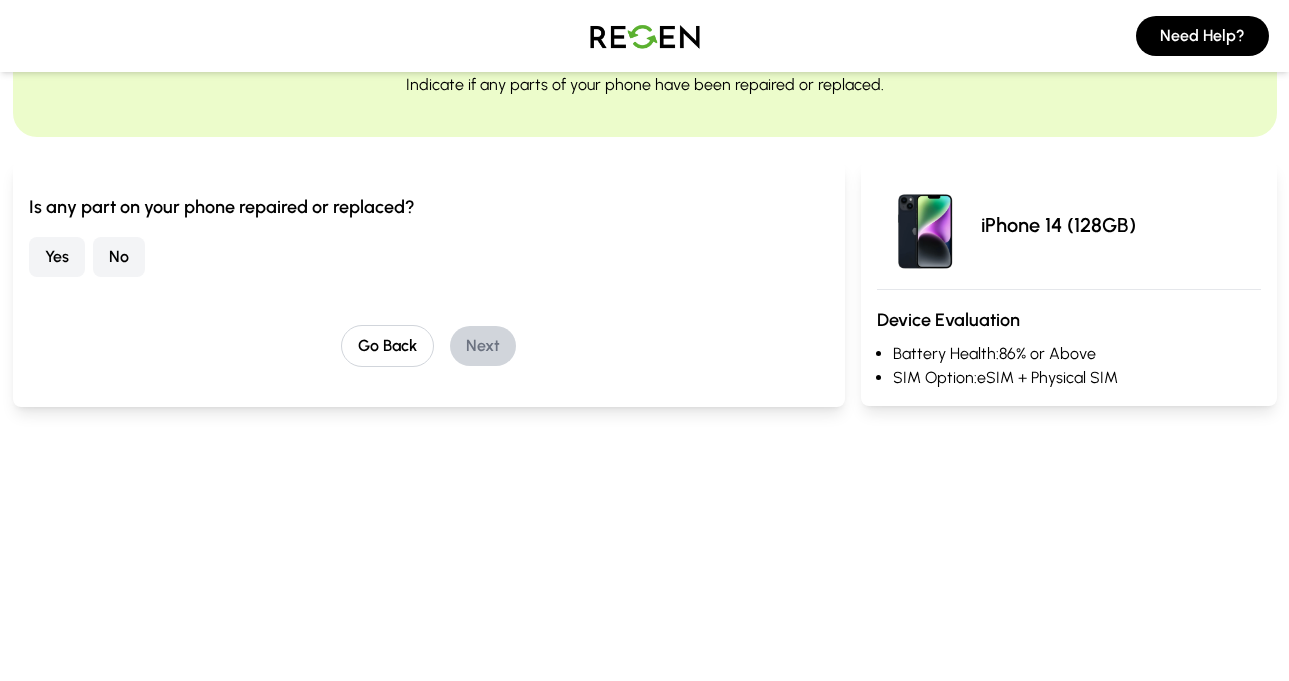 click on "No" at bounding box center [119, 257] 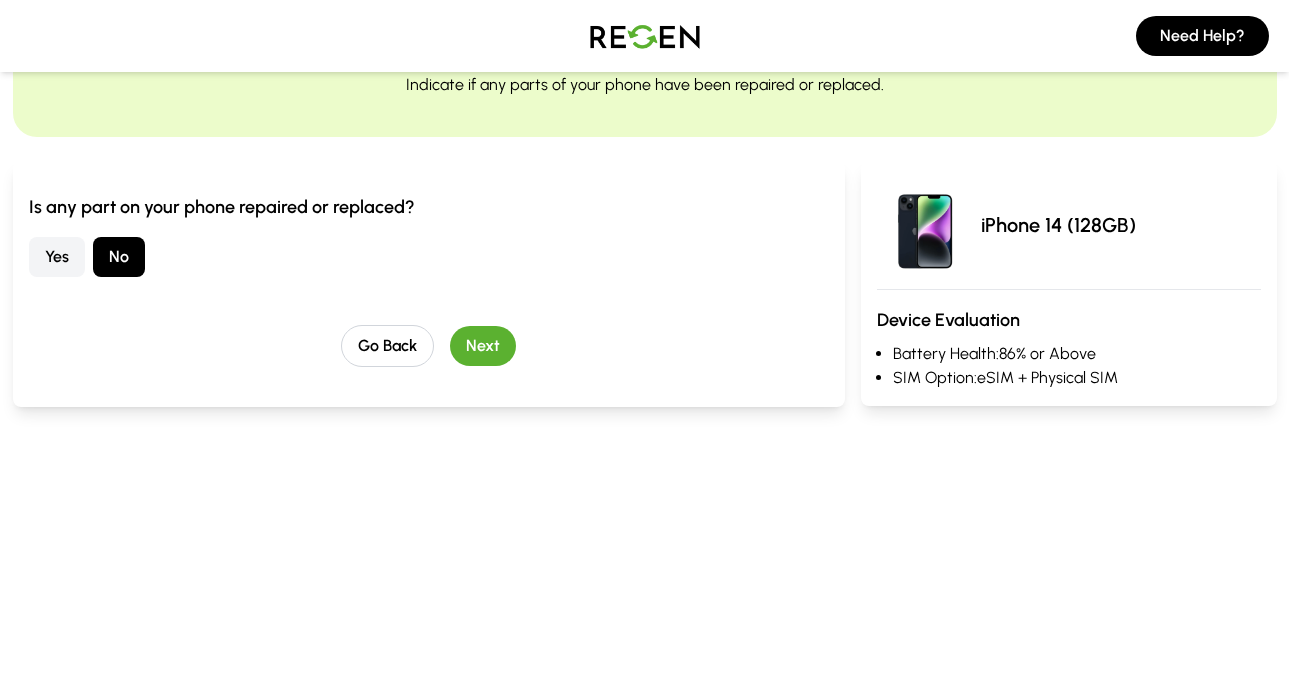 click on "Next" at bounding box center (483, 346) 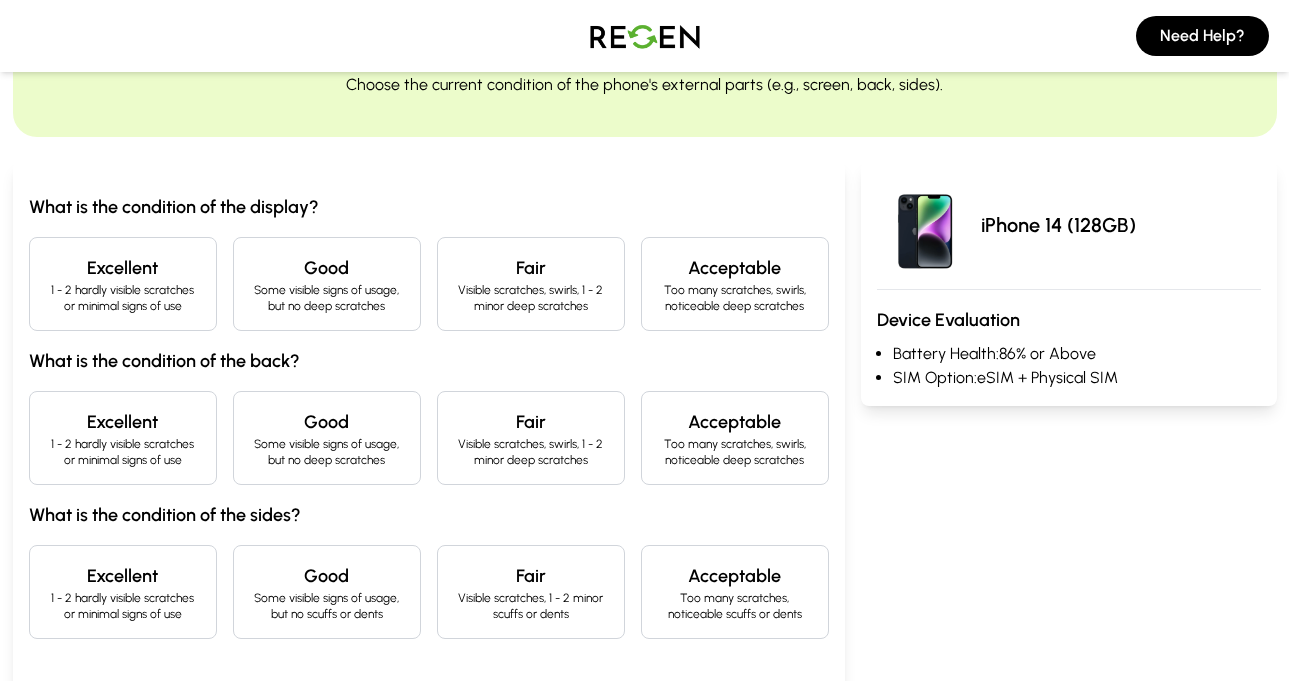 click on "1 - 2 hardly visible scratches or minimal signs of use" at bounding box center (123, 298) 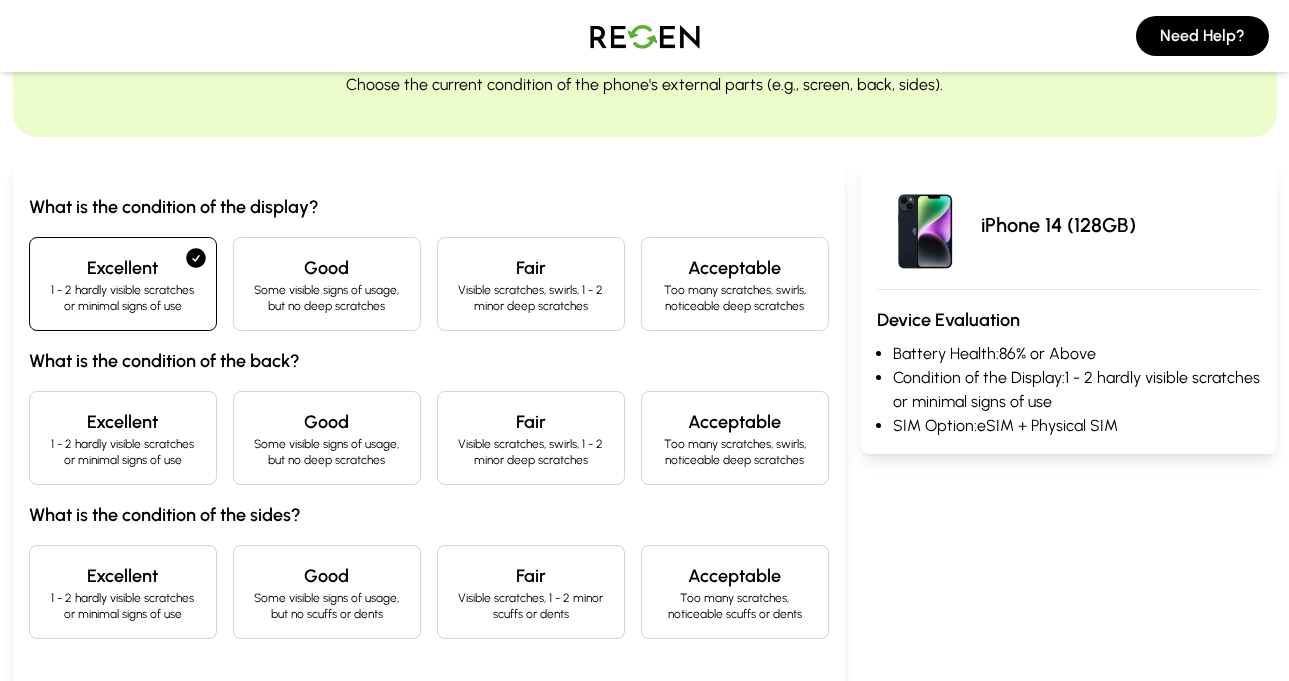 click on "Excellent" at bounding box center (123, 422) 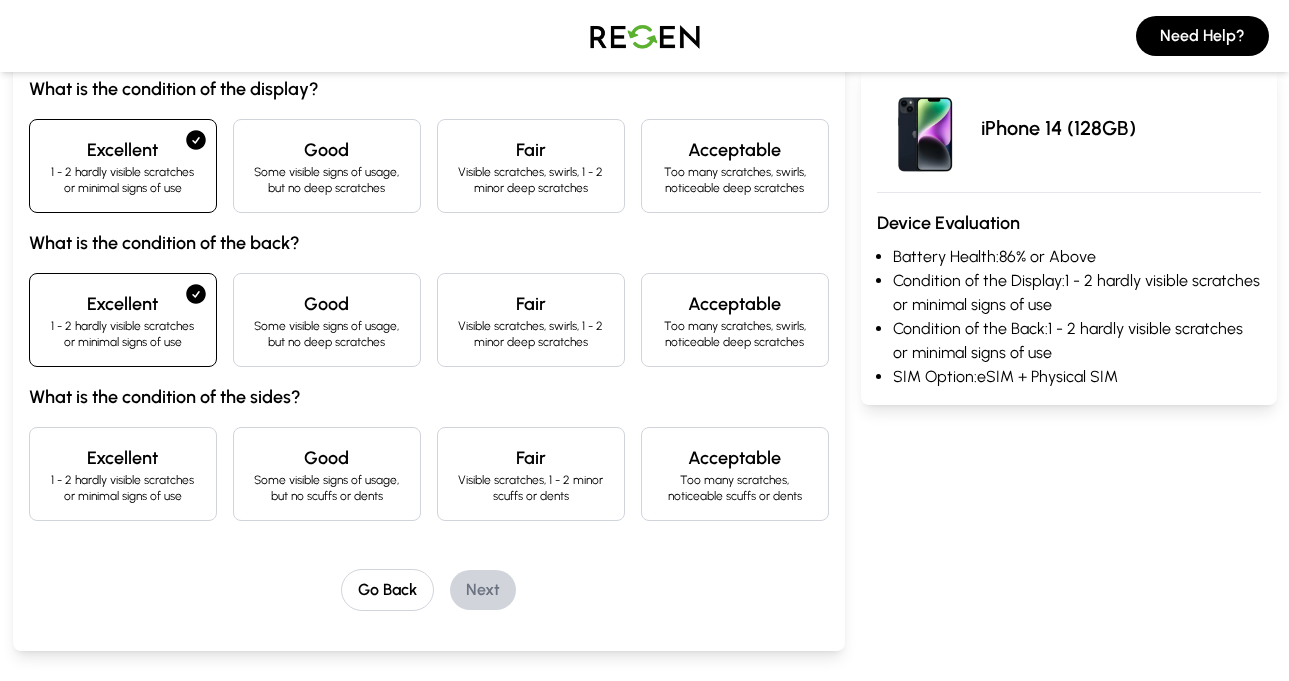 scroll, scrollTop: 282, scrollLeft: 0, axis: vertical 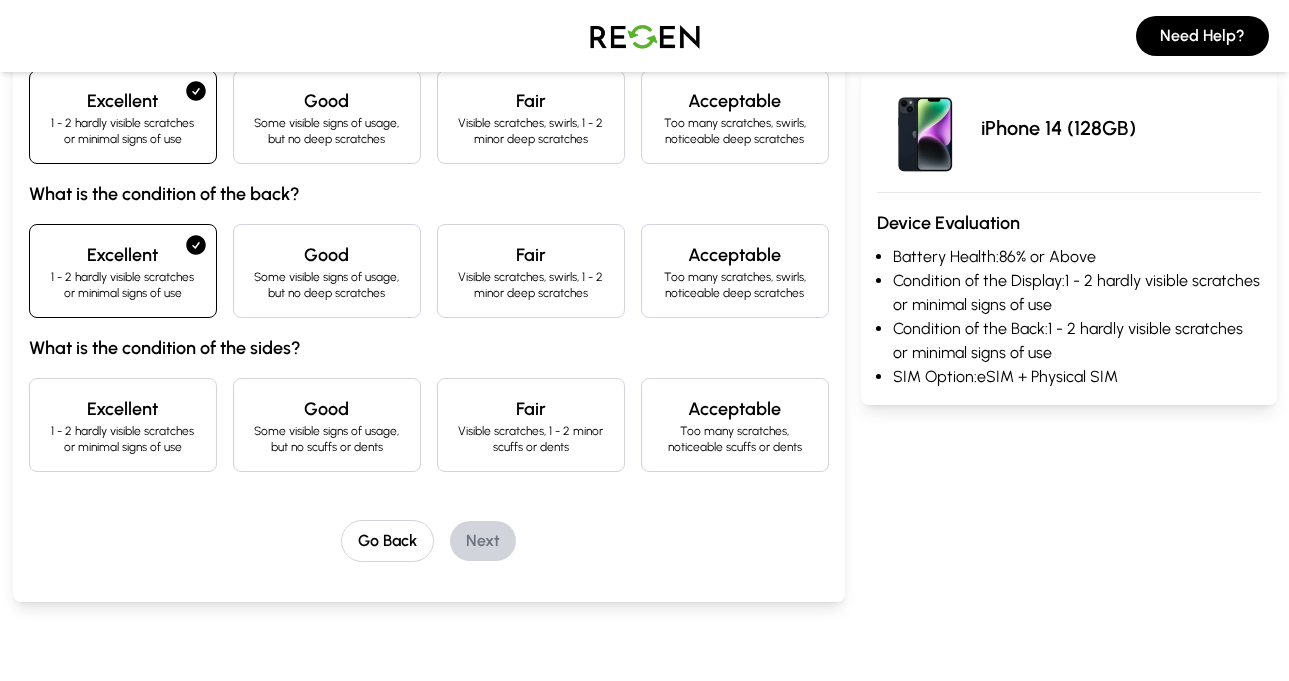 click on "1 - 2 hardly visible scratches or minimal signs of use" at bounding box center (123, 439) 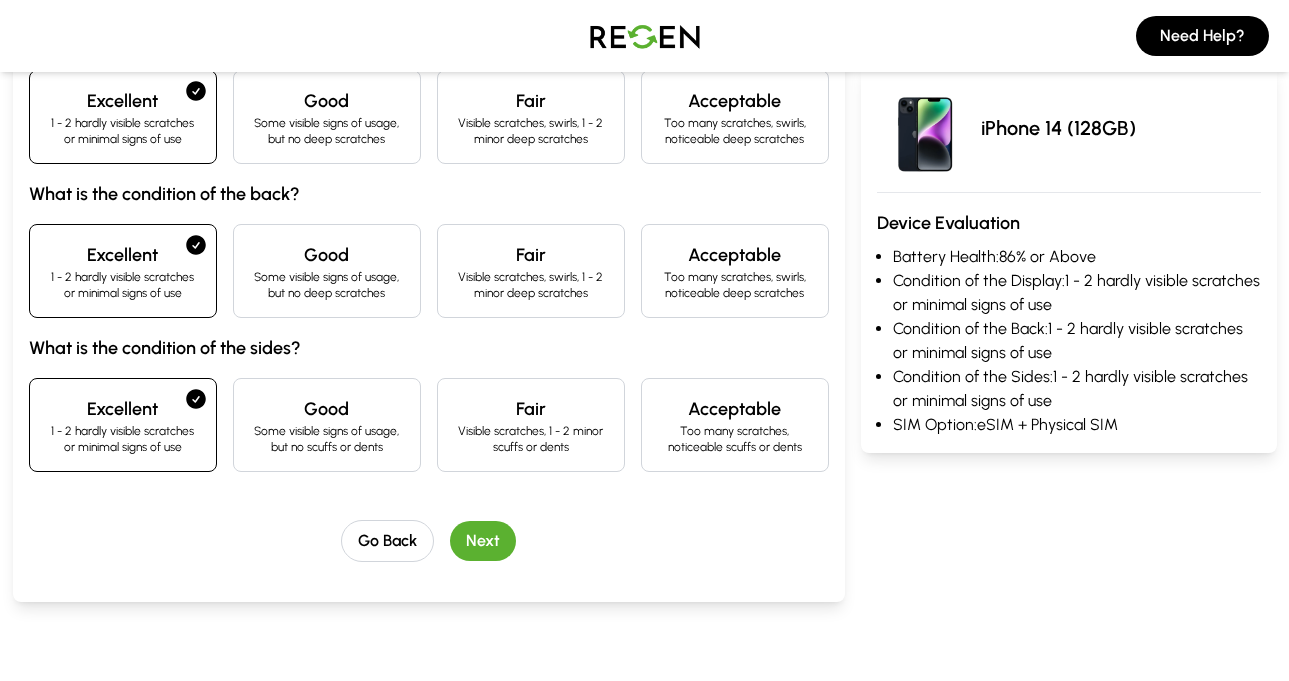 click on "Some visible signs of usage, but no deep scratches" at bounding box center (327, 285) 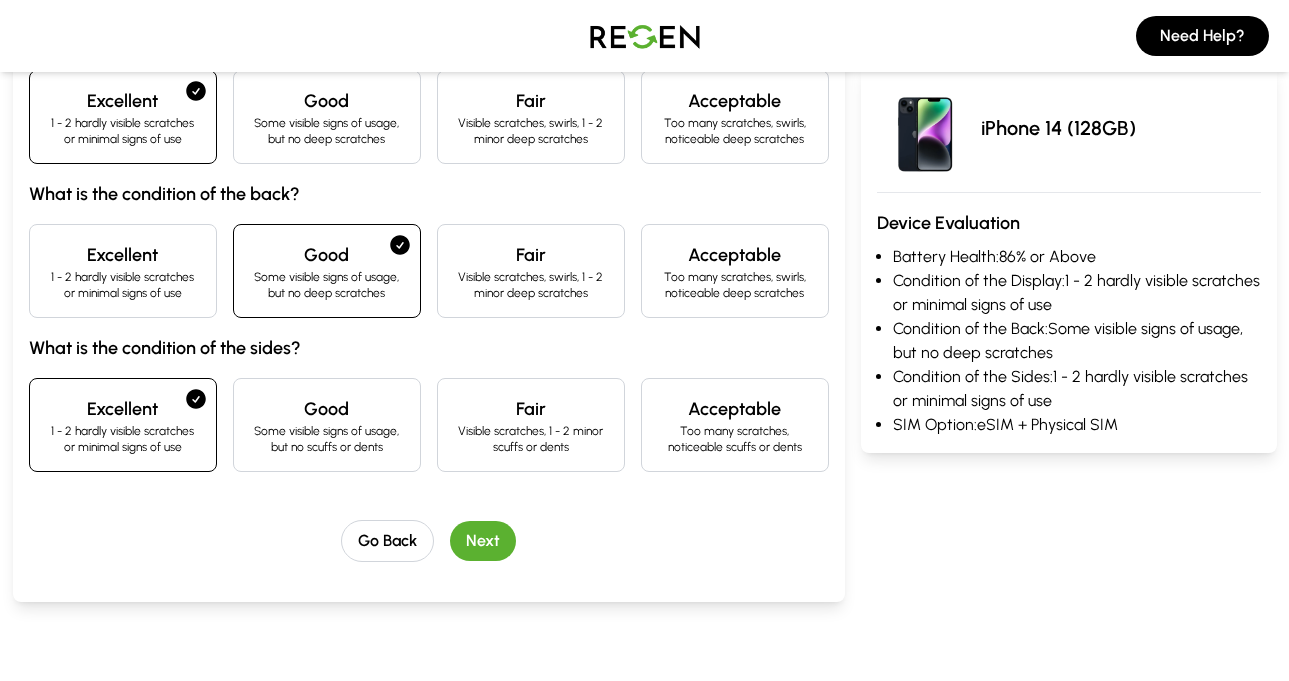 click on "Next" at bounding box center (483, 541) 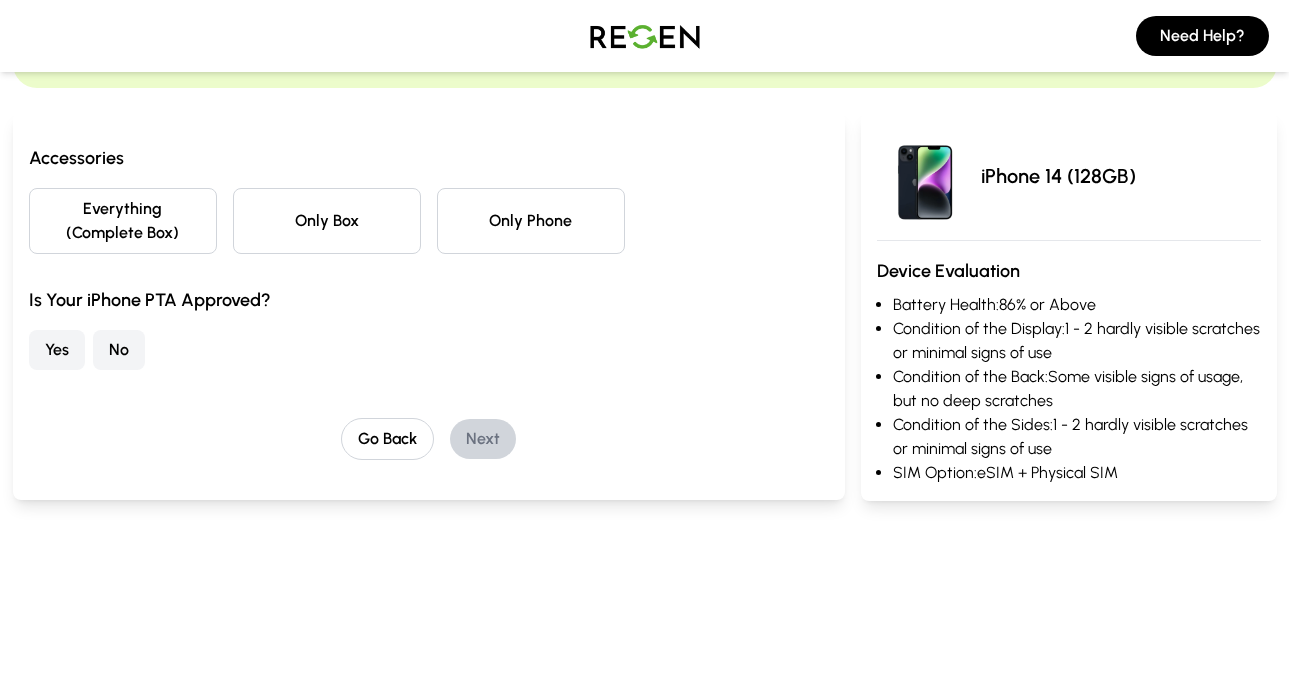 scroll, scrollTop: 115, scrollLeft: 0, axis: vertical 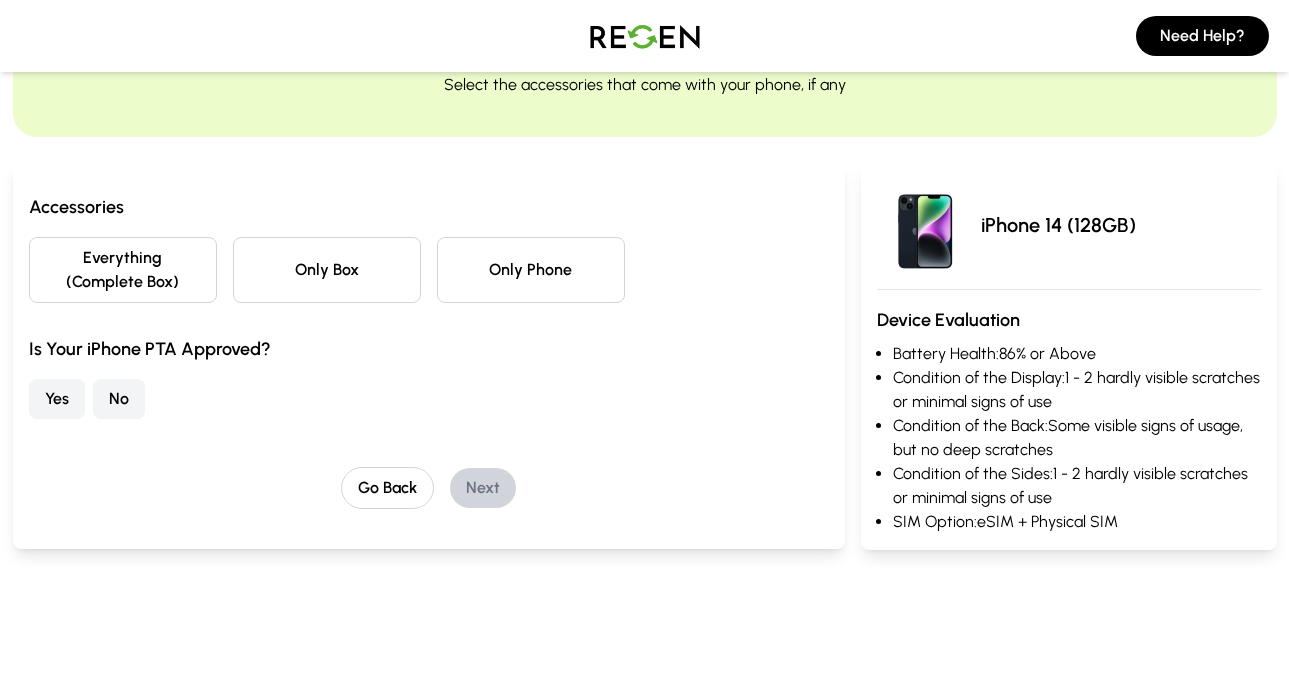 click on "No" at bounding box center (119, 399) 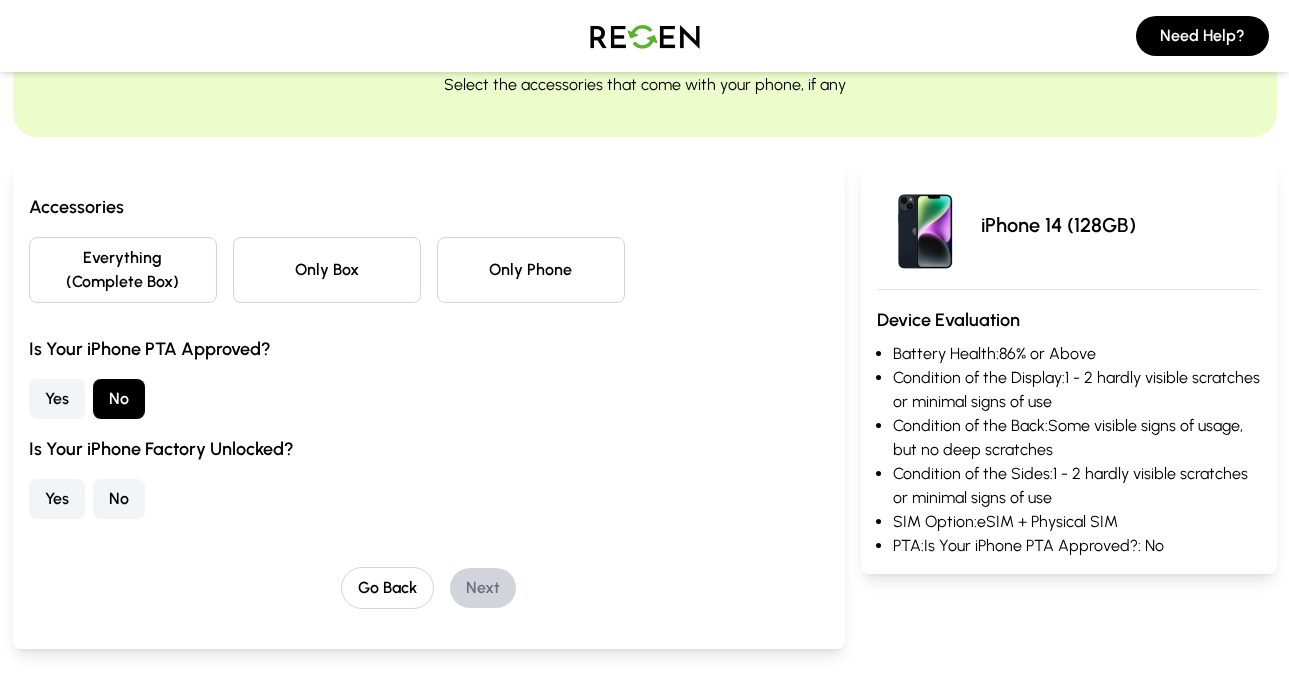 click on "Only Phone" at bounding box center (531, 270) 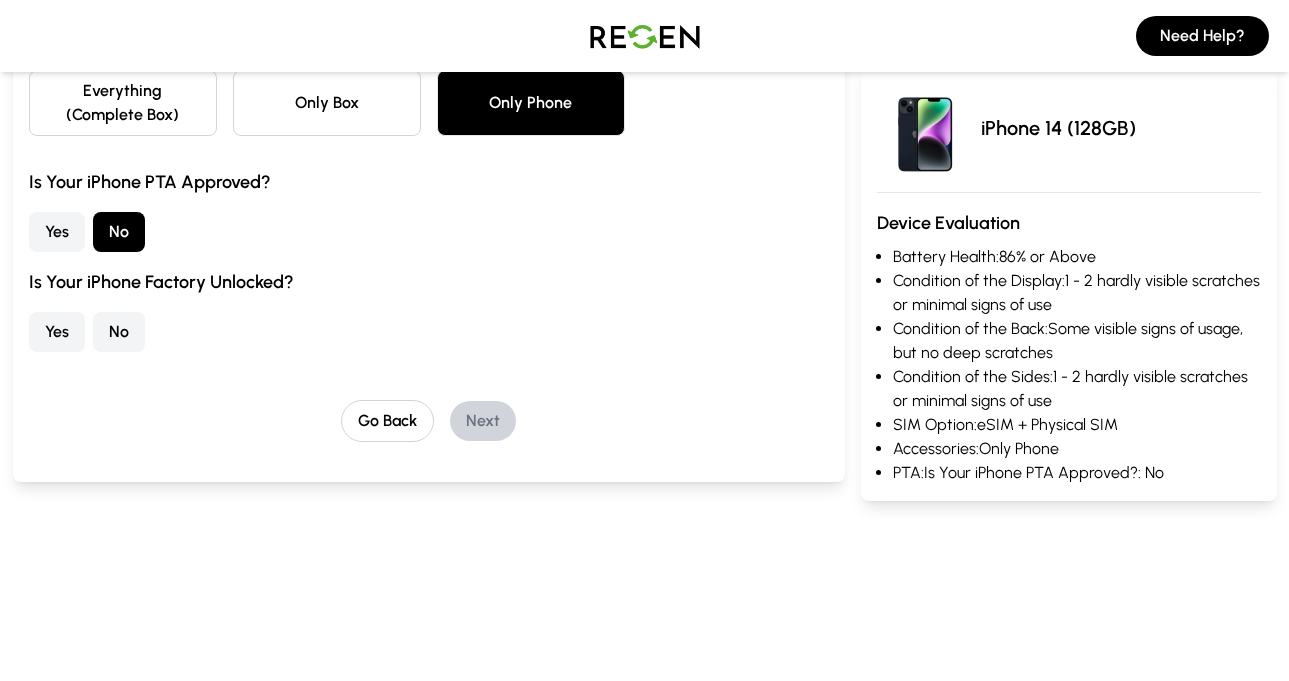 scroll, scrollTop: 115, scrollLeft: 0, axis: vertical 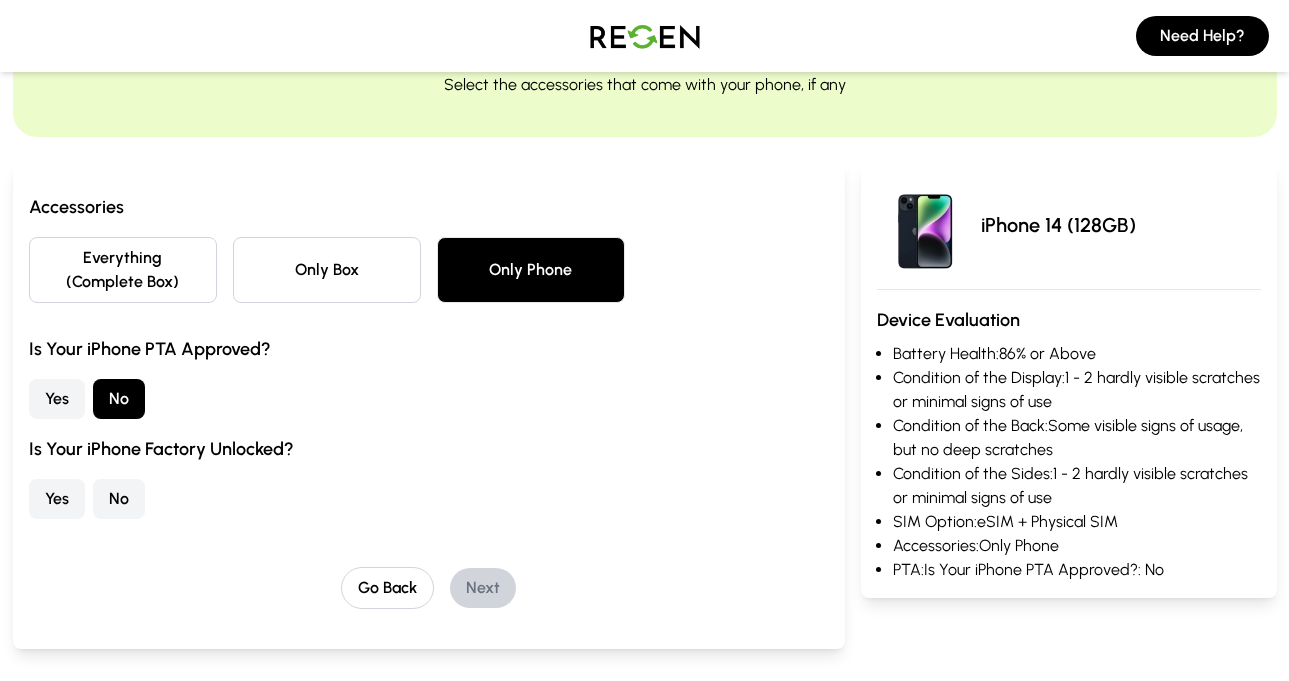 click on "No" at bounding box center (119, 499) 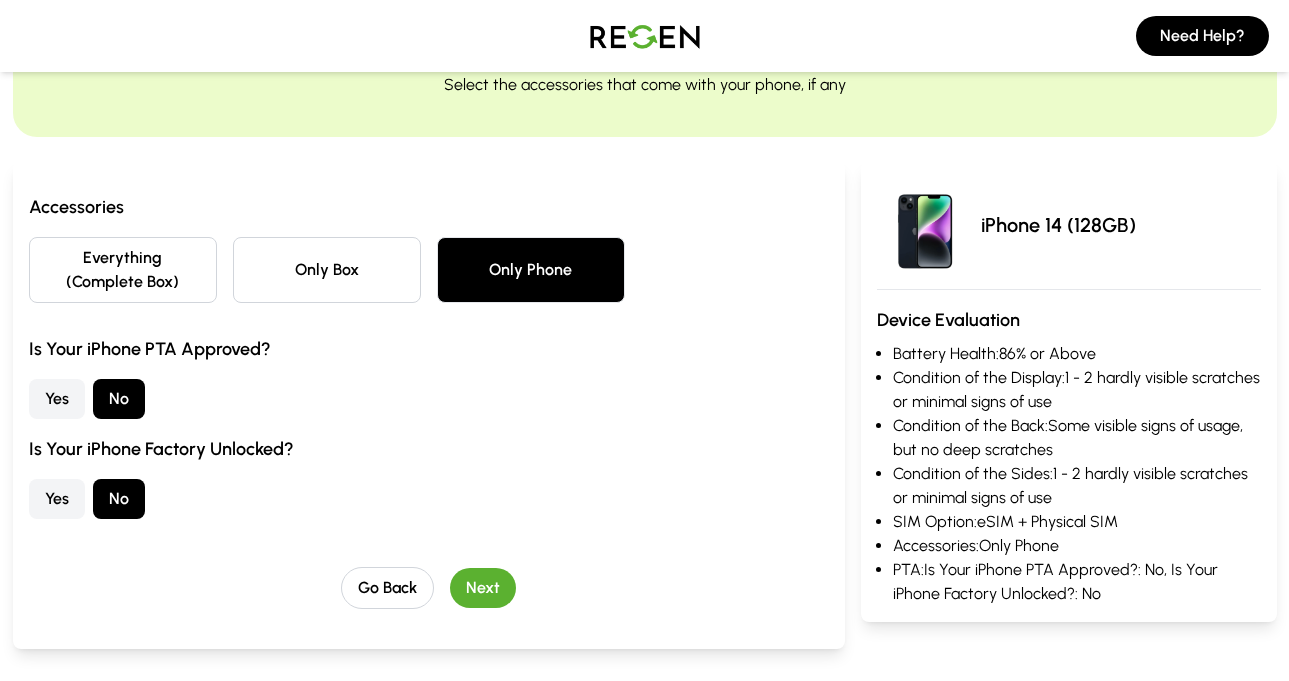 click on "Yes" at bounding box center [57, 499] 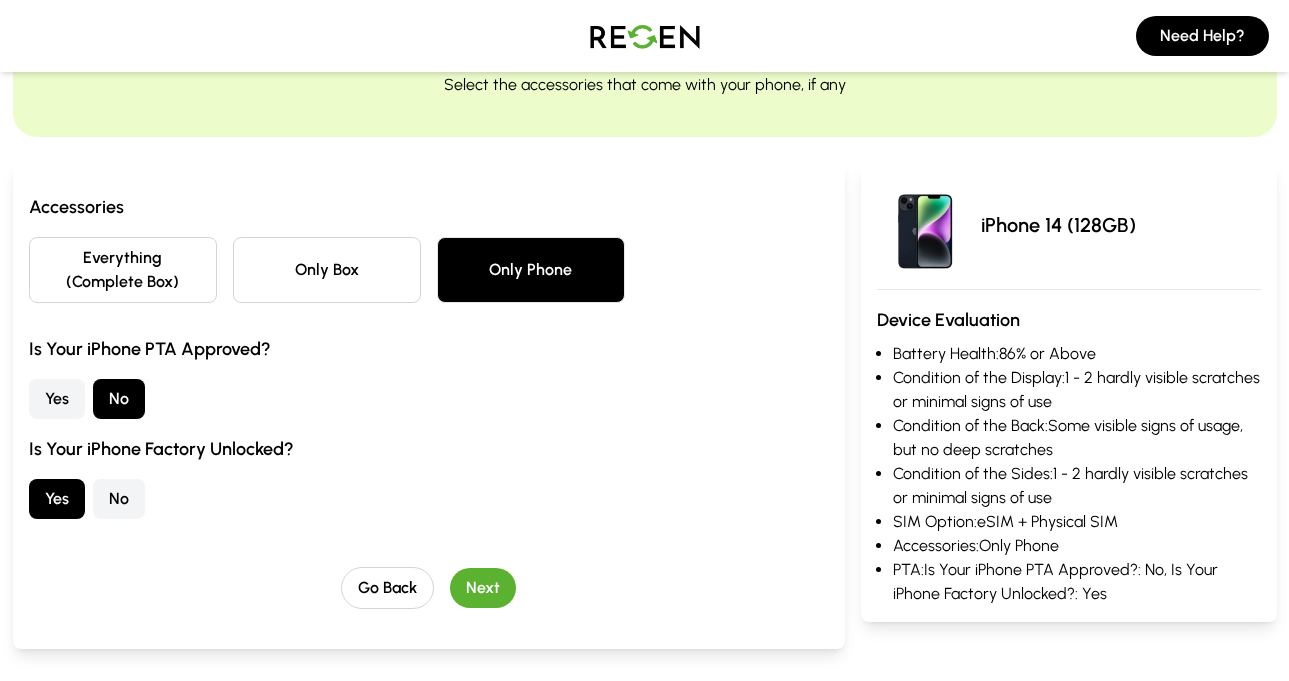 click on "No" at bounding box center (119, 499) 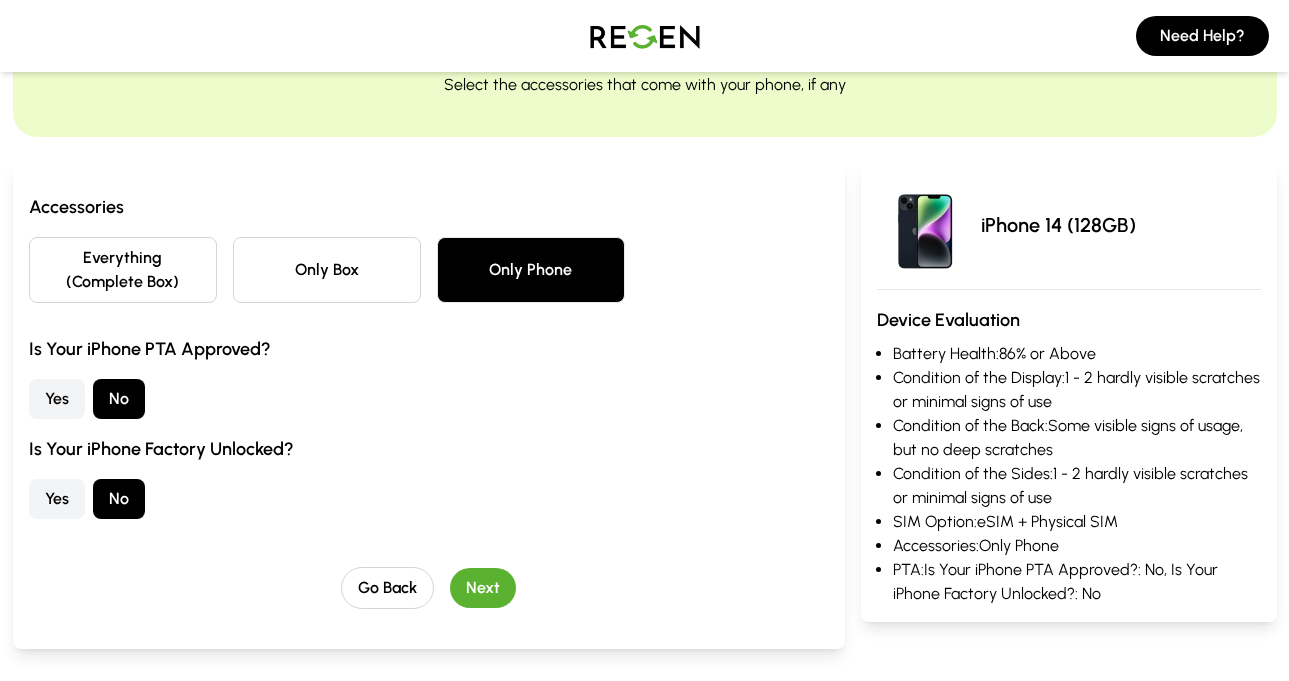 click on "Yes" at bounding box center (57, 499) 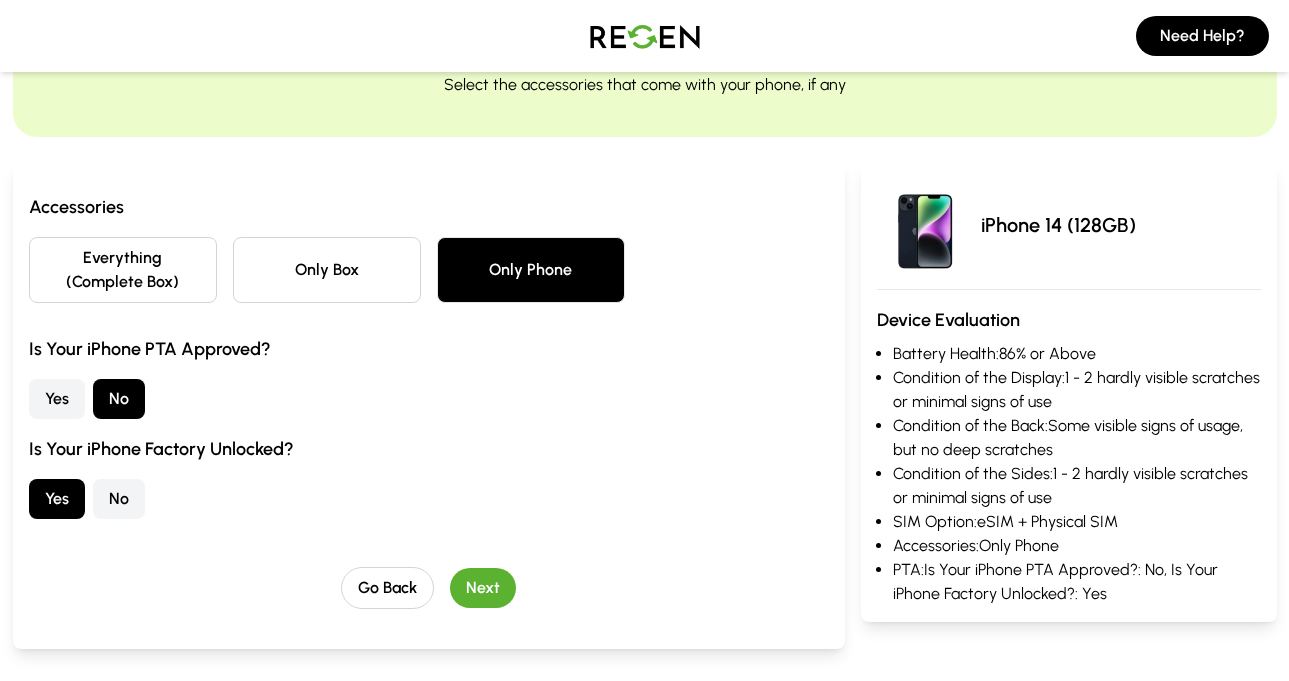 click on "Next" at bounding box center [483, 588] 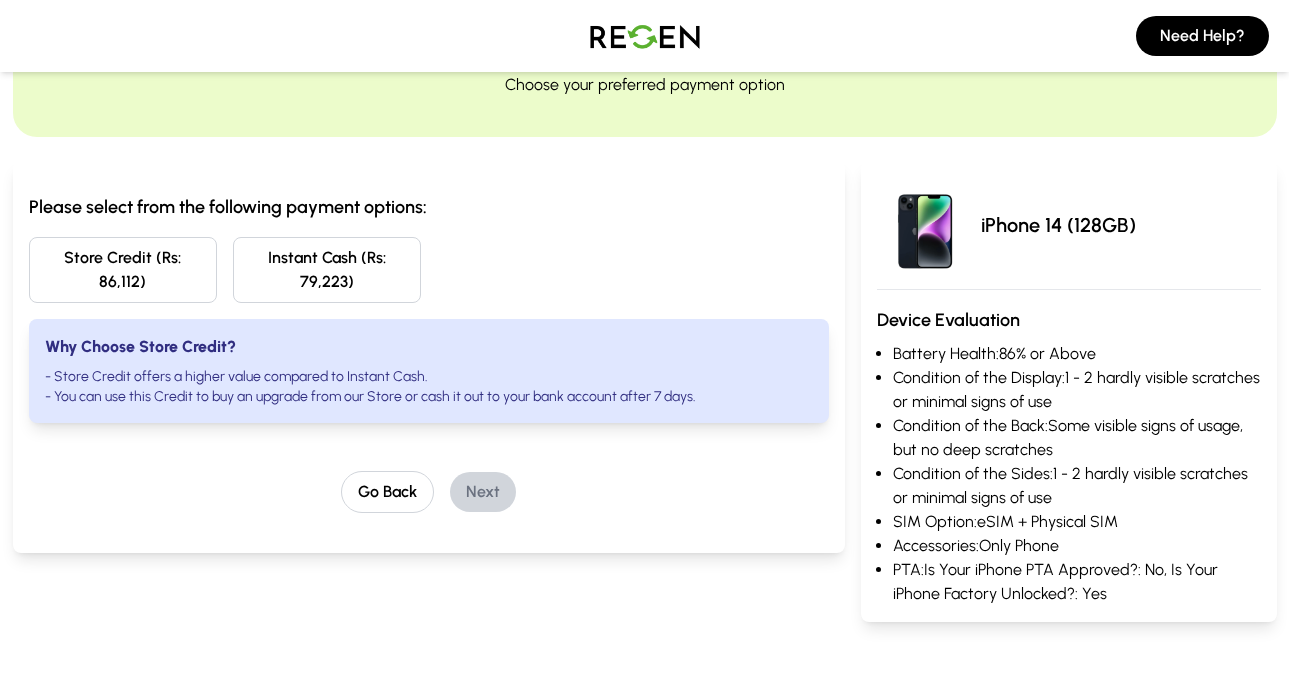 drag, startPoint x: 77, startPoint y: 275, endPoint x: 124, endPoint y: 288, distance: 48.76474 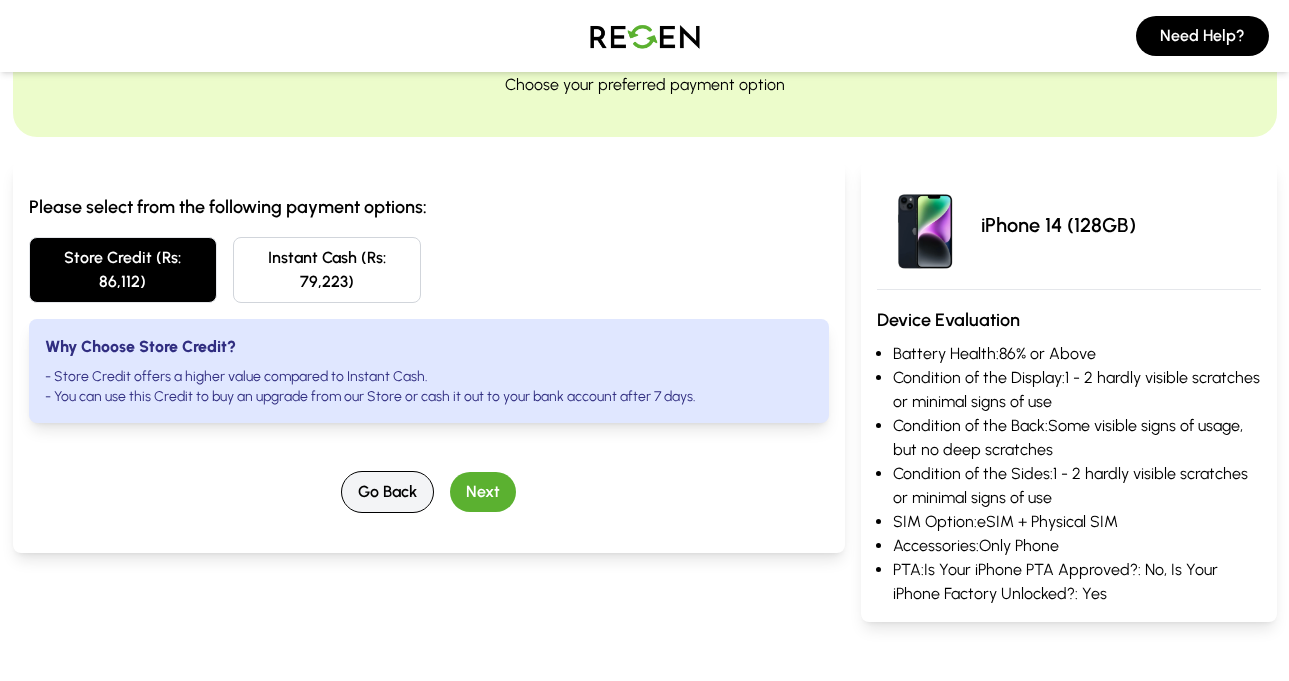 click on "Go Back" at bounding box center (387, 492) 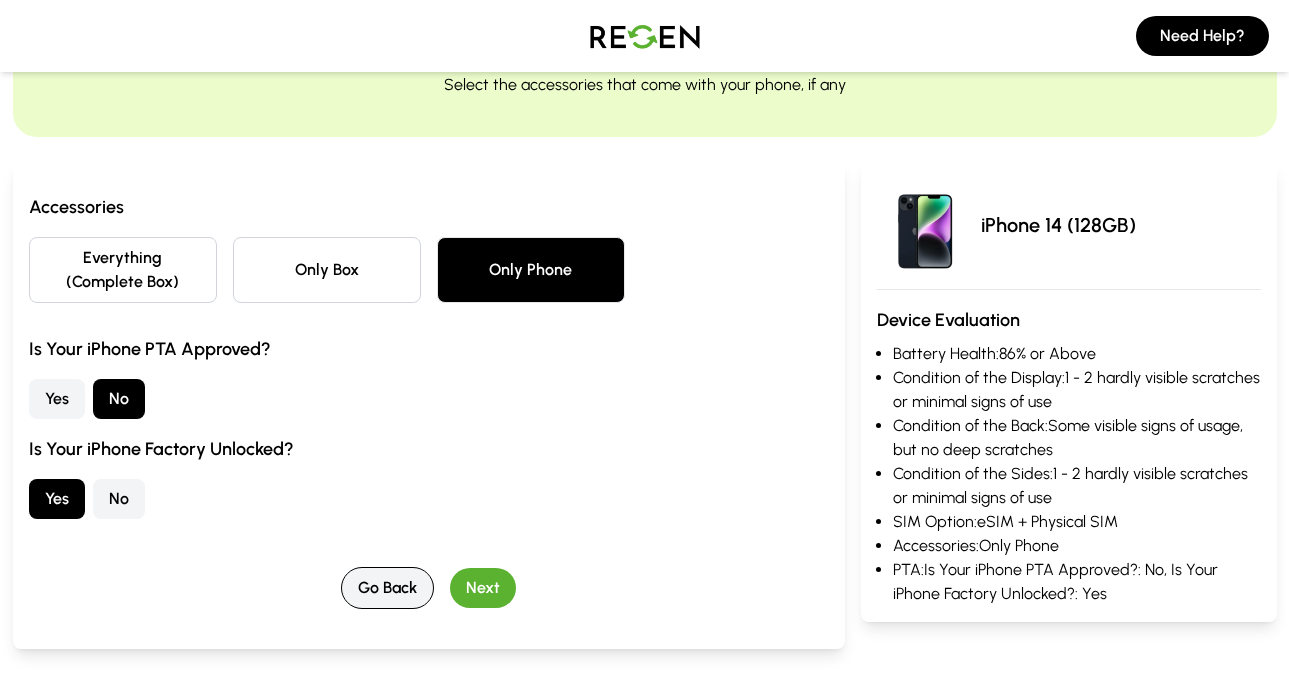 scroll, scrollTop: 0, scrollLeft: 0, axis: both 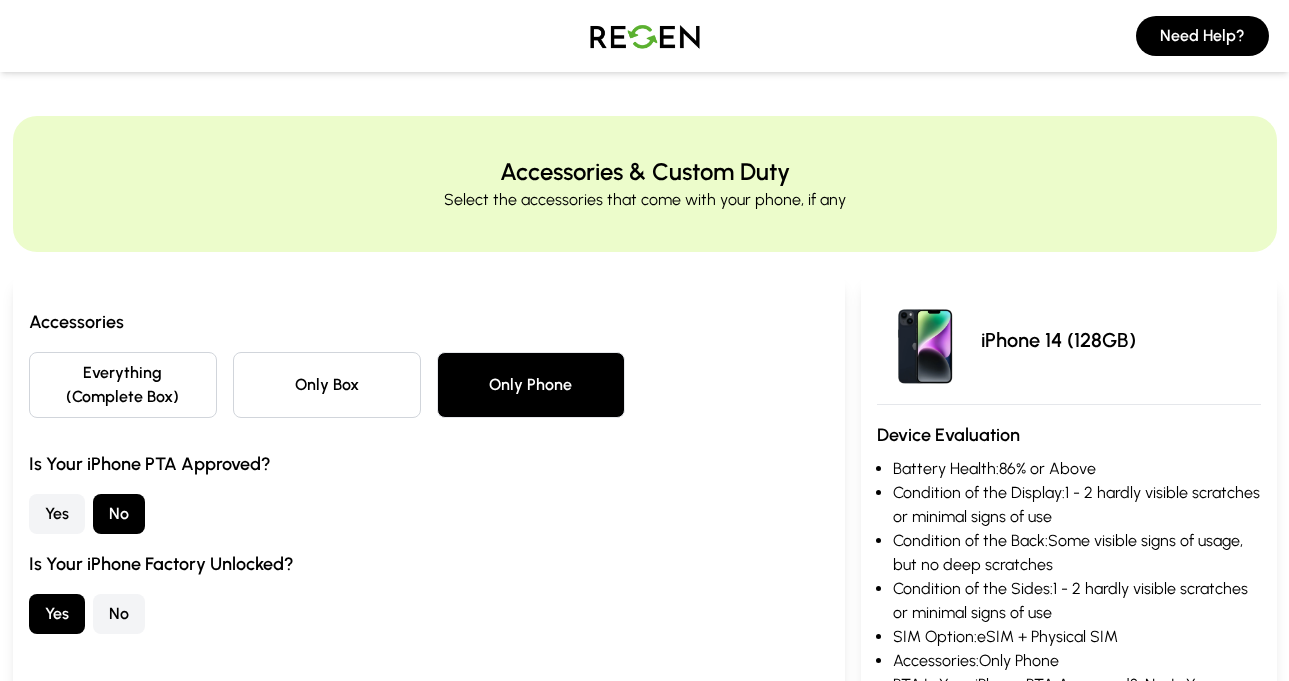 click at bounding box center [645, 36] 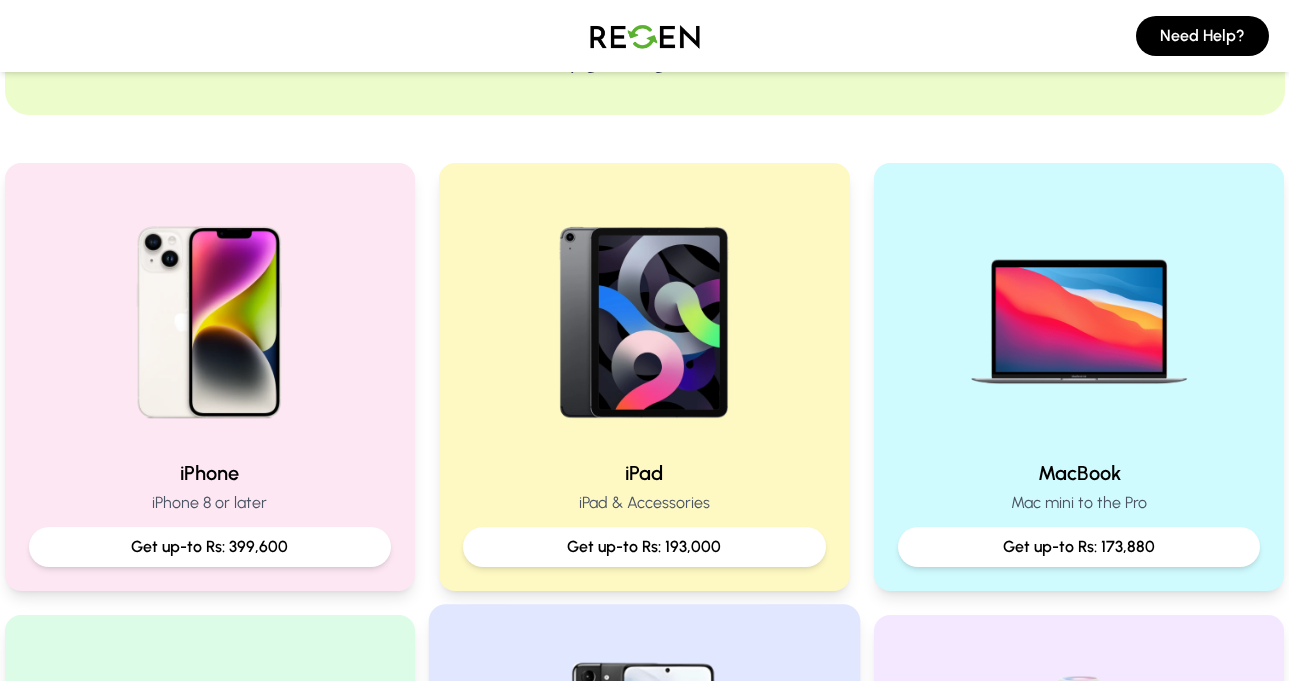 scroll, scrollTop: 0, scrollLeft: 0, axis: both 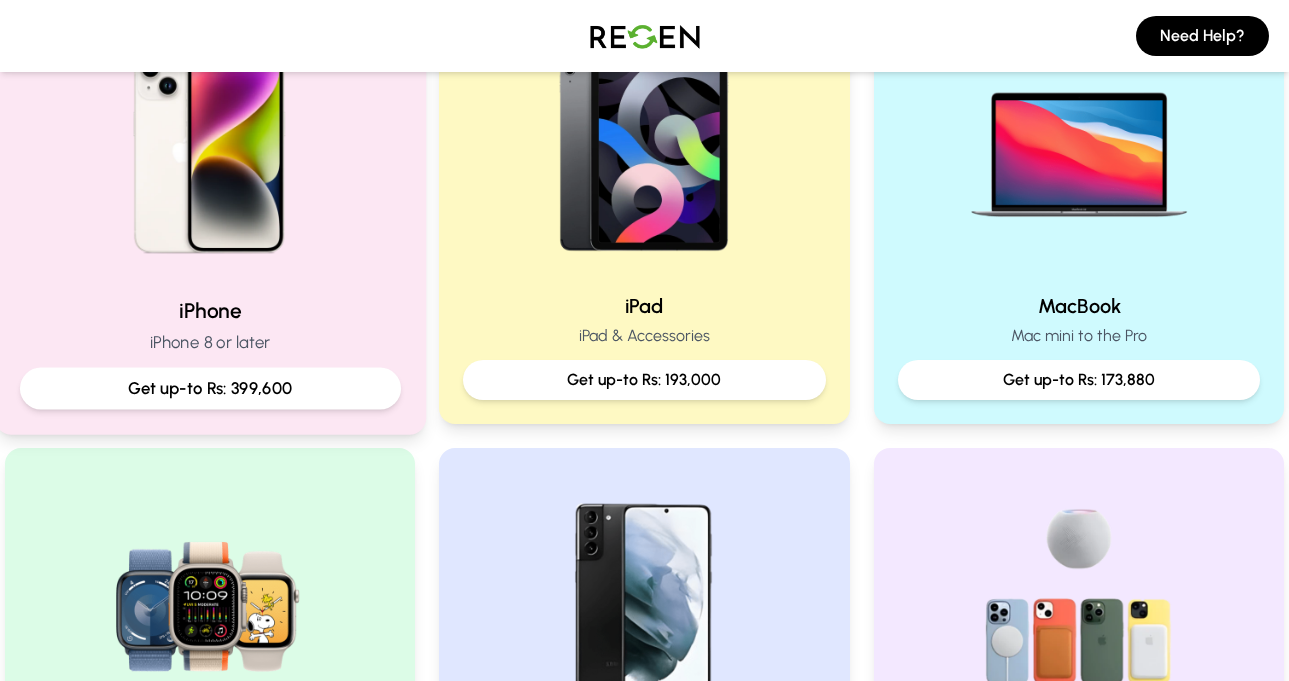 click at bounding box center [209, 145] 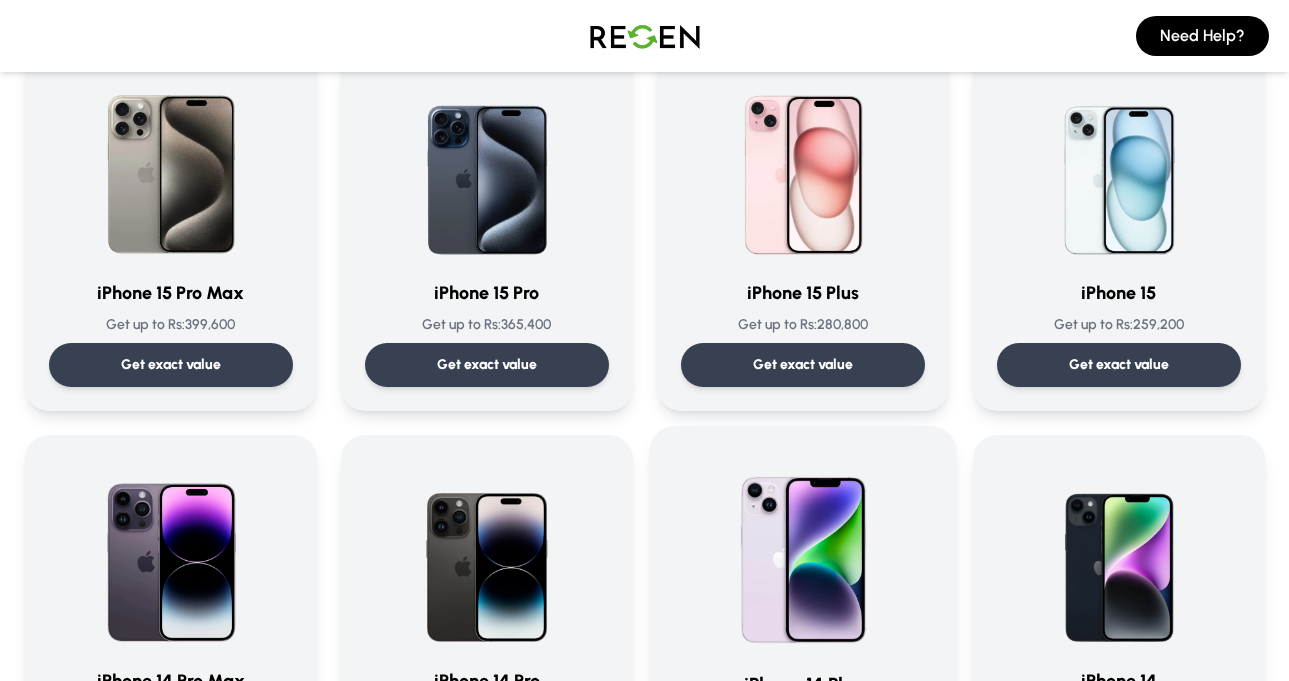 scroll, scrollTop: 333, scrollLeft: 0, axis: vertical 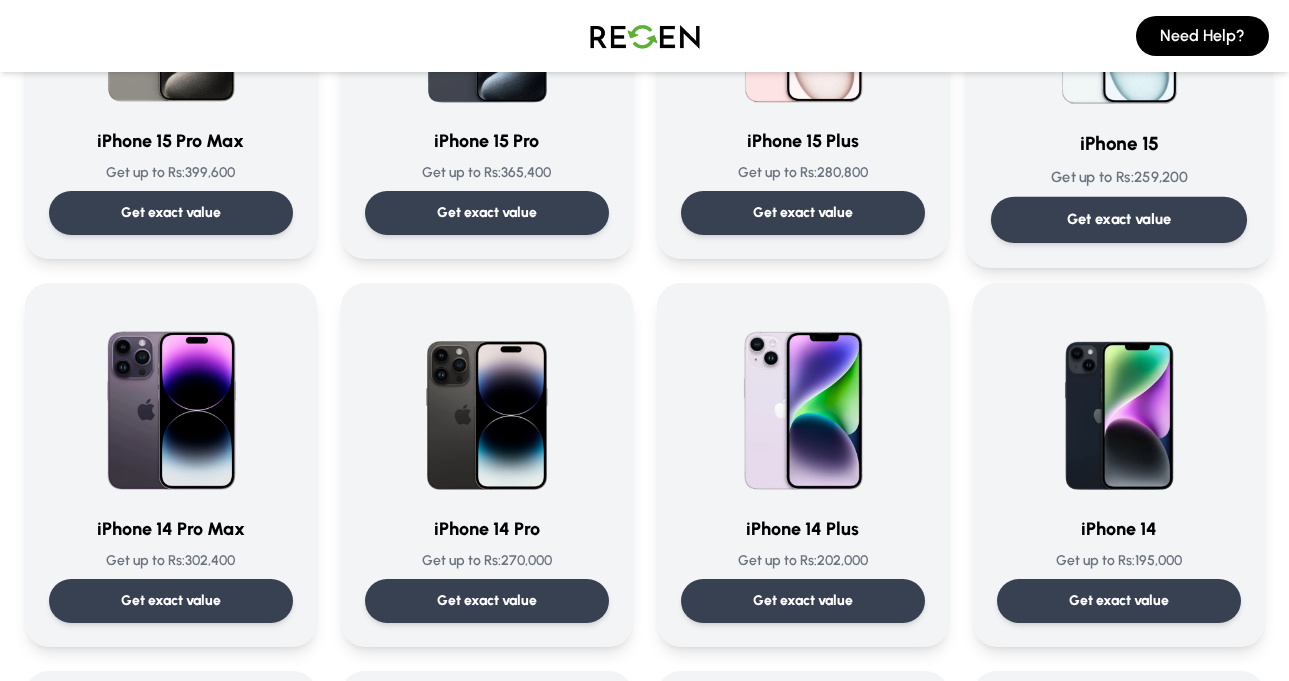 click on "iPhone 15 Get up to Rs:  259,200 Get exact value" at bounding box center [1118, 77] 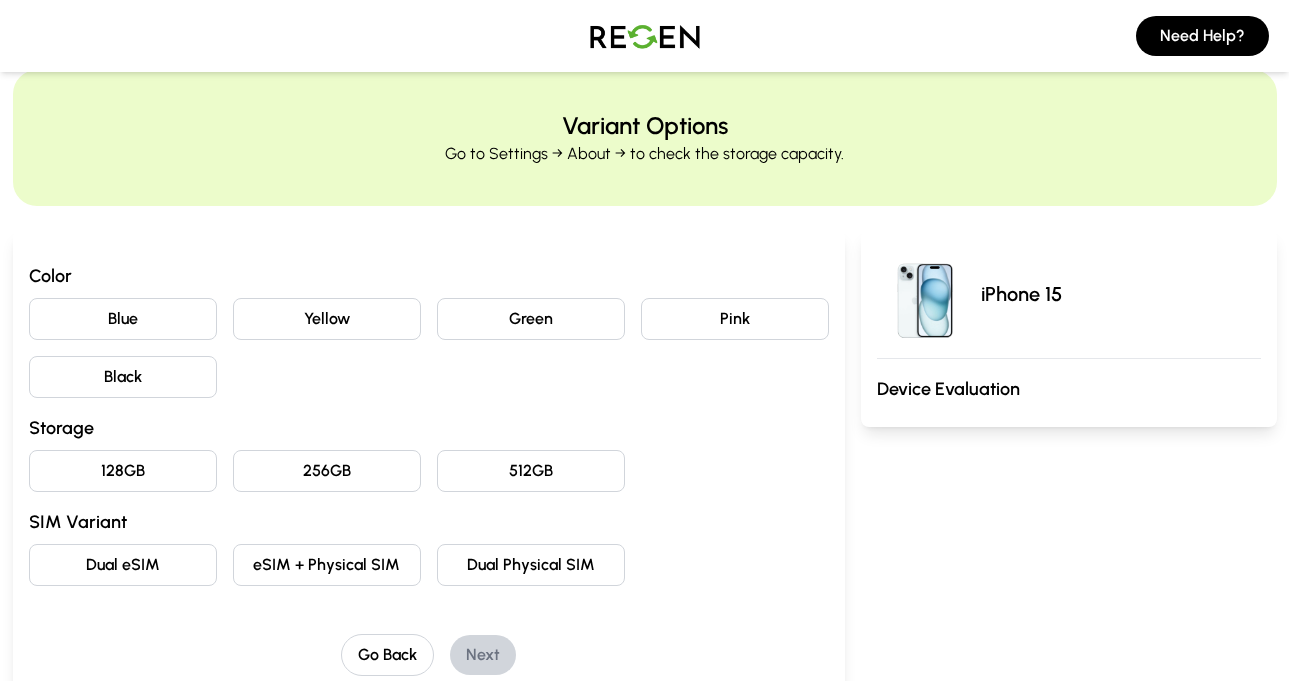 scroll, scrollTop: 167, scrollLeft: 0, axis: vertical 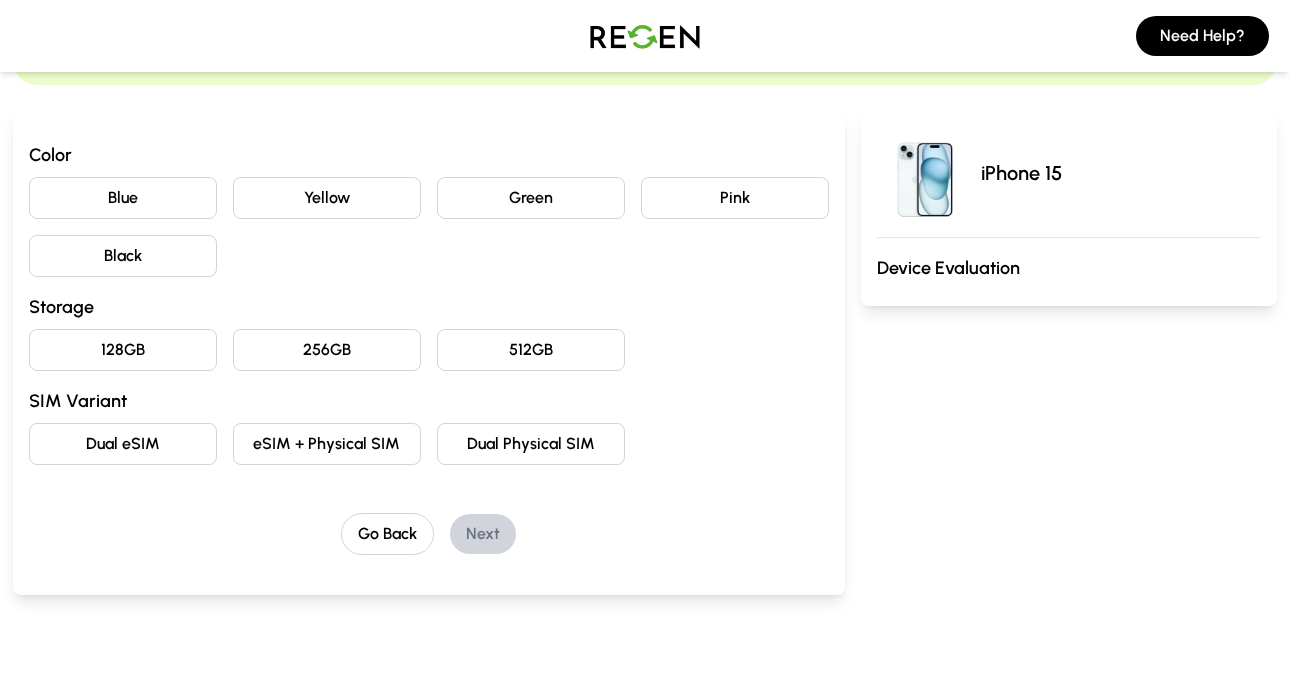 click on "Black" at bounding box center [123, 256] 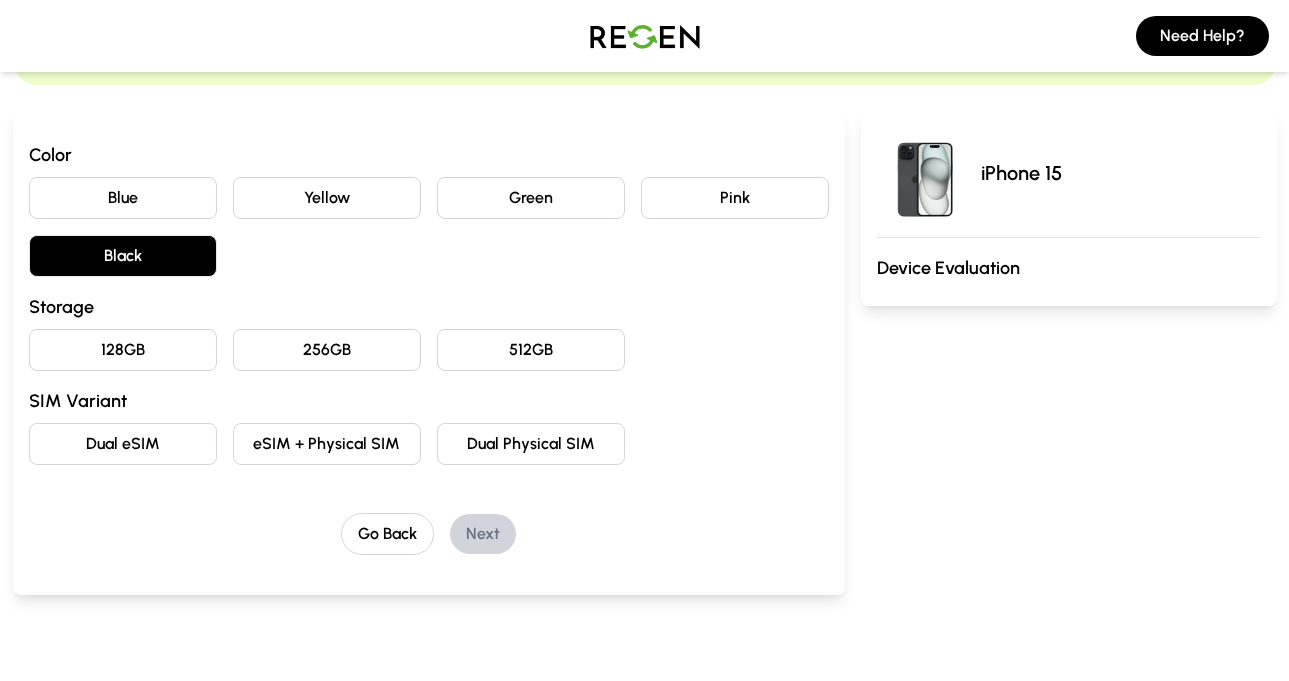 click on "Blue" at bounding box center (123, 198) 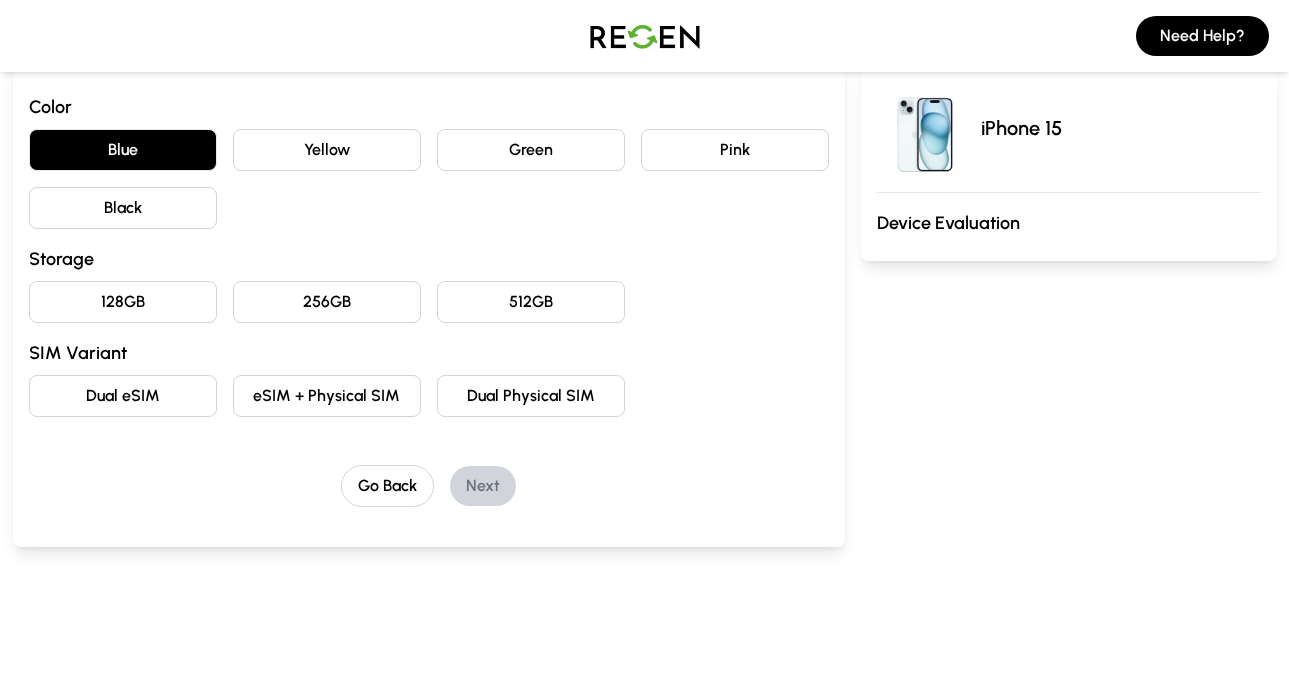 scroll, scrollTop: 167, scrollLeft: 0, axis: vertical 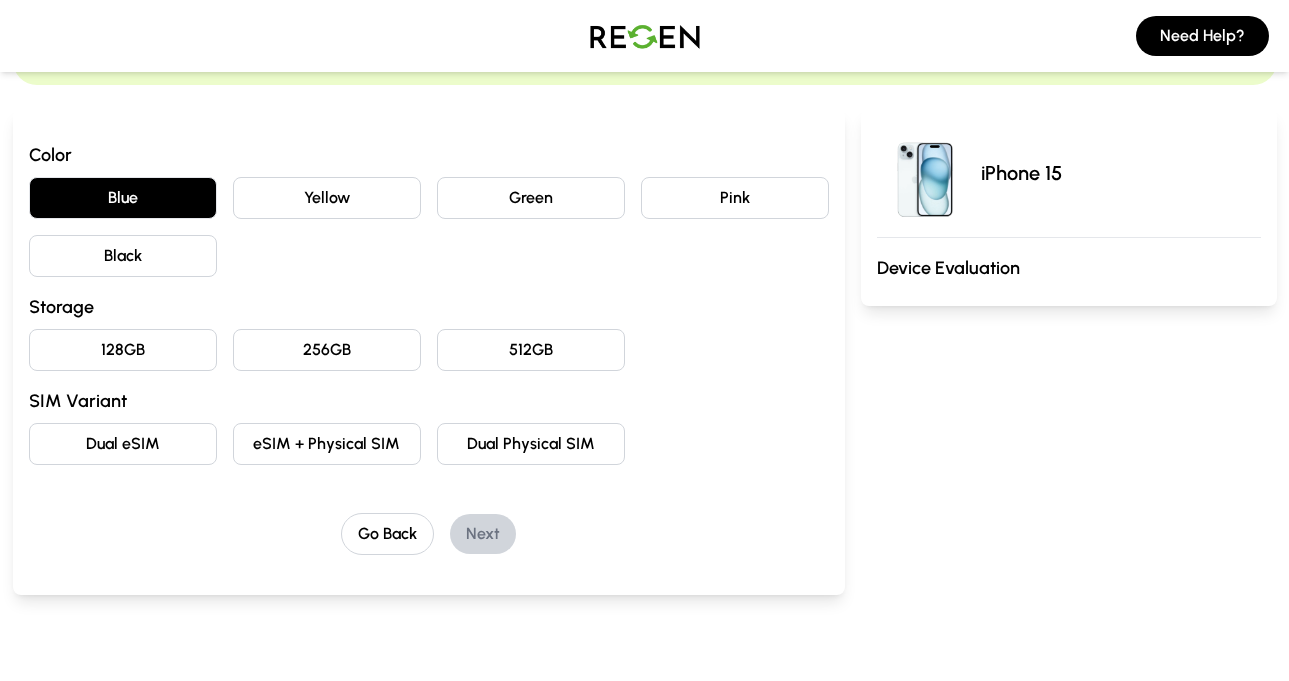 click on "128GB" at bounding box center (123, 350) 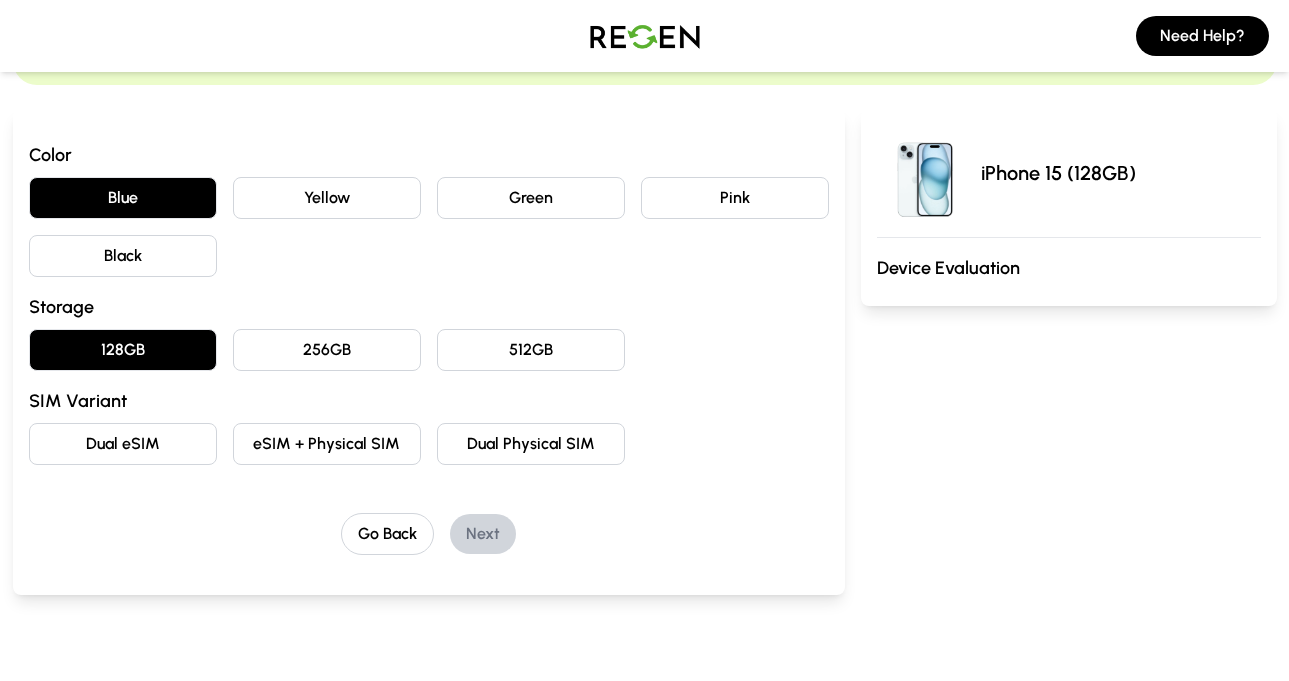 click on "eSIM + Physical SIM" at bounding box center [327, 444] 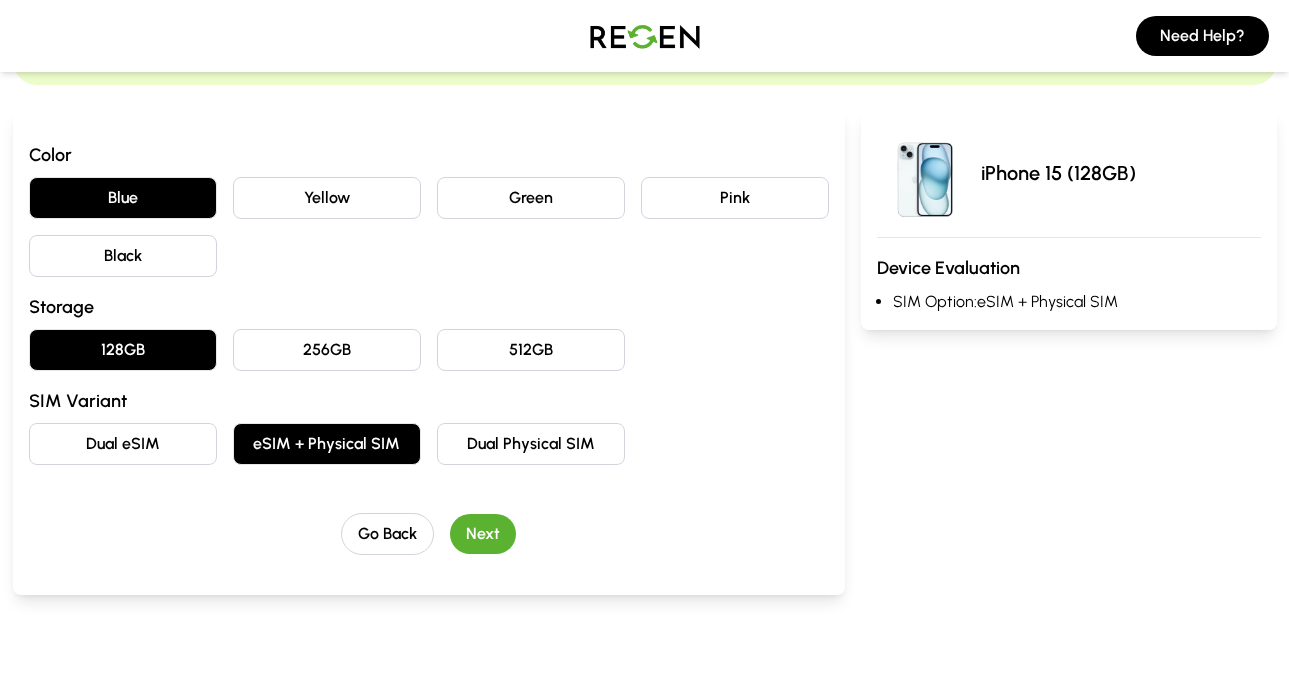 click on "Next" at bounding box center (483, 534) 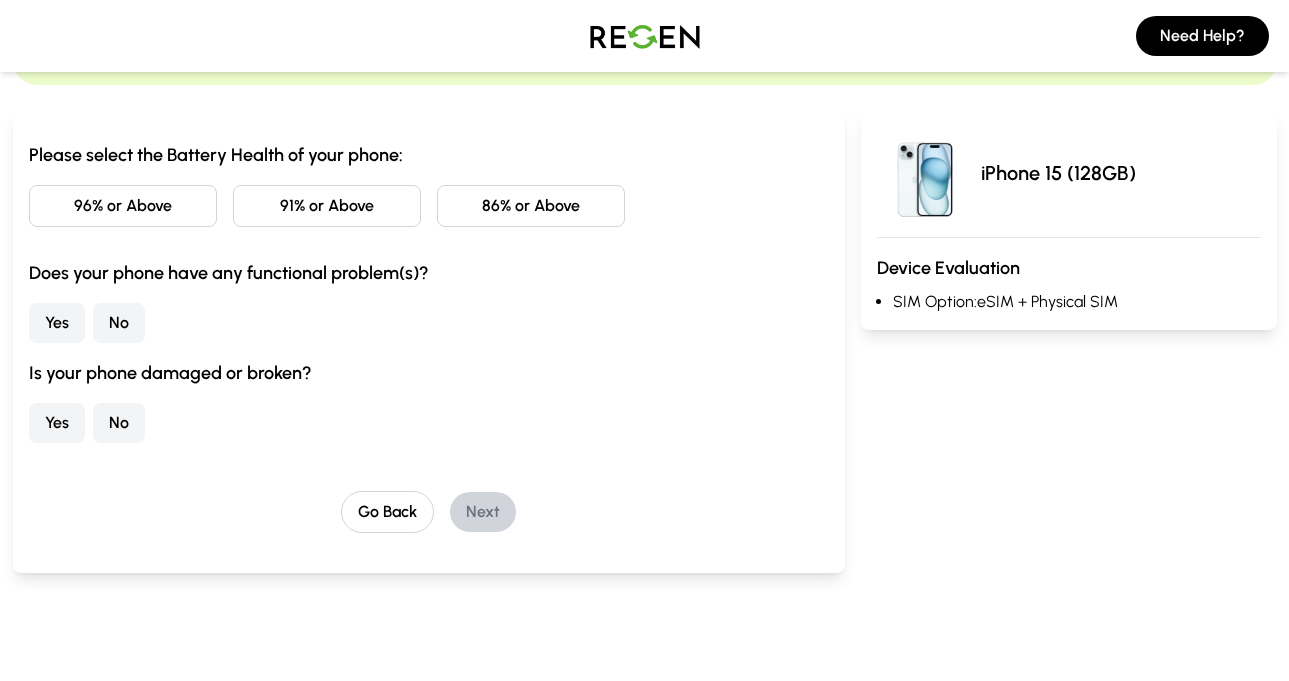 click on "91% or Above" at bounding box center [327, 206] 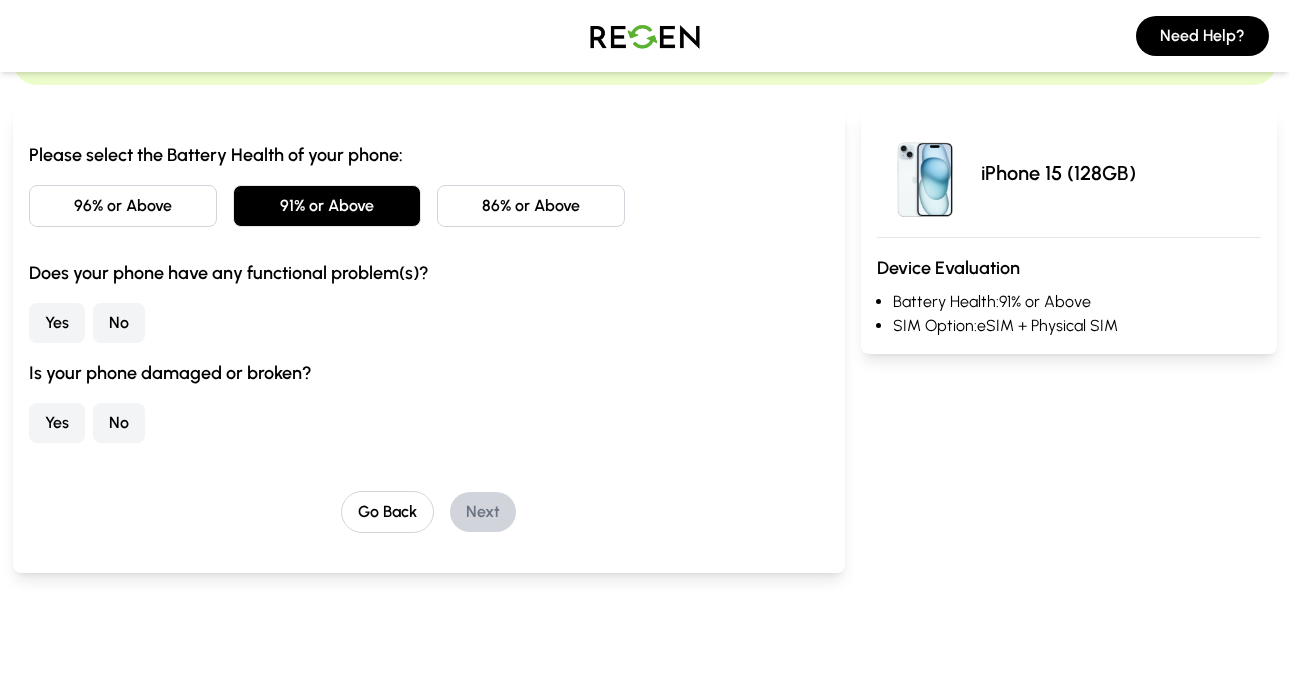 click on "No" at bounding box center (119, 323) 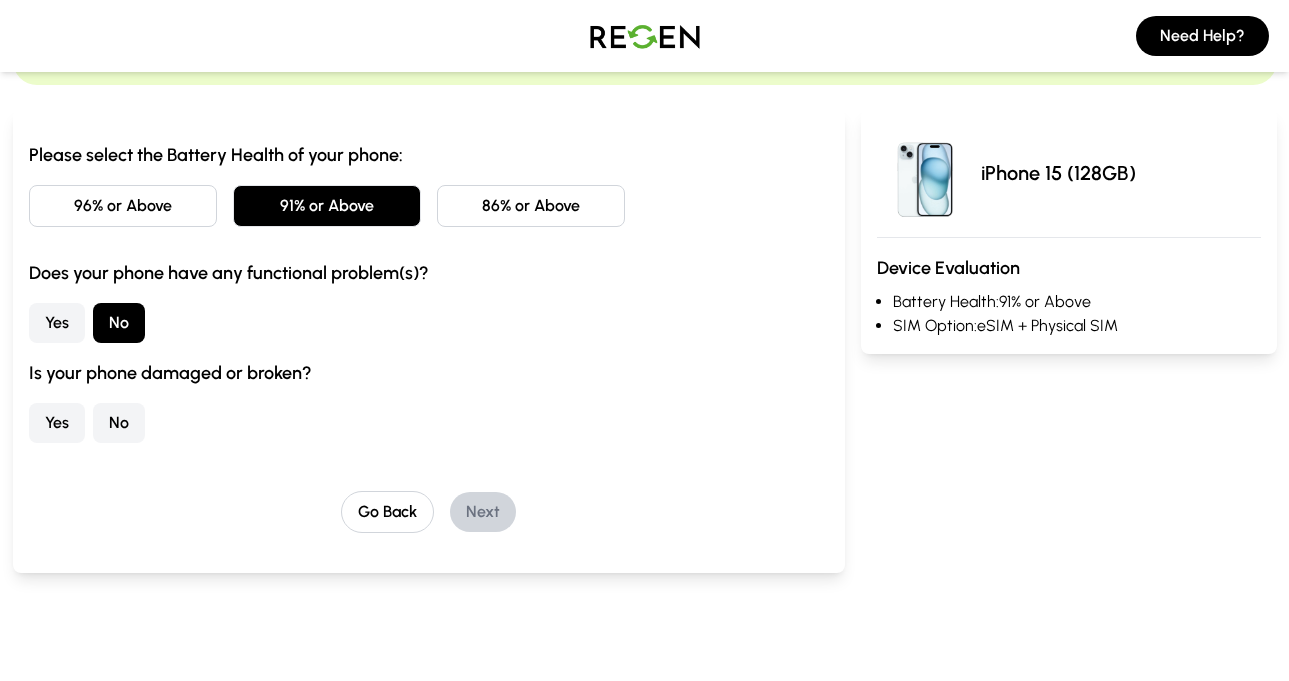 click on "No" at bounding box center [119, 423] 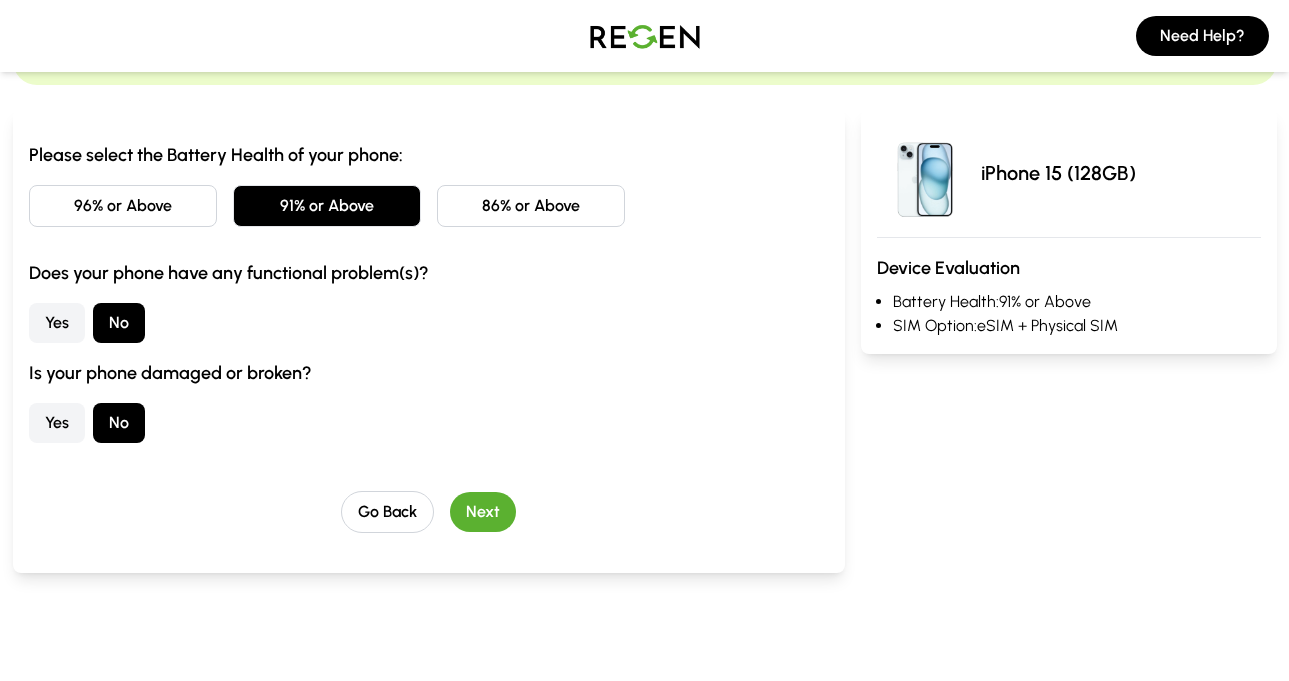 click on "Next" at bounding box center (483, 512) 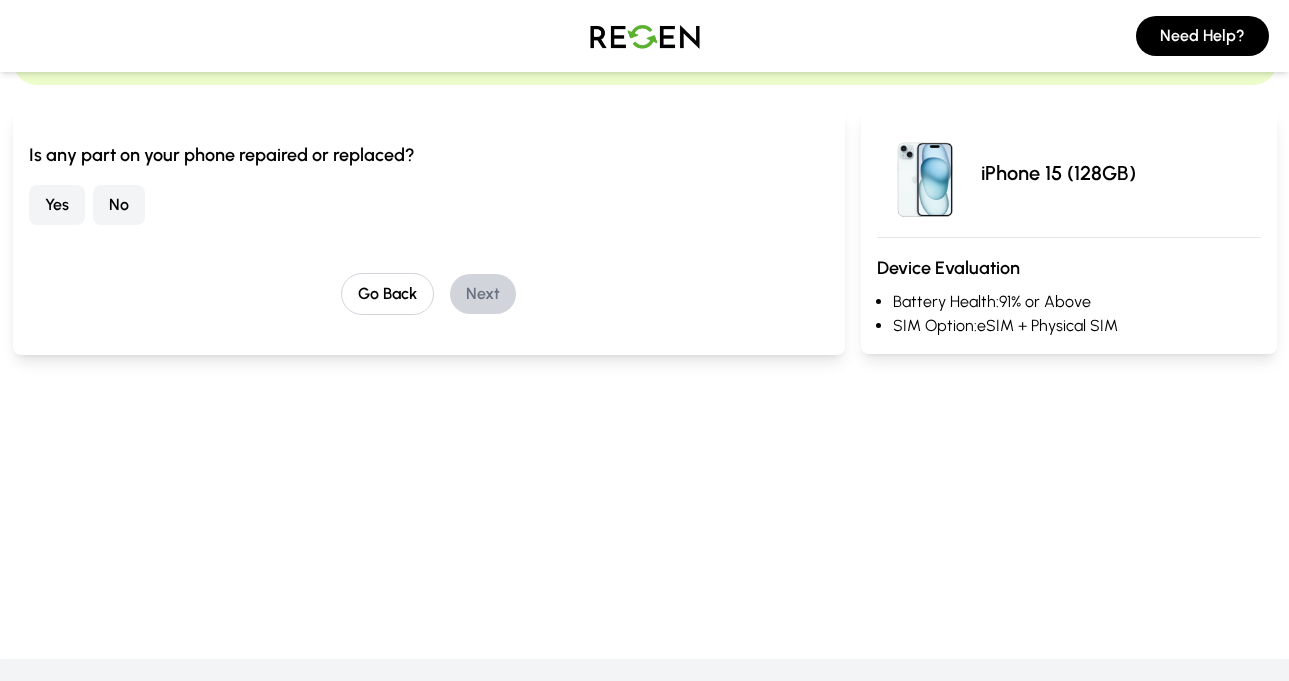 click on "No" at bounding box center (119, 205) 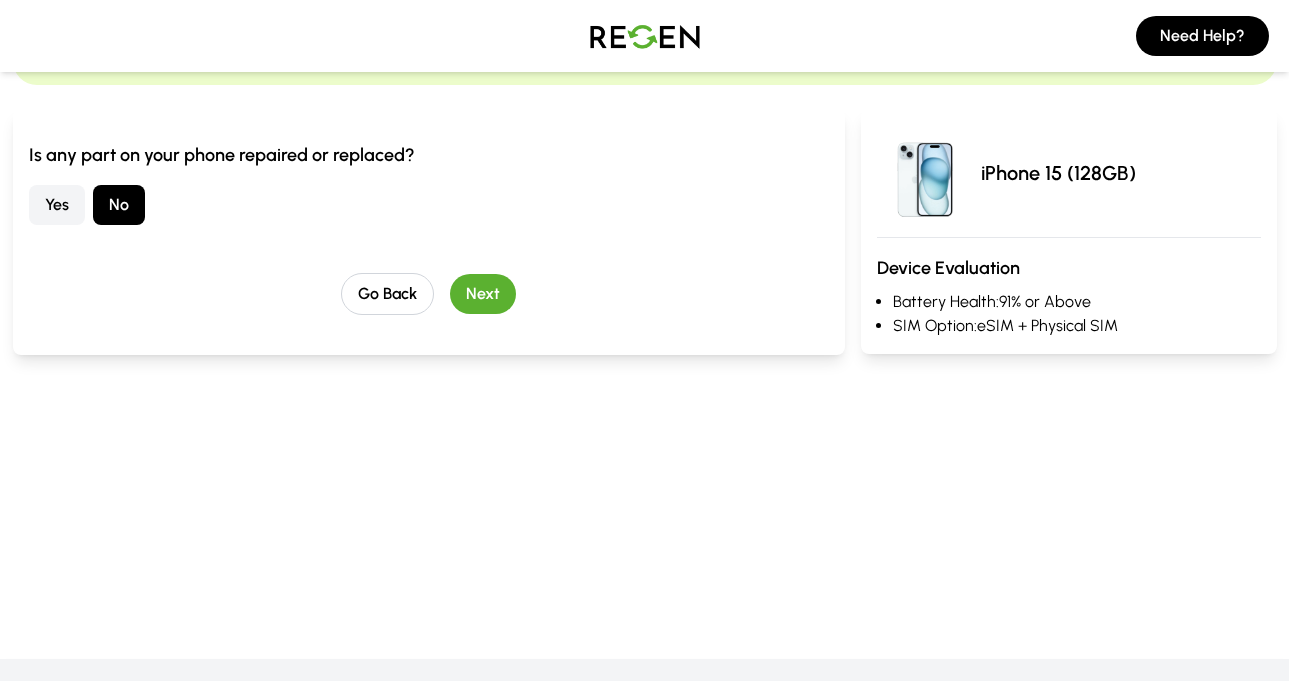 click on "Next" at bounding box center [483, 294] 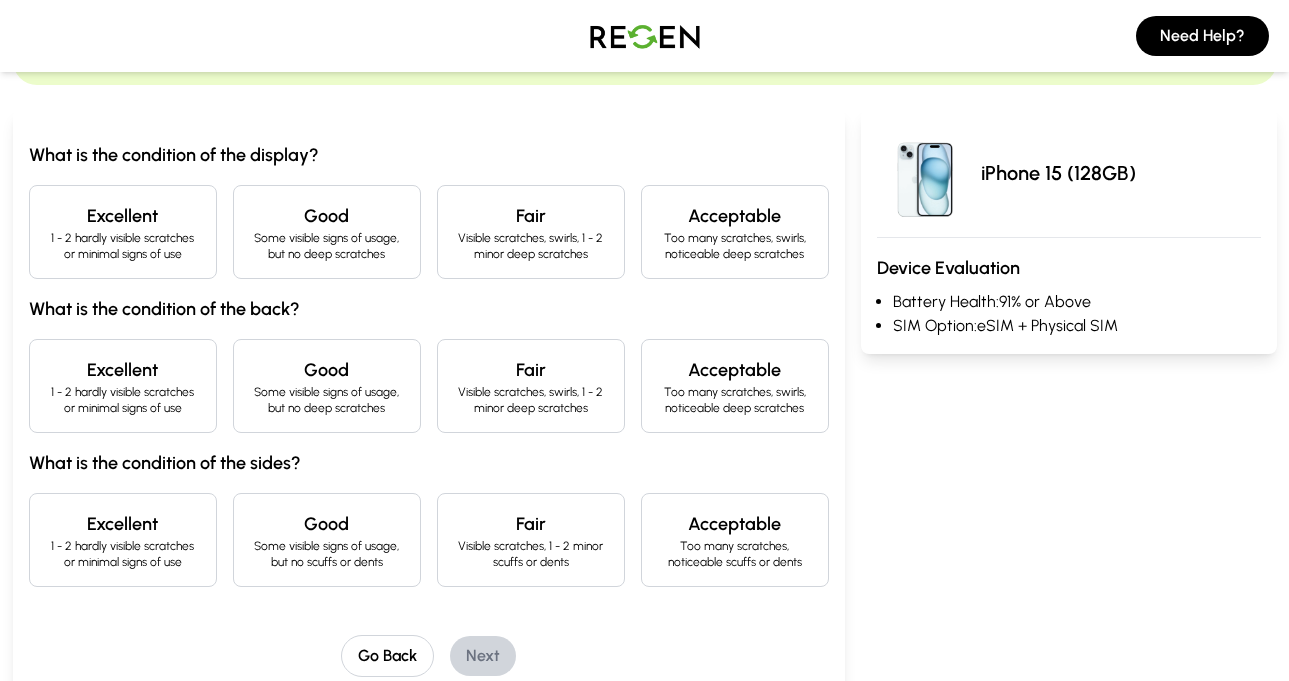click on "Excellent" at bounding box center [123, 216] 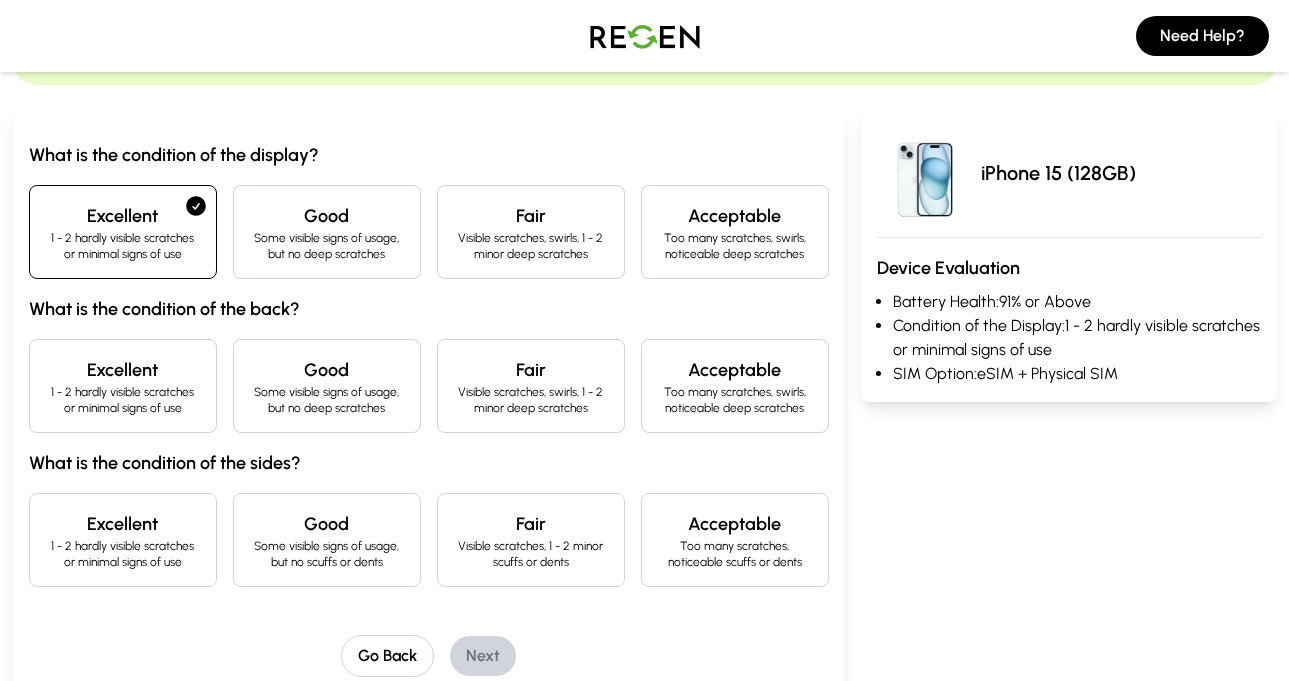 click on "Excellent" at bounding box center [123, 370] 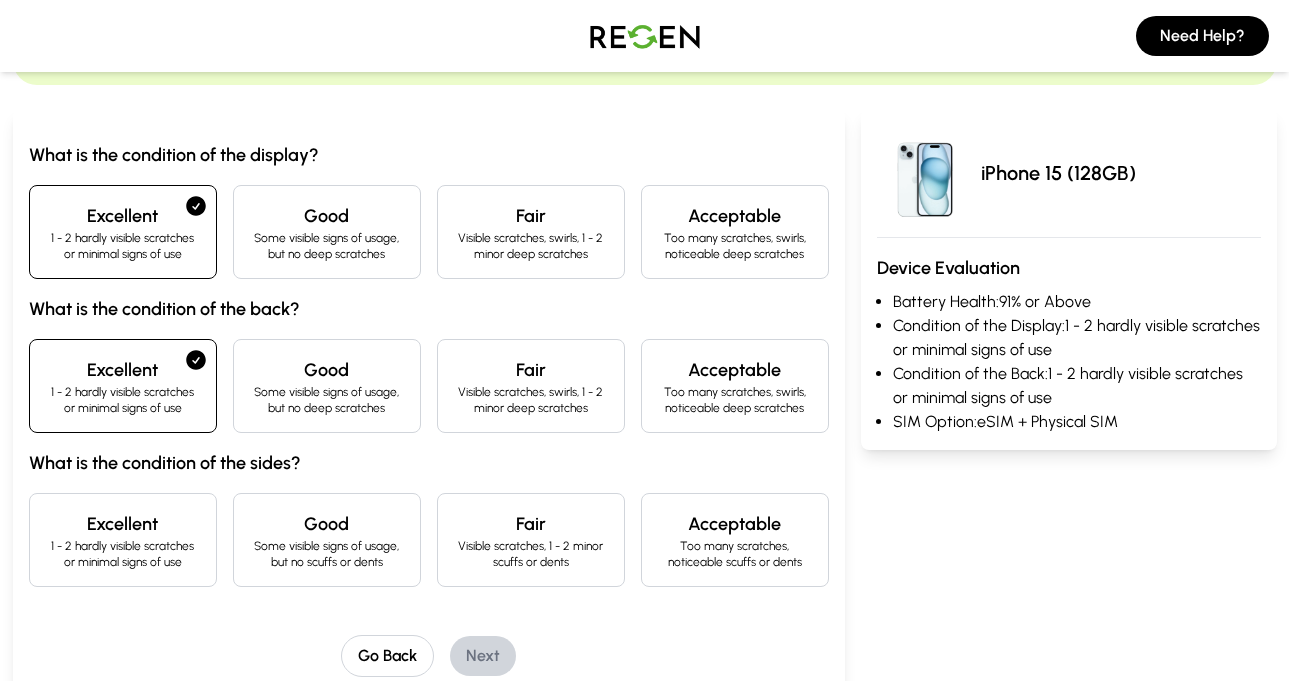 click on "Some visible signs of usage, but no scuffs or dents" at bounding box center [327, 554] 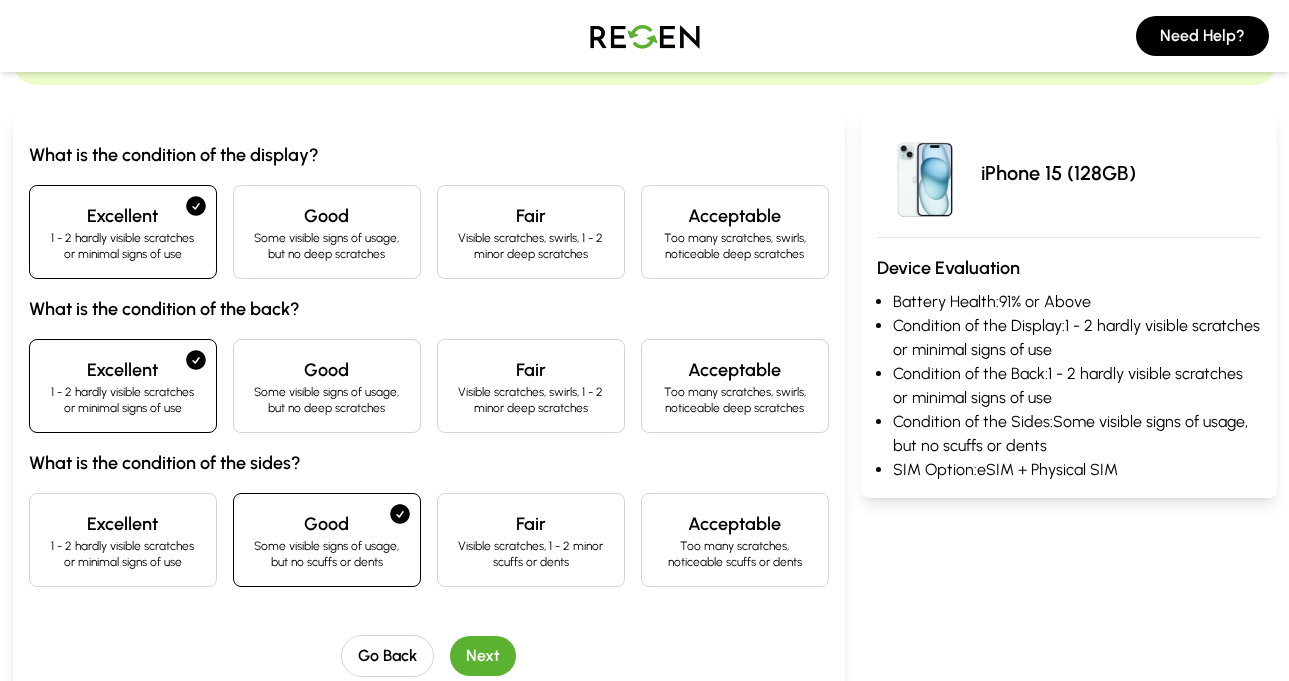 click on "Next" at bounding box center [483, 656] 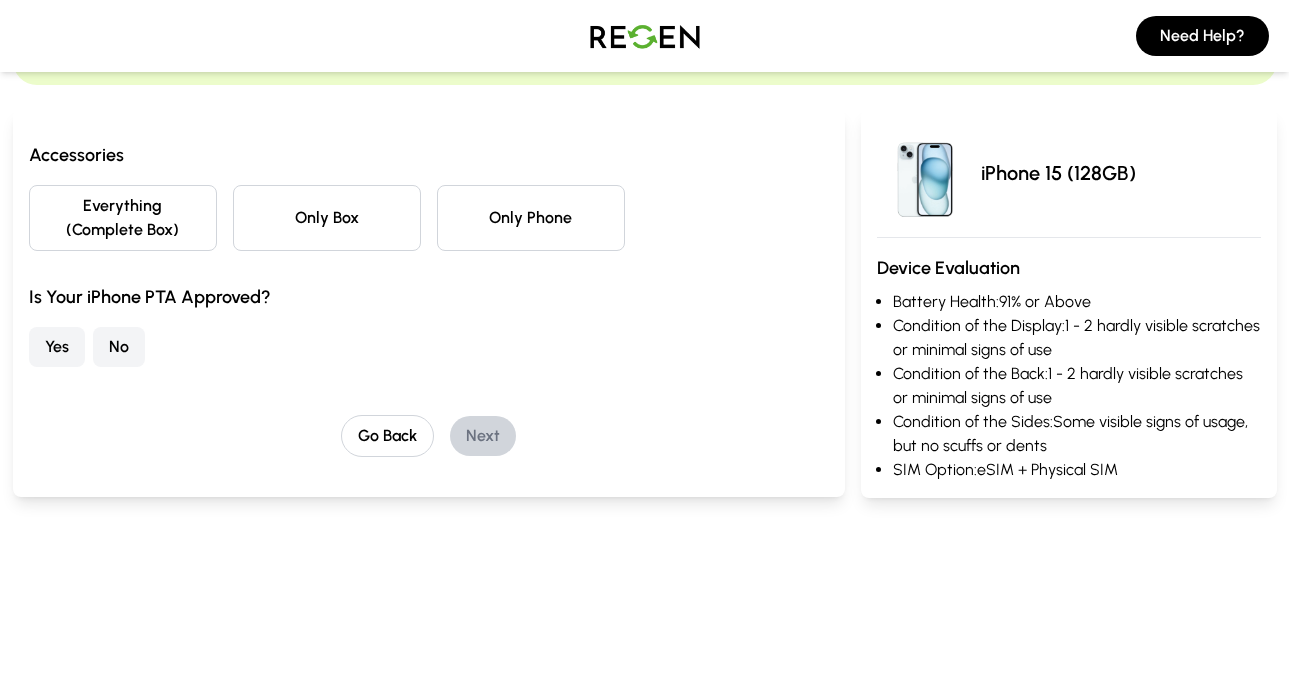 click on "Only Phone" at bounding box center (531, 218) 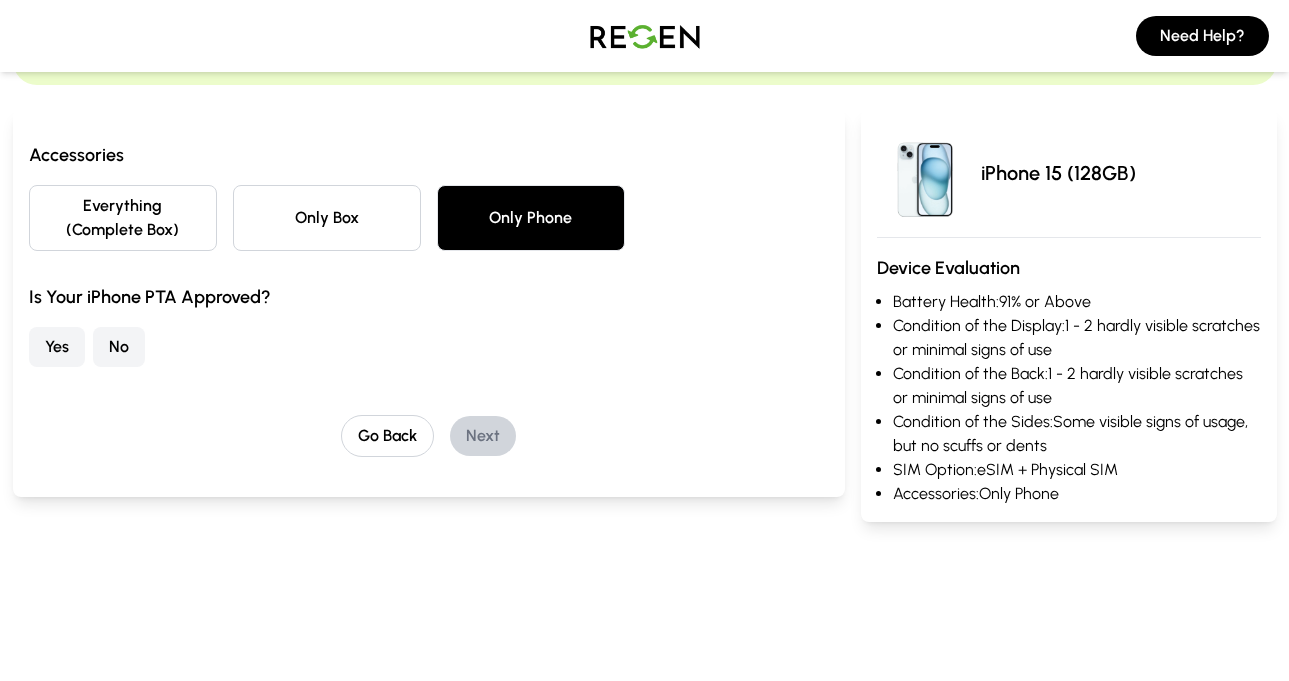 click on "Yes" at bounding box center (57, 347) 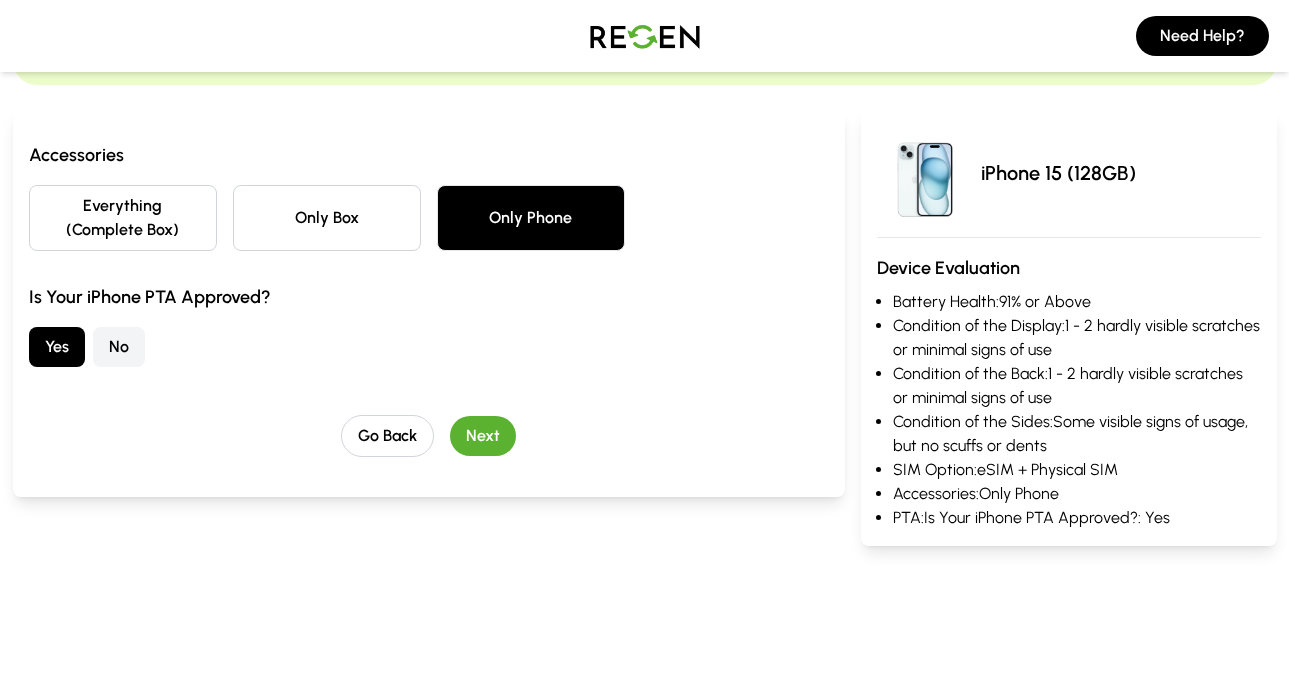 click on "Next" at bounding box center [483, 436] 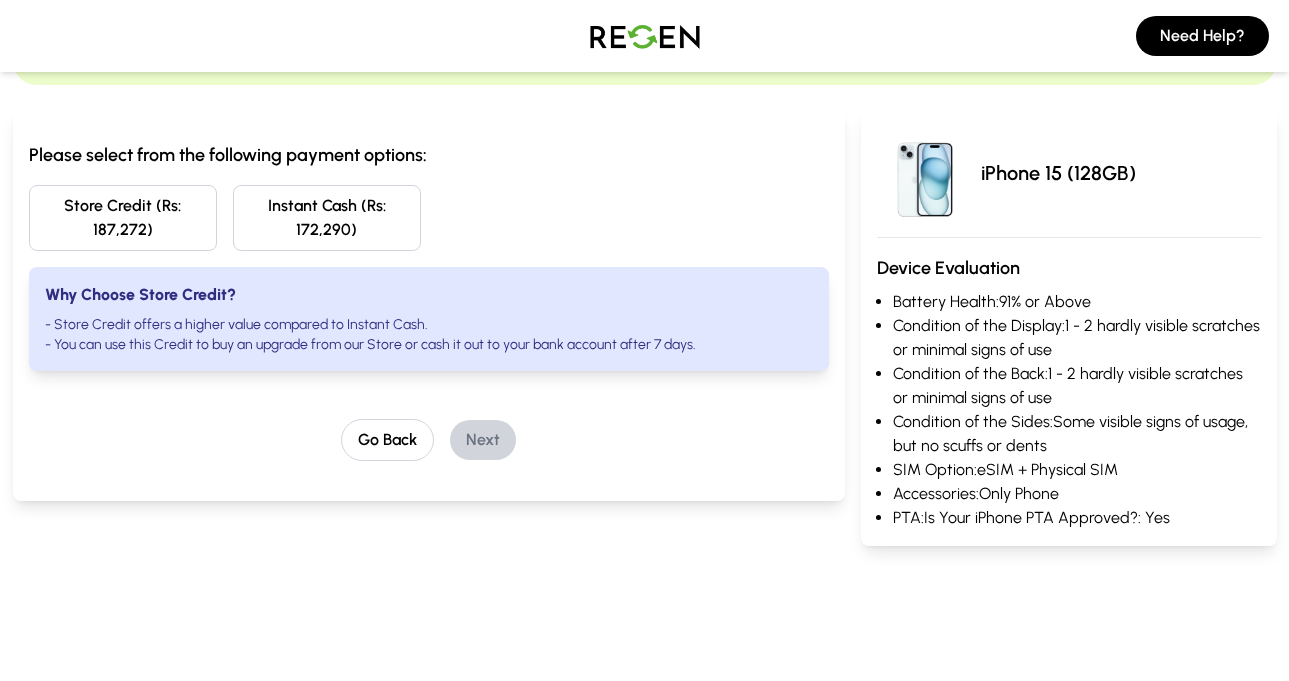 scroll, scrollTop: 0, scrollLeft: 0, axis: both 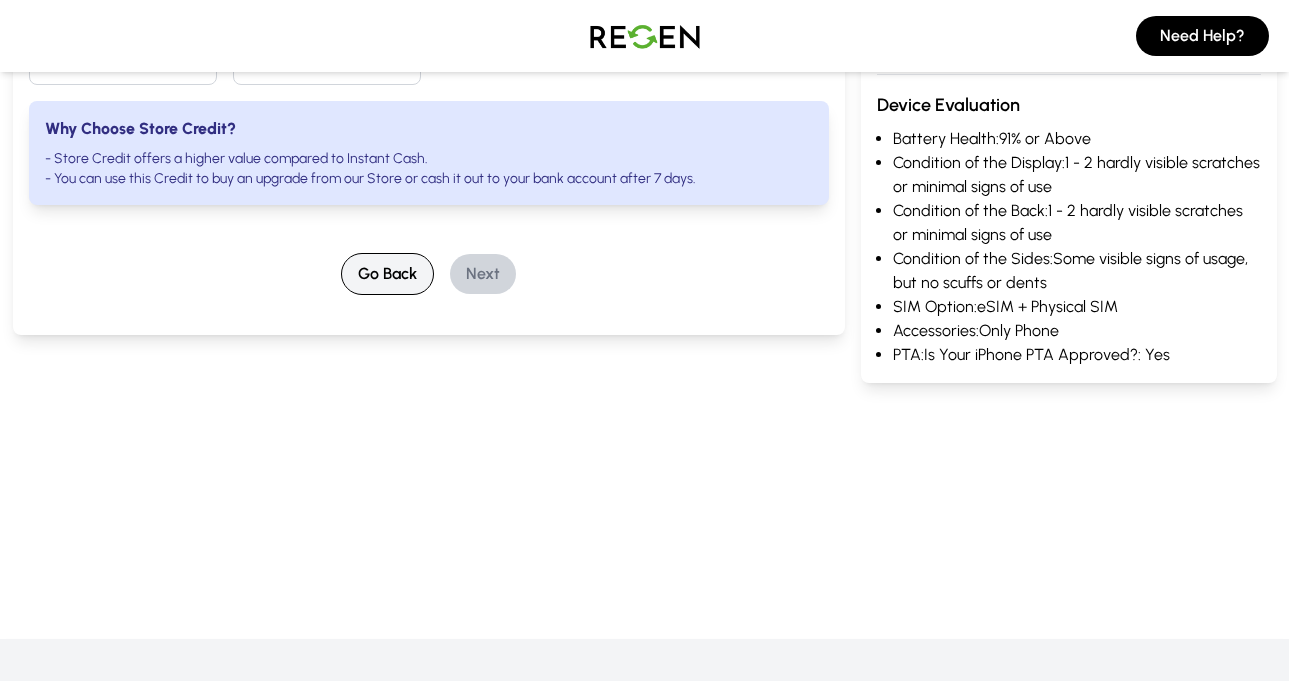 click on "Go Back" at bounding box center (387, 274) 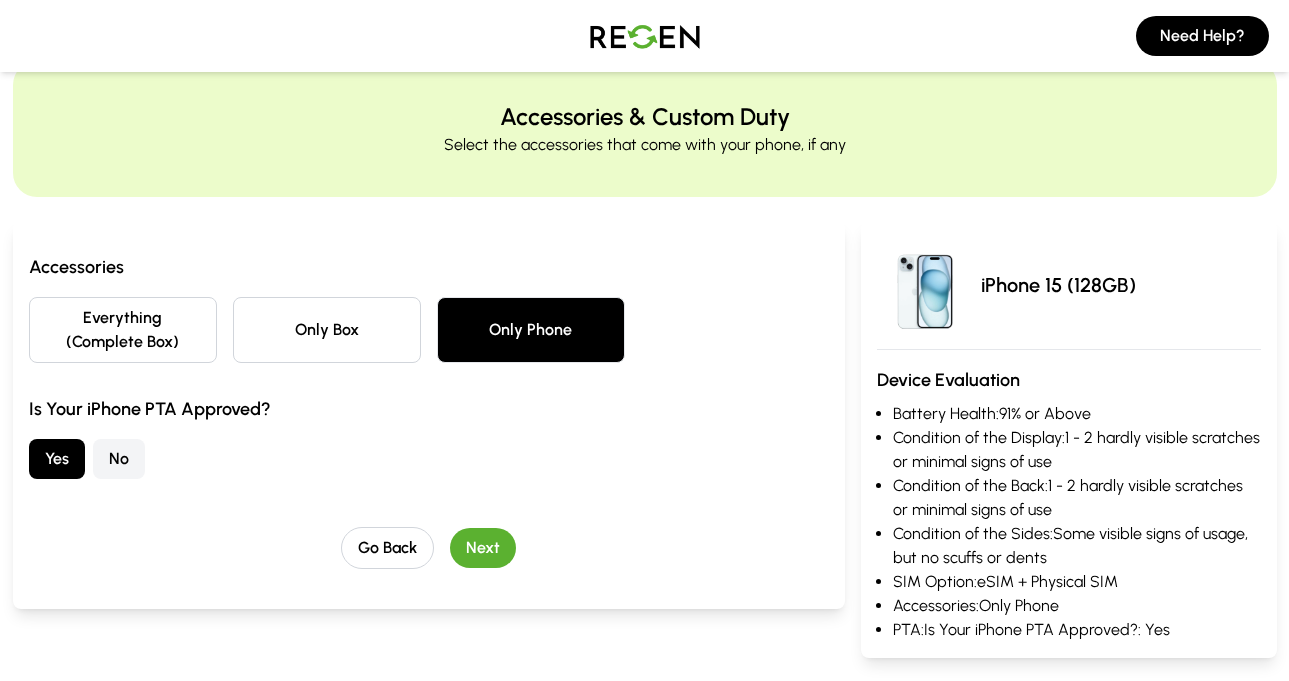 scroll, scrollTop: 0, scrollLeft: 0, axis: both 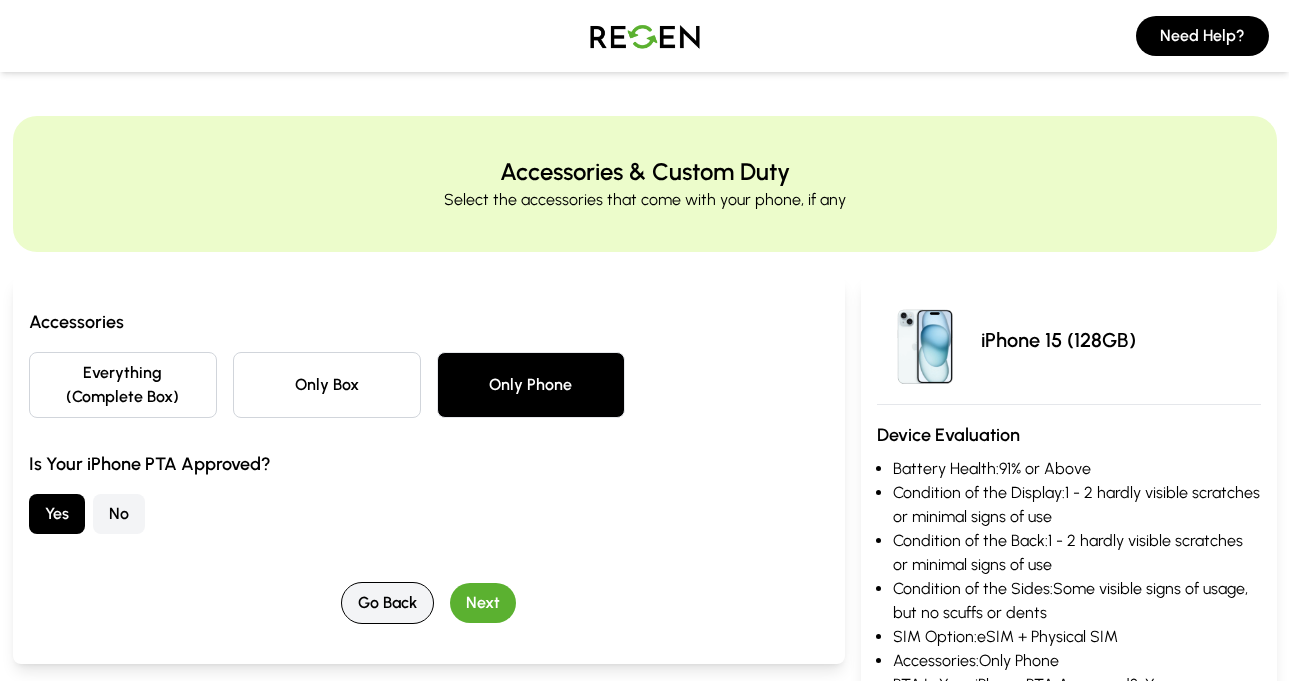 click on "Go Back" at bounding box center (387, 603) 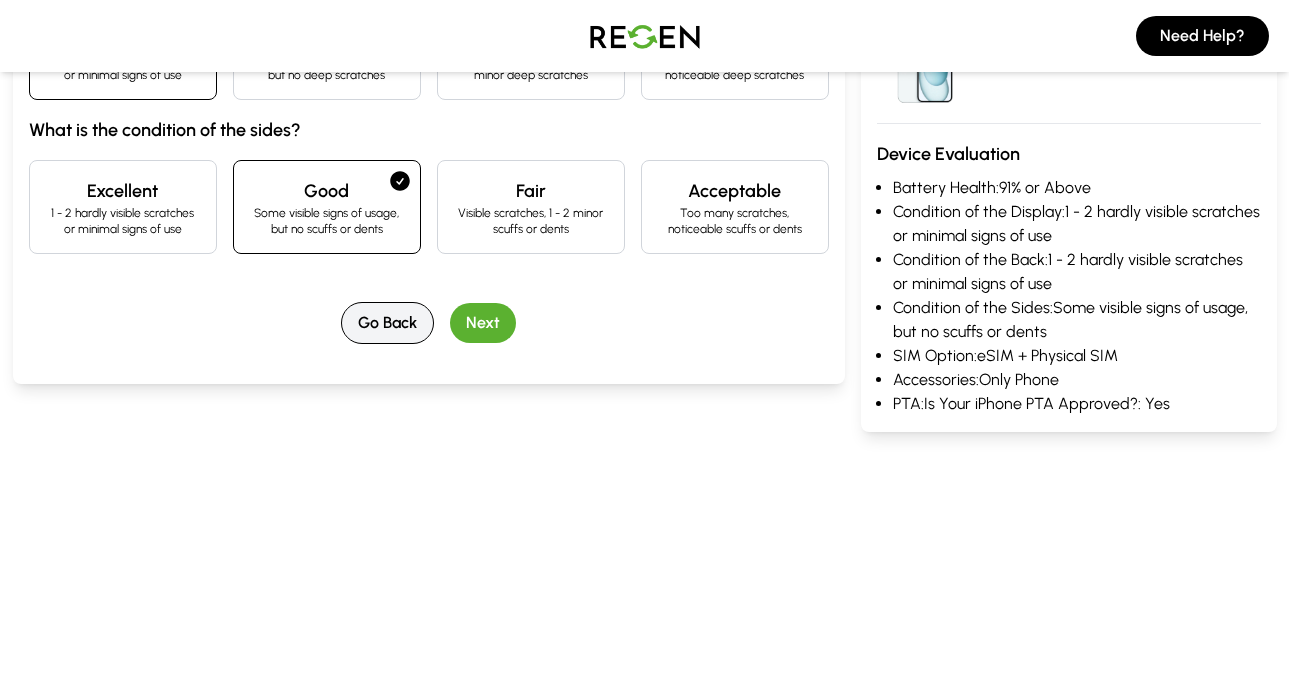 click on "Go Back" at bounding box center [387, 323] 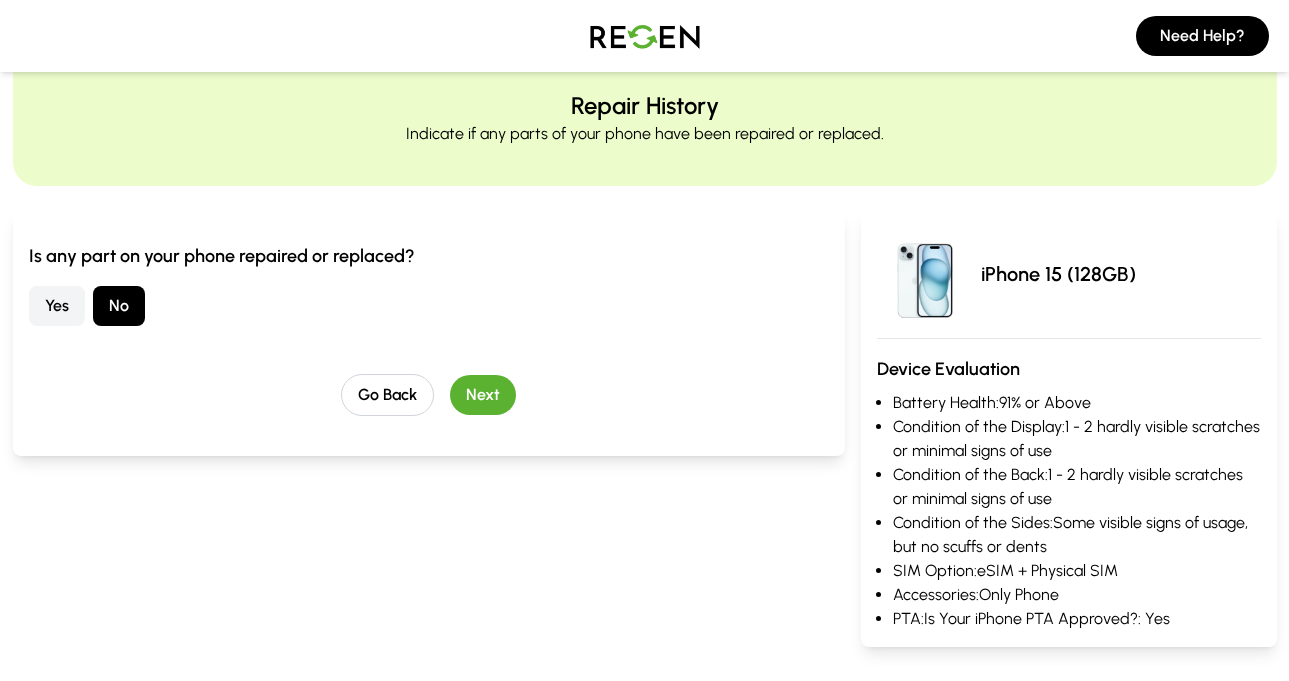 scroll, scrollTop: 0, scrollLeft: 0, axis: both 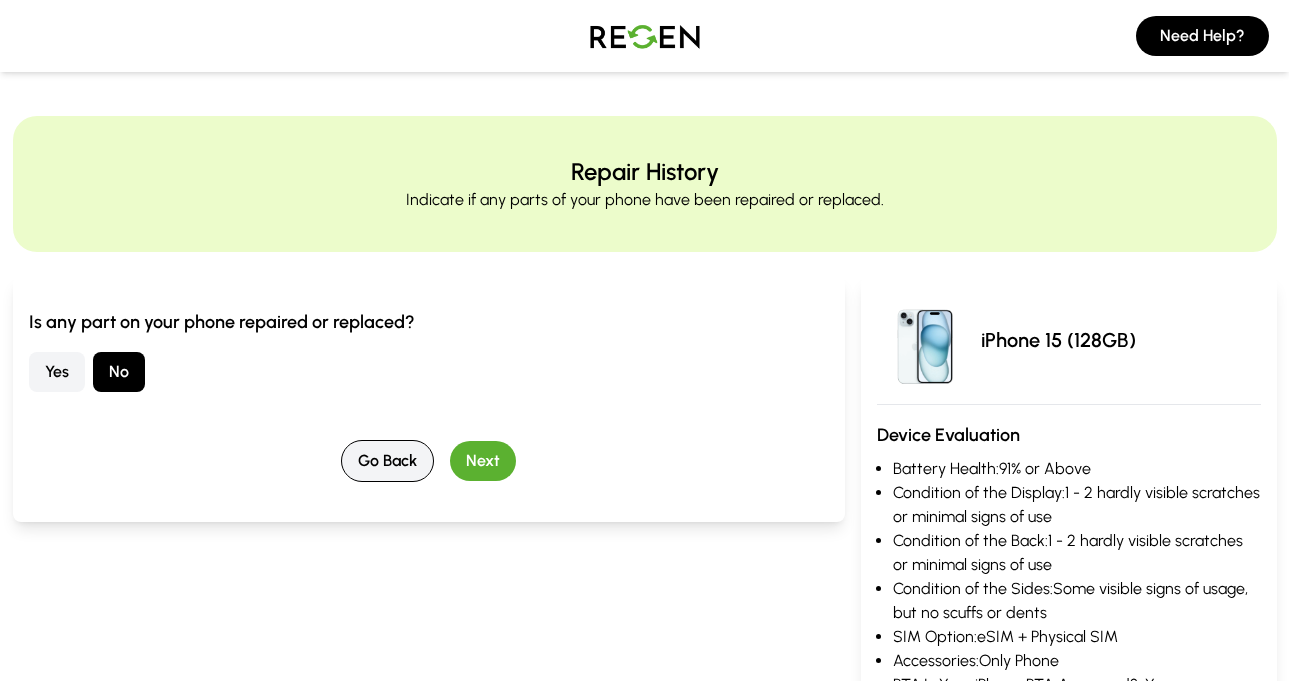 click on "Go Back" at bounding box center [387, 461] 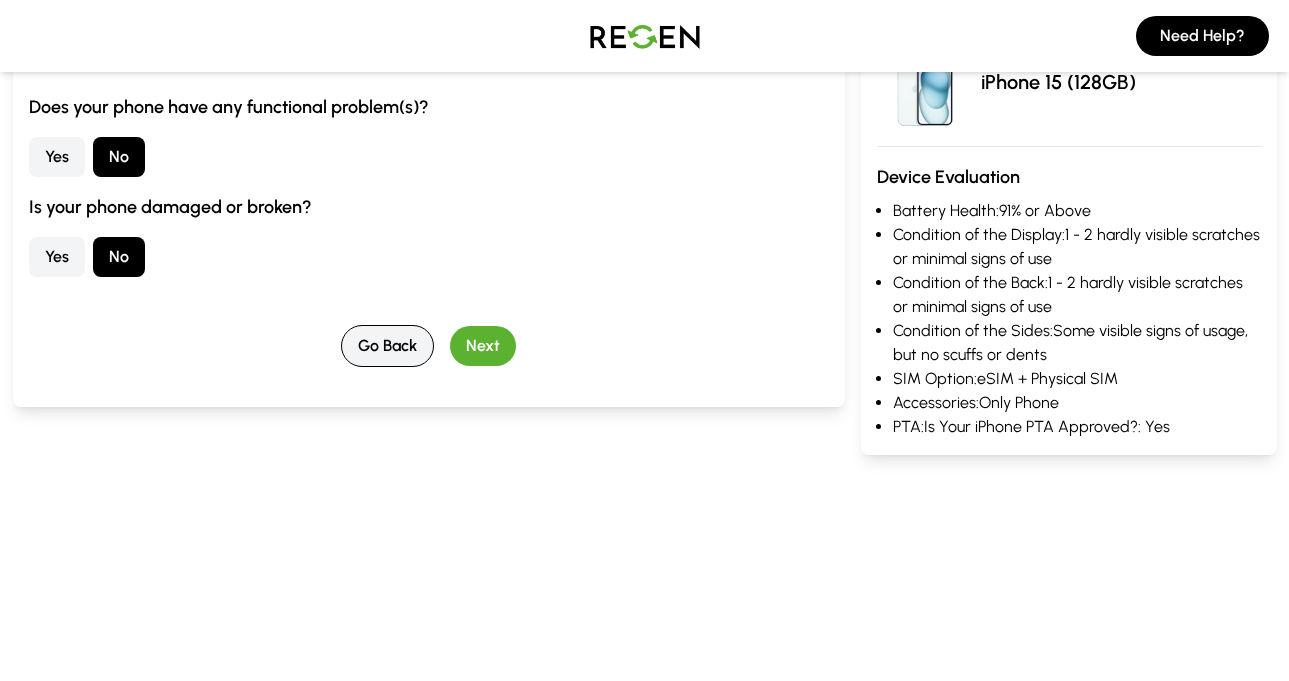 click on "Go Back" at bounding box center (387, 346) 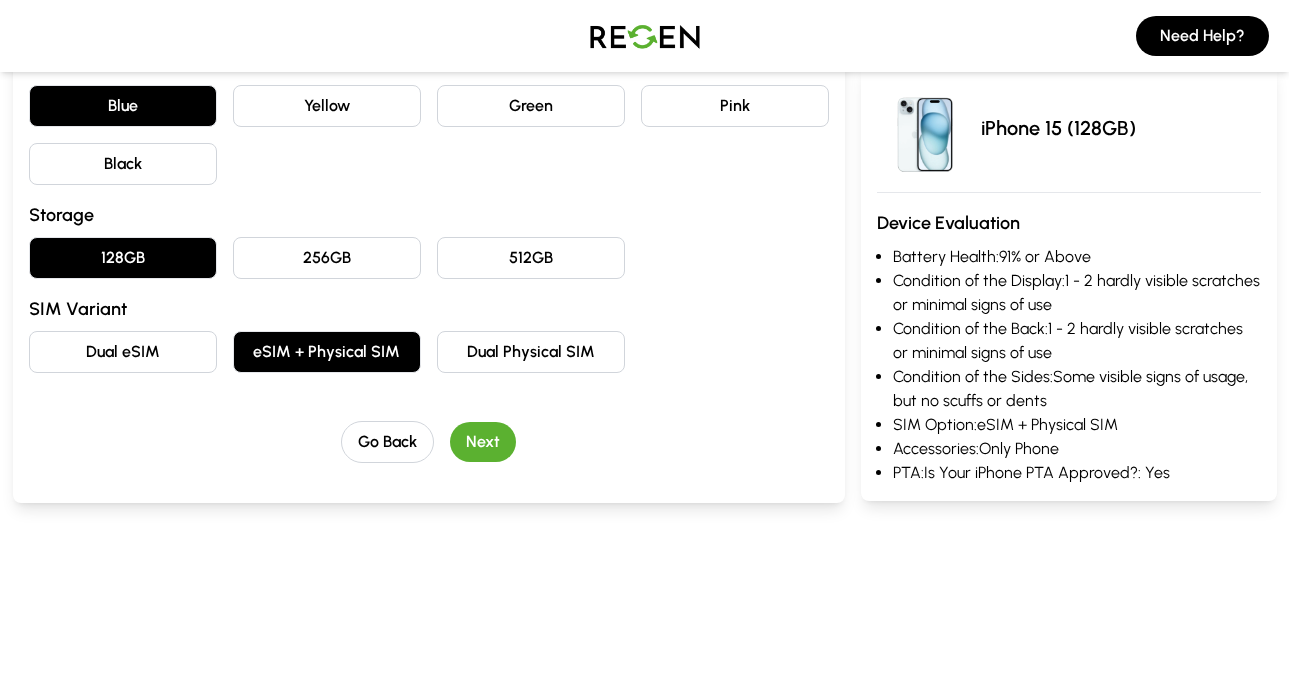 scroll, scrollTop: 500, scrollLeft: 0, axis: vertical 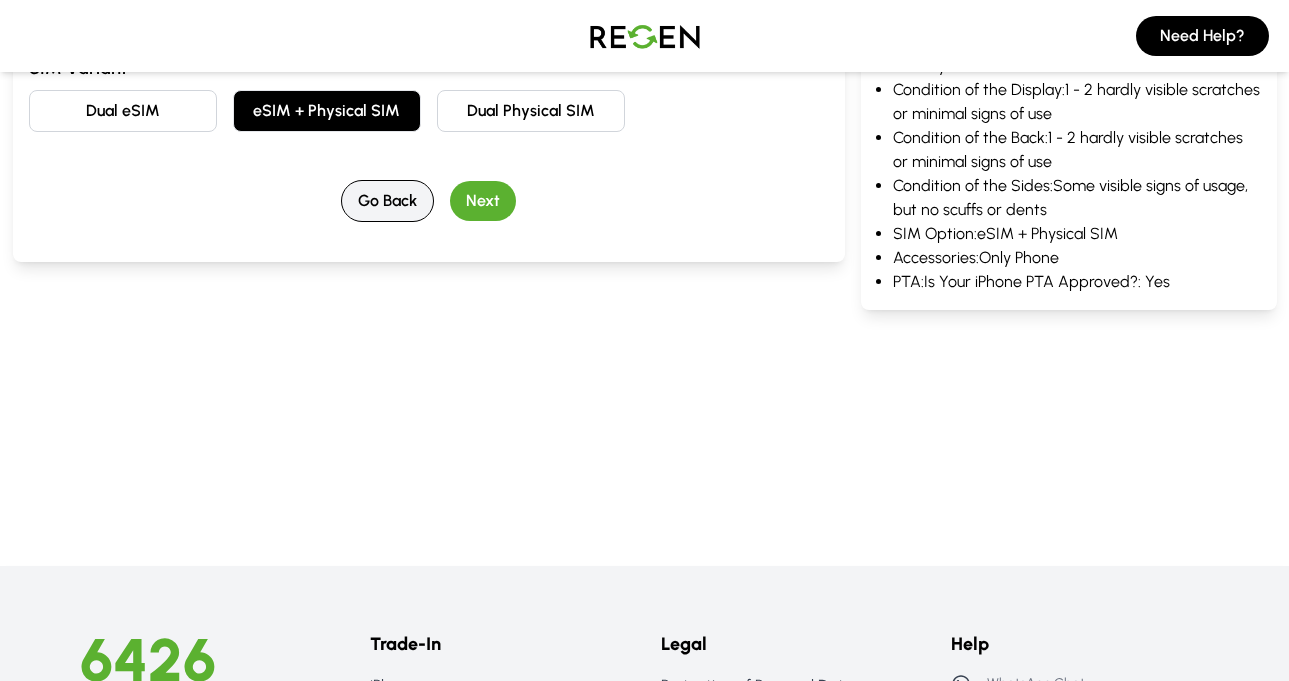 click on "Go Back" at bounding box center [387, 201] 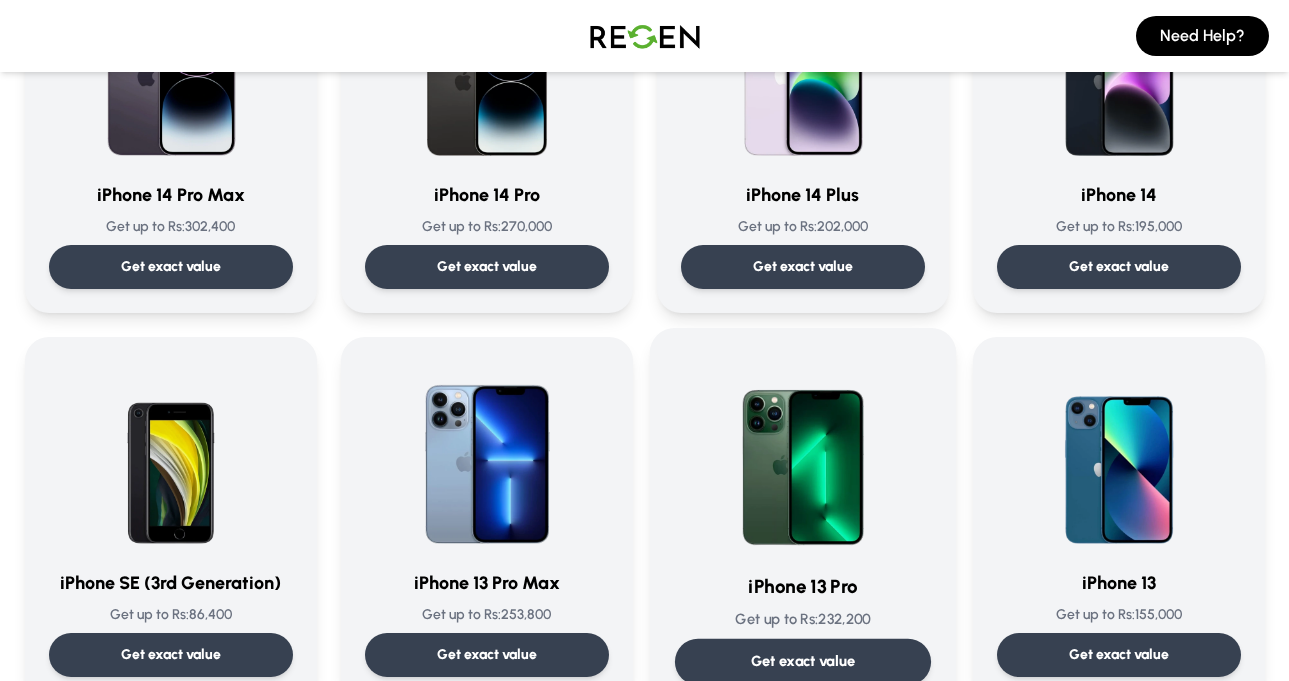 scroll, scrollTop: 833, scrollLeft: 0, axis: vertical 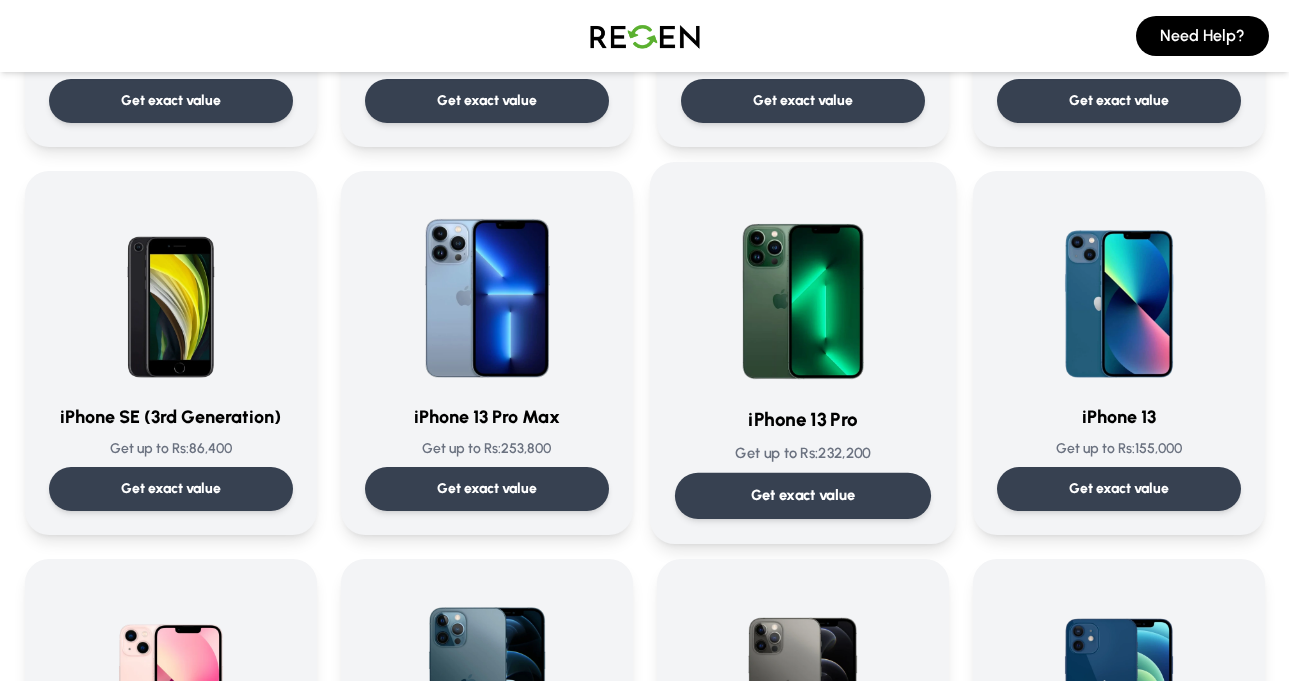 click at bounding box center (803, 288) 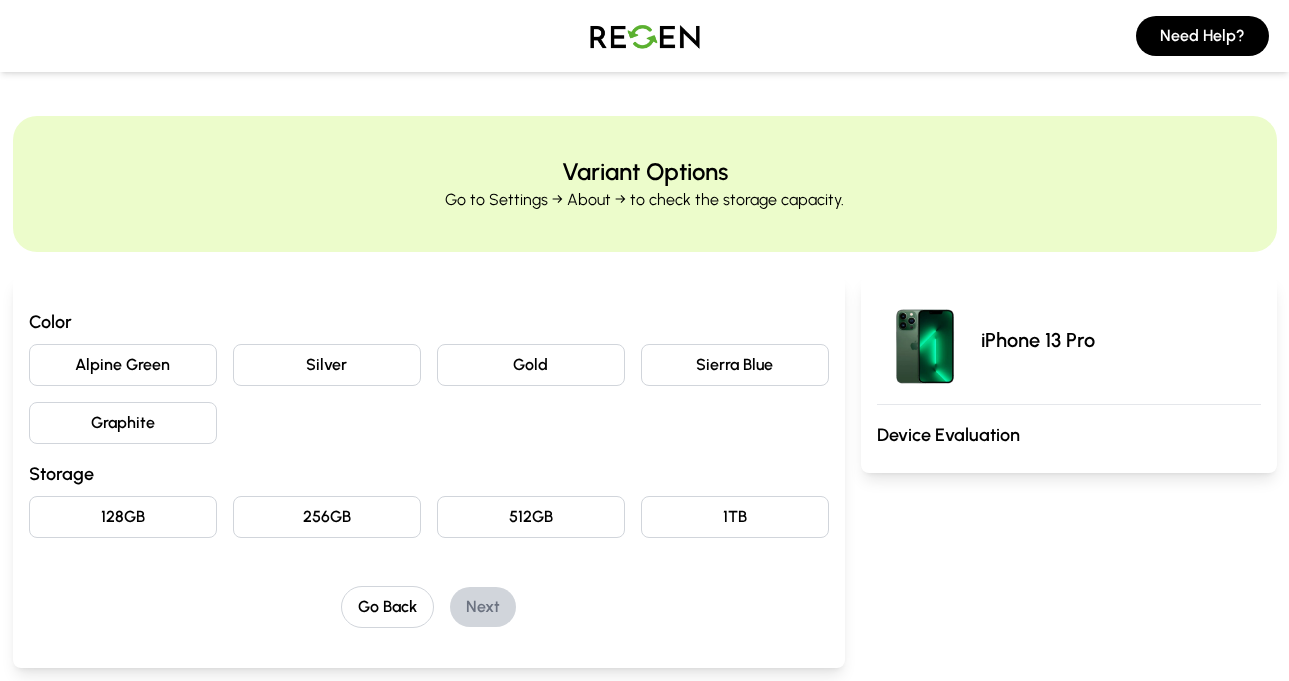 click on "Alpine Green" at bounding box center (123, 365) 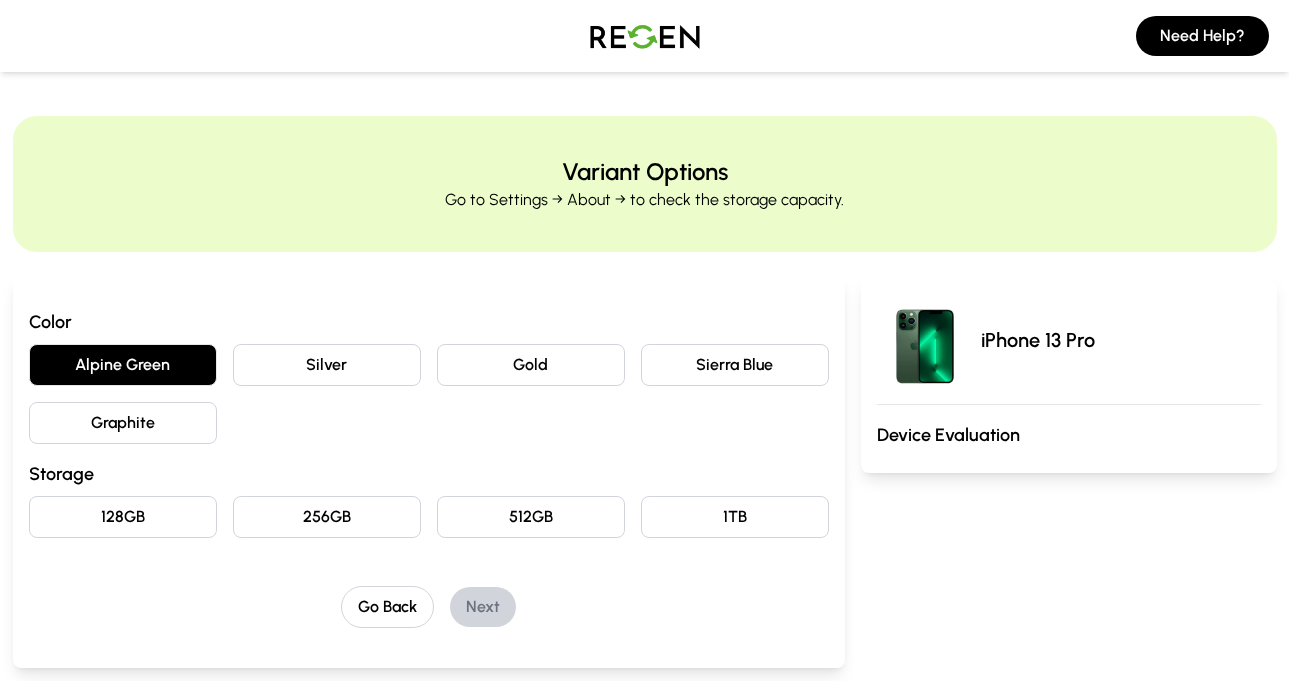 click on "Graphite" at bounding box center (123, 423) 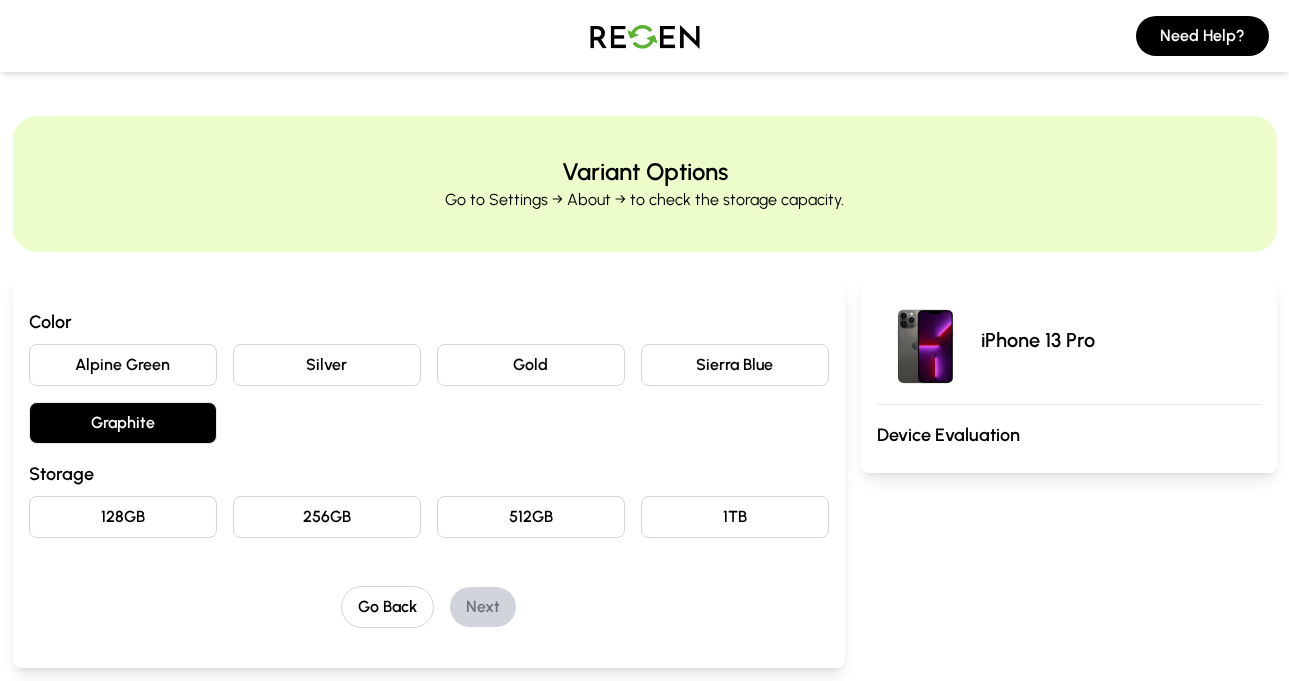 click on "Alpine Green" at bounding box center [123, 365] 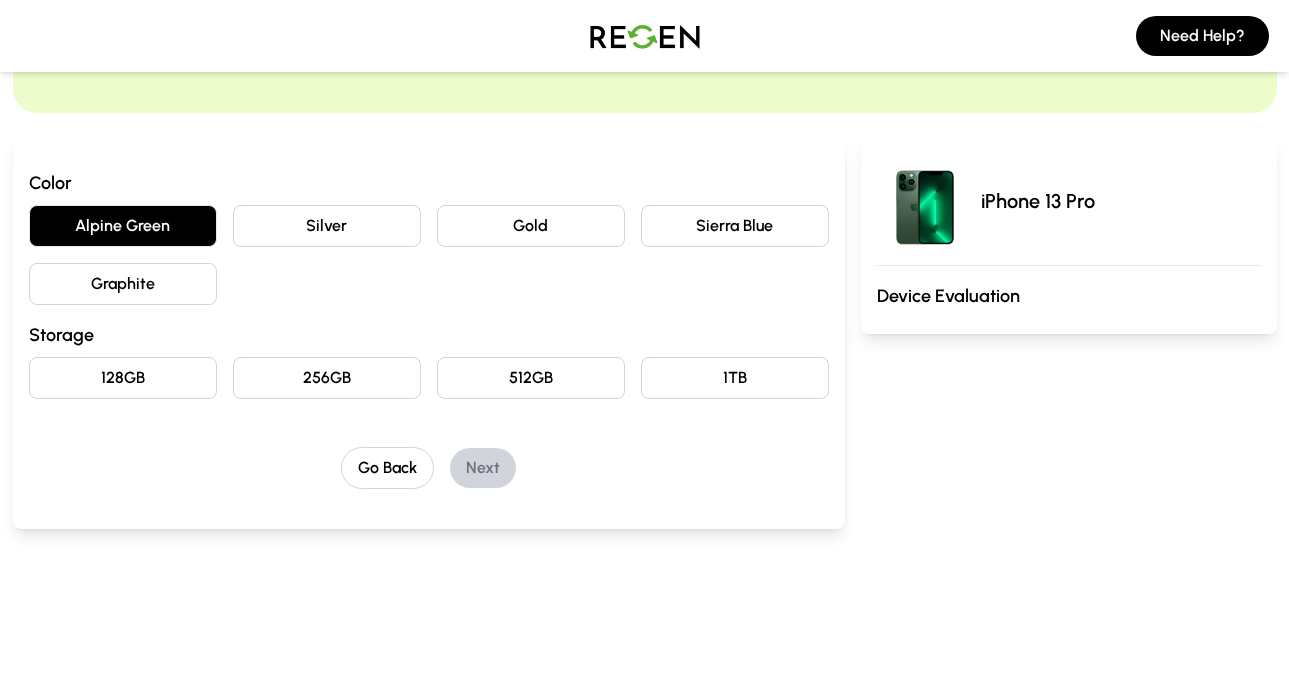 scroll, scrollTop: 167, scrollLeft: 0, axis: vertical 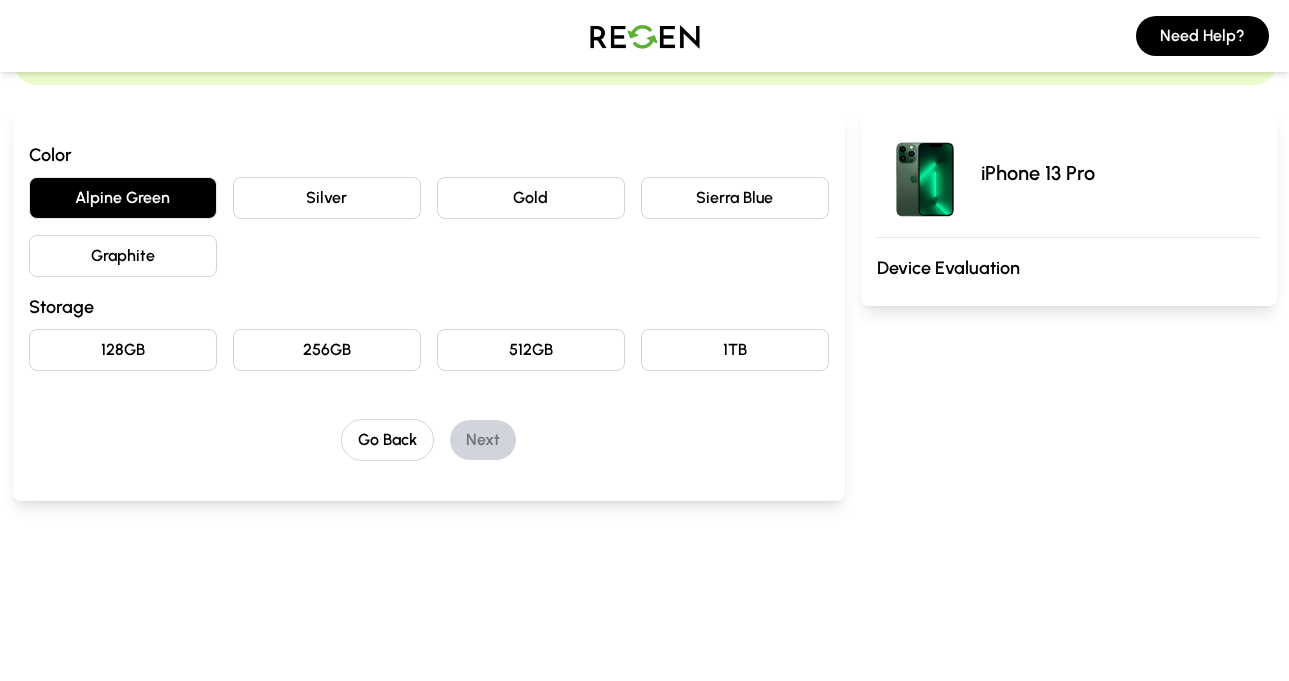 click on "128GB" at bounding box center (123, 350) 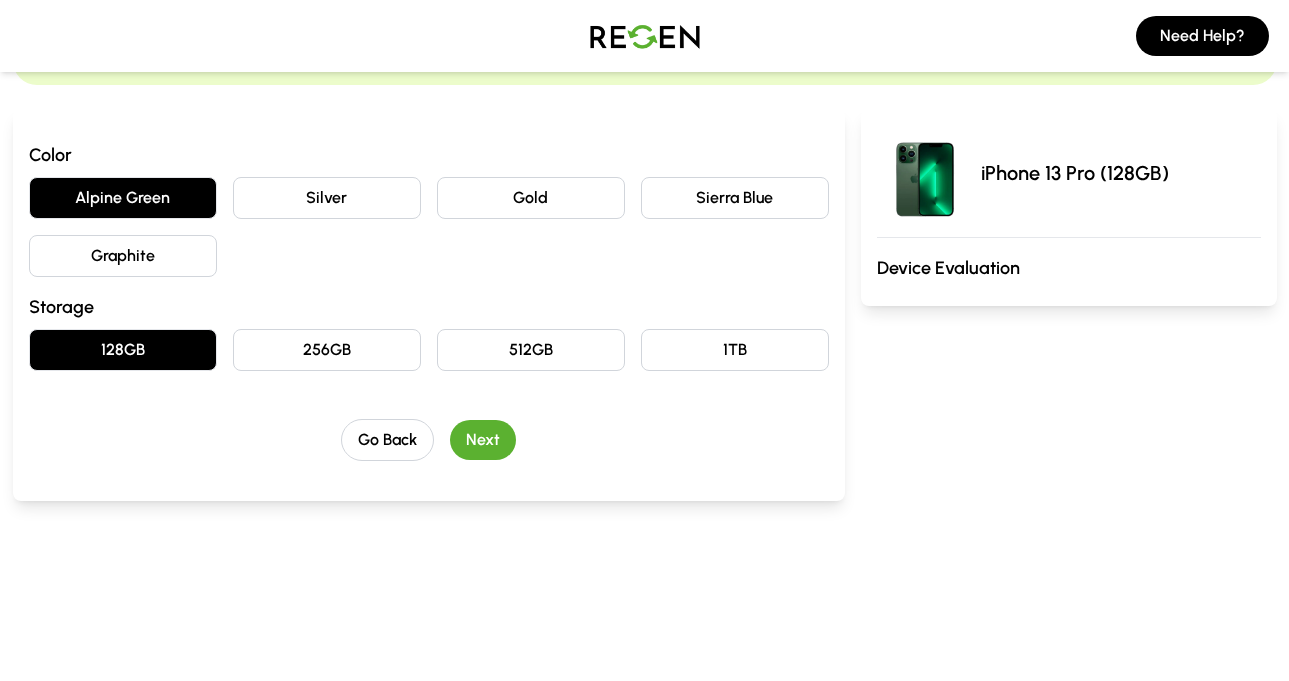 click on "Next" at bounding box center [483, 440] 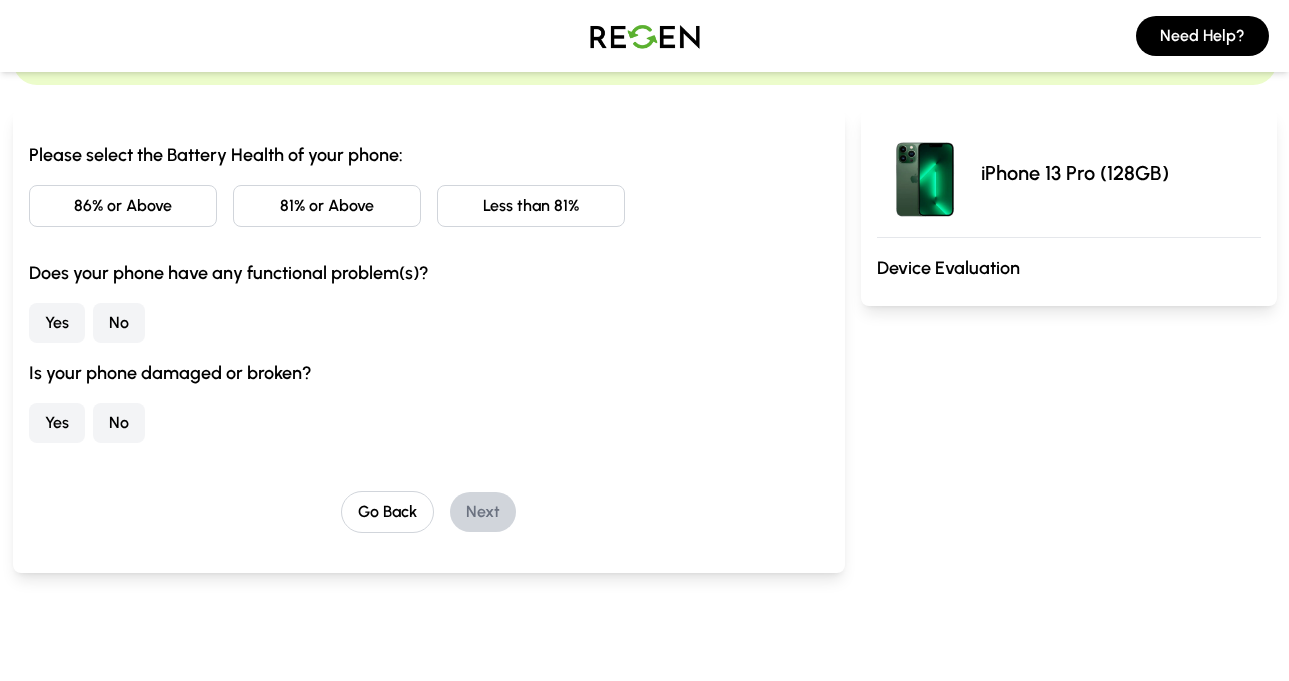 click on "86% or Above" at bounding box center (123, 206) 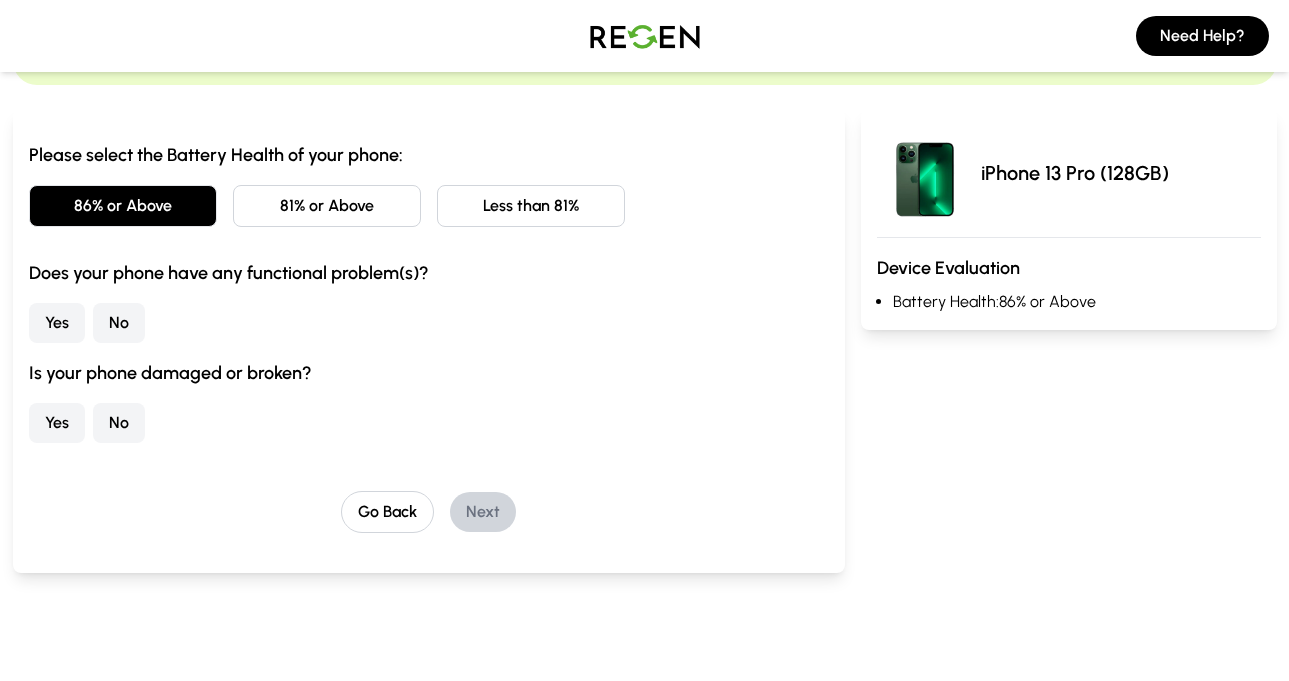 click on "No" at bounding box center [119, 323] 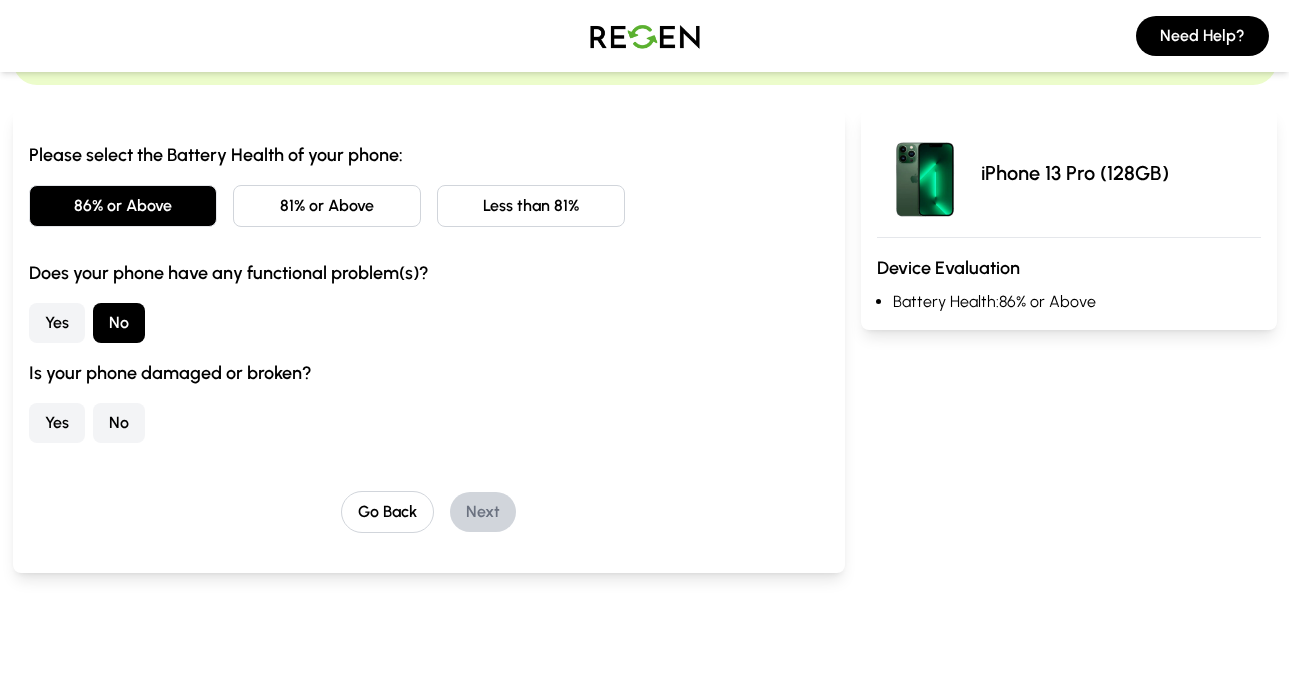 click on "No" at bounding box center [119, 423] 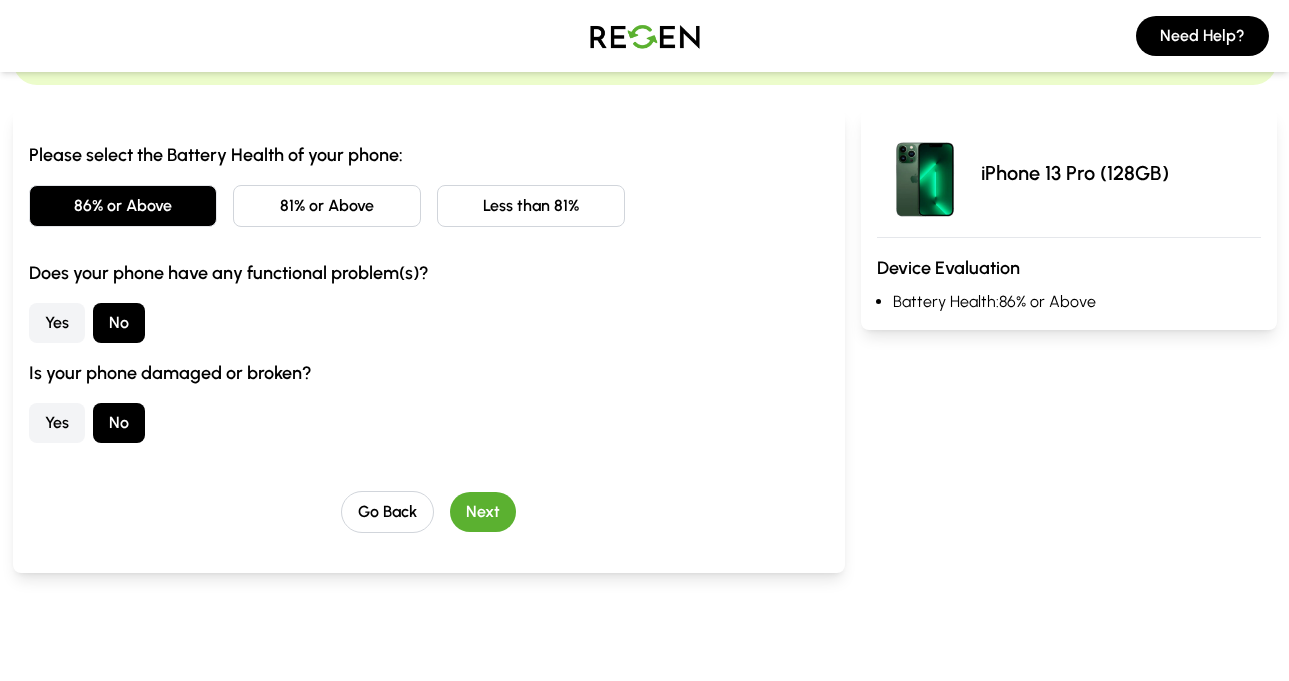 click on "Next" at bounding box center [483, 512] 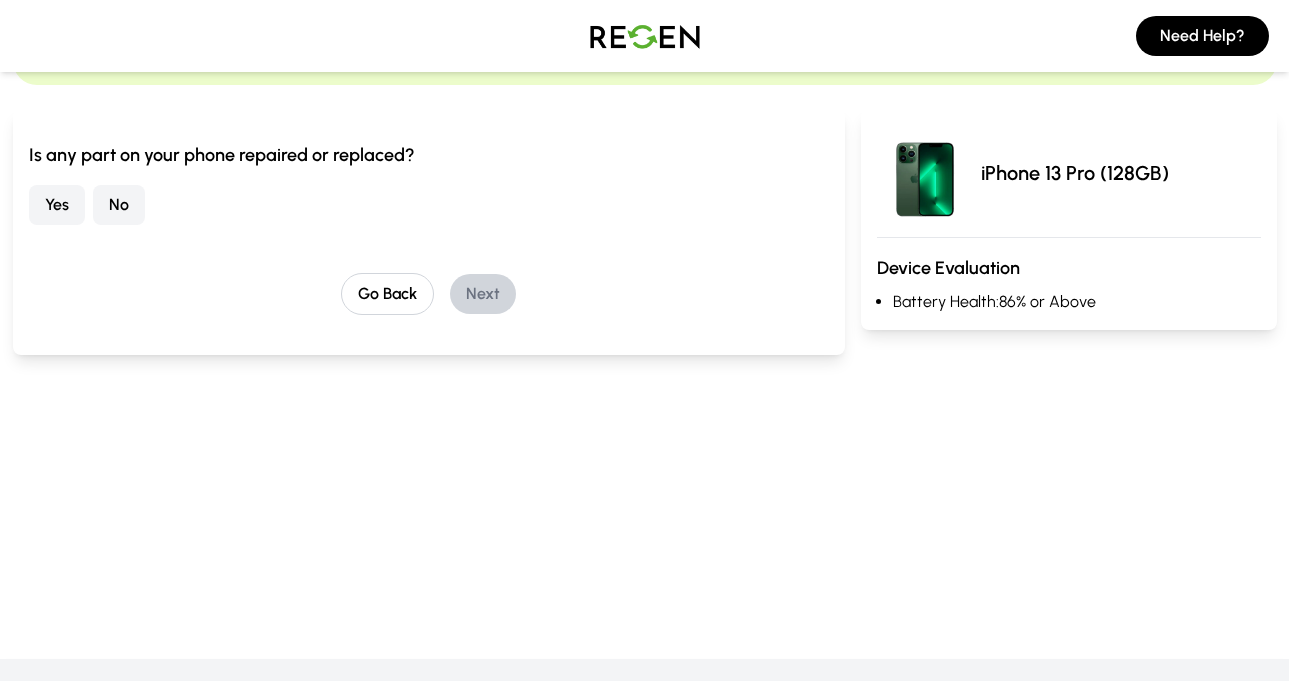 click on "No" at bounding box center [119, 205] 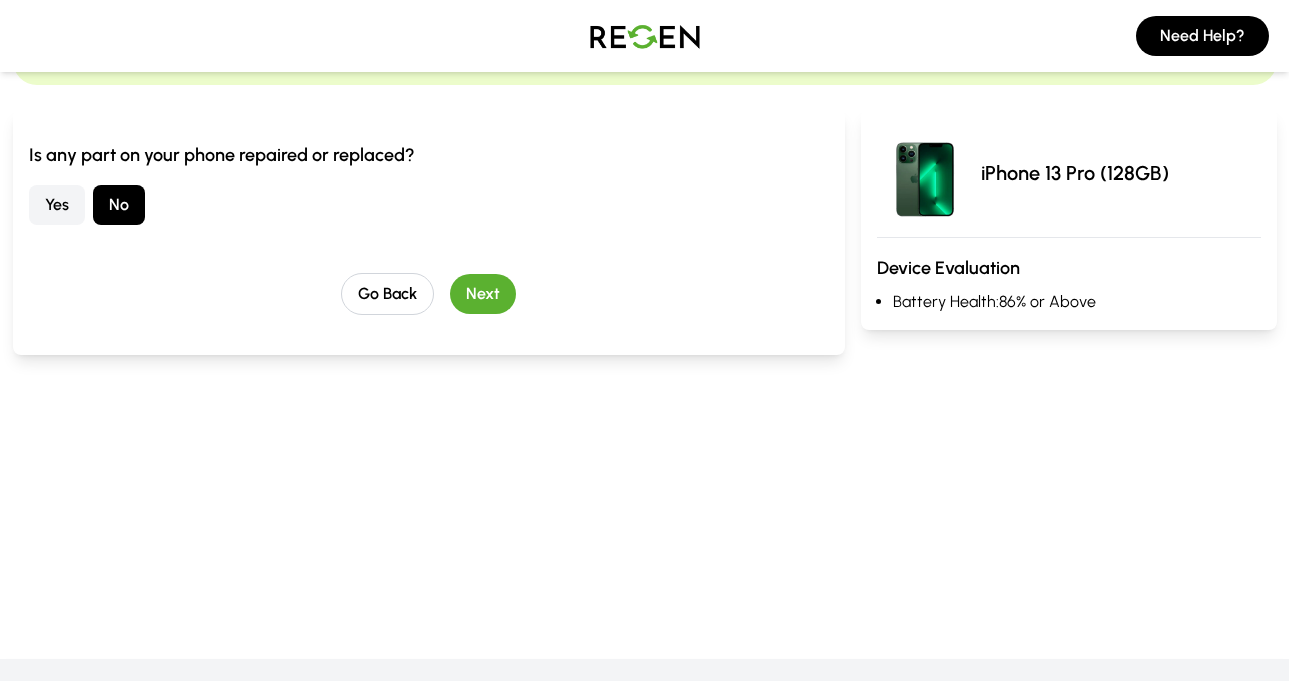 click on "Next" at bounding box center (483, 294) 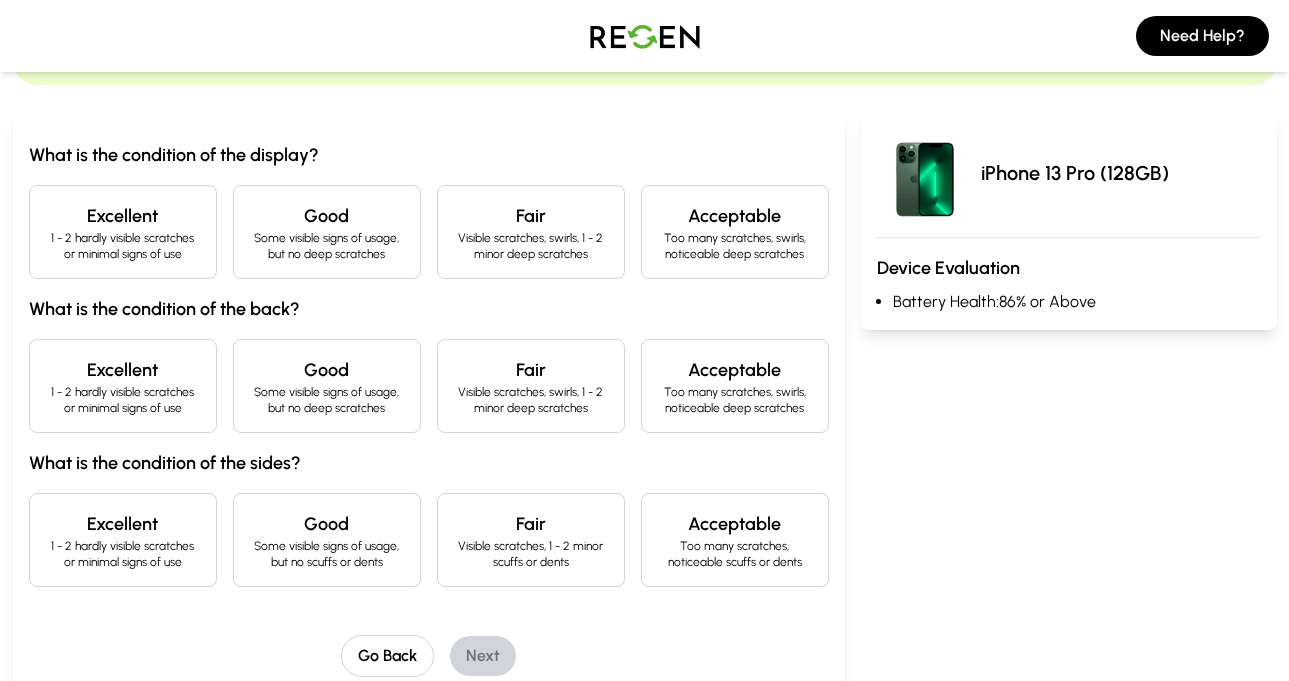 click on "1 - 2 hardly visible scratches or minimal signs of use" at bounding box center [123, 246] 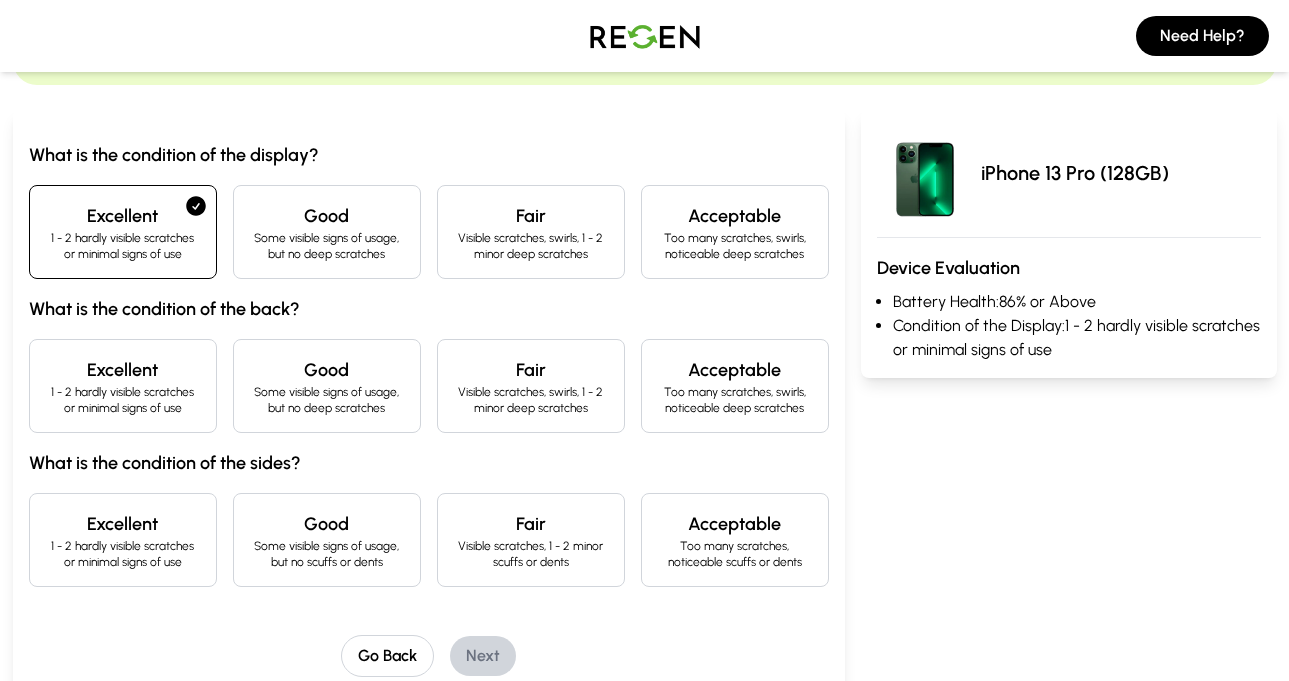click on "1 - 2 hardly visible scratches or minimal signs of use" at bounding box center (123, 400) 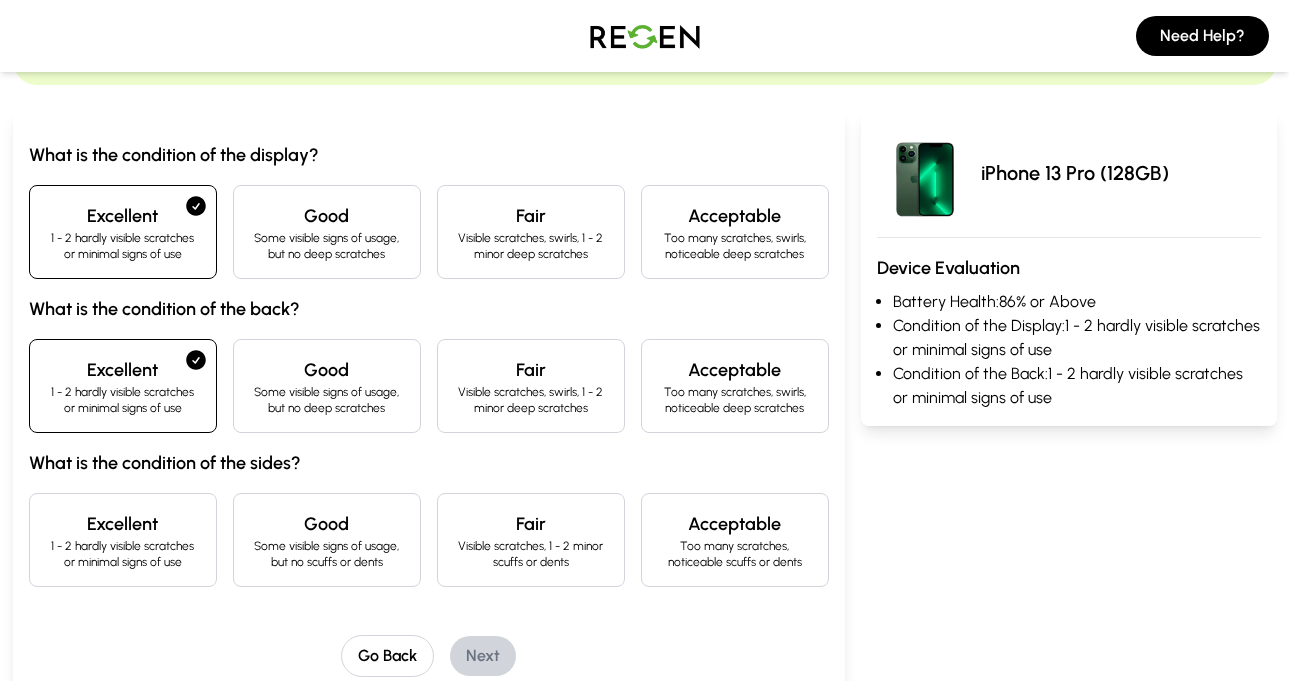 click on "Good" at bounding box center (327, 524) 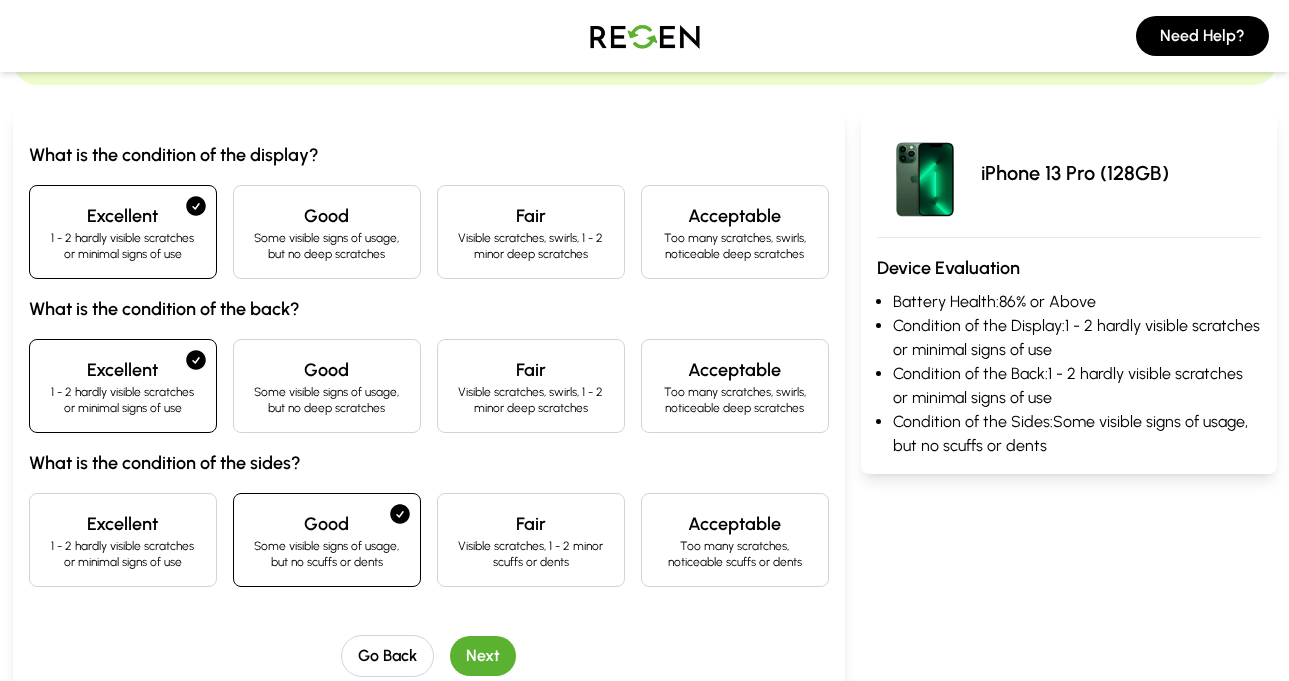 click on "Next" at bounding box center (483, 656) 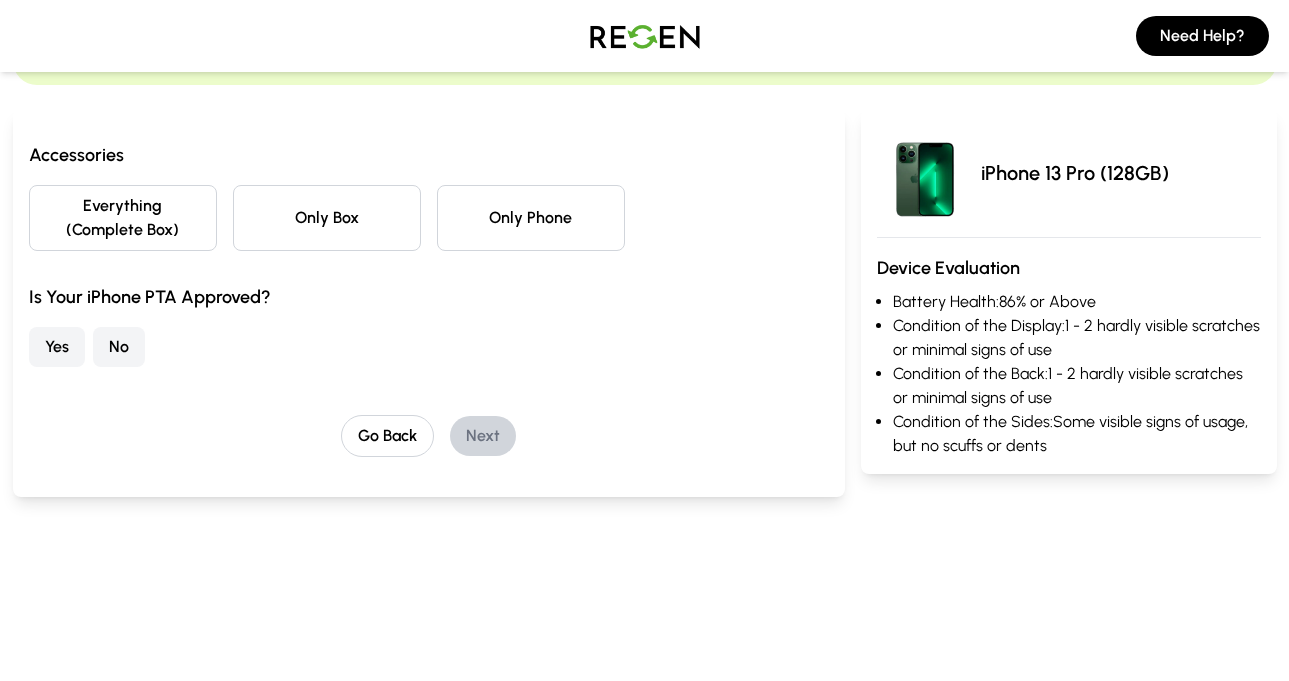 click on "Only Phone" at bounding box center (531, 218) 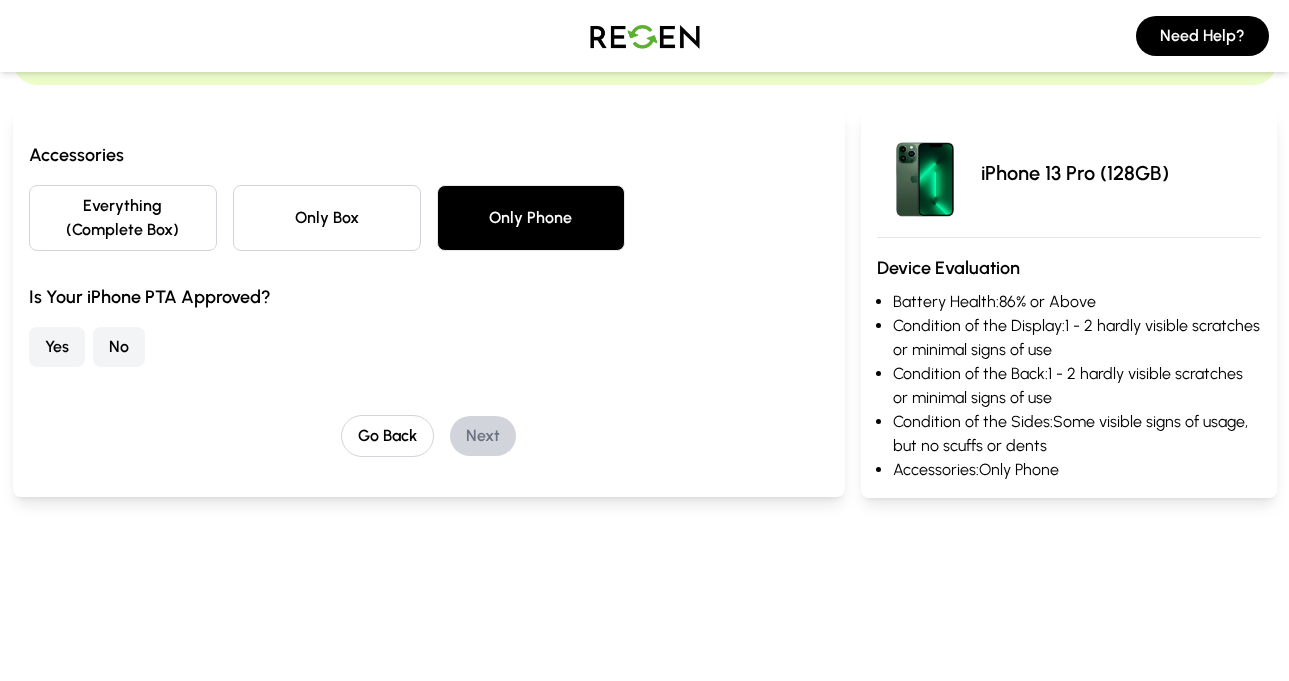 click on "No" at bounding box center [119, 347] 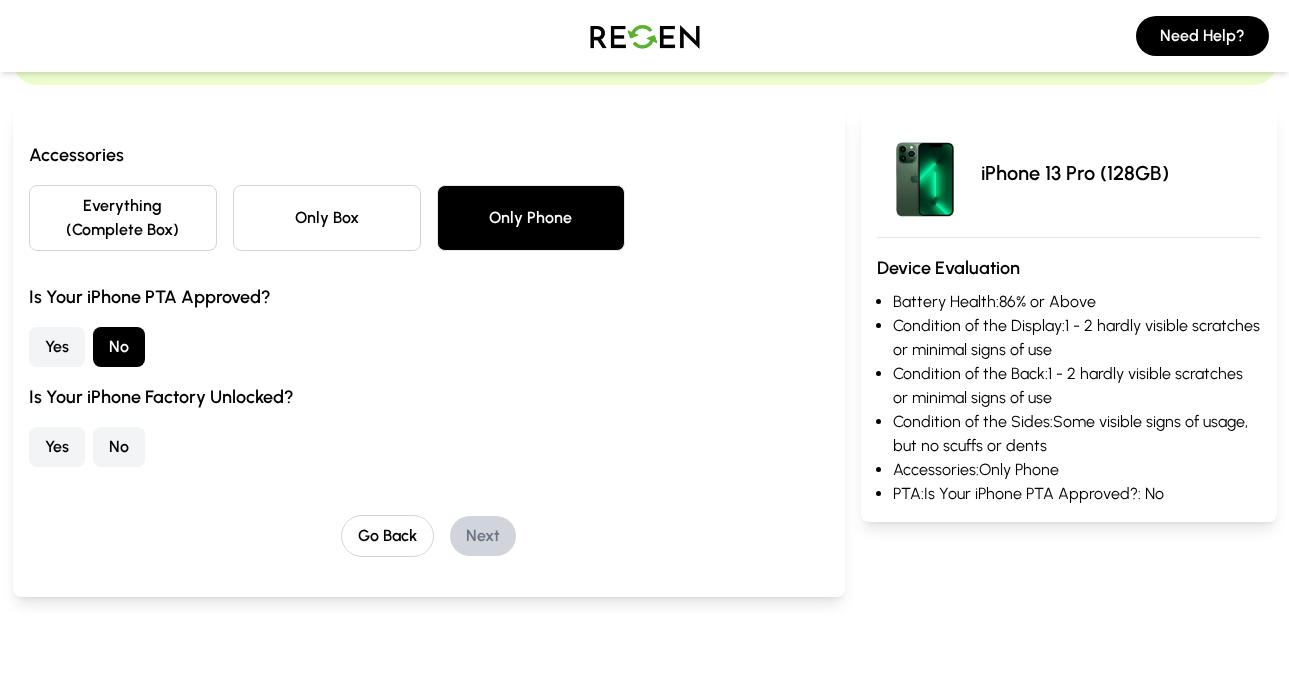 click on "Yes" at bounding box center [57, 347] 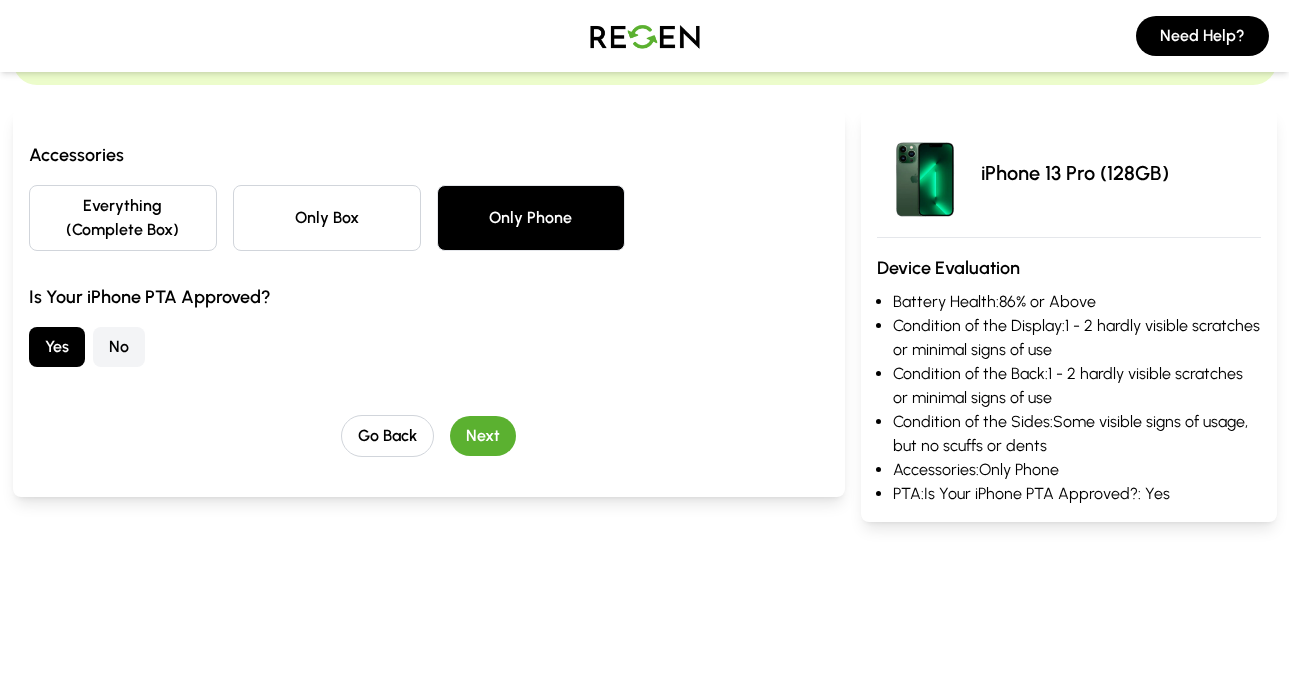 click on "Next" at bounding box center [483, 436] 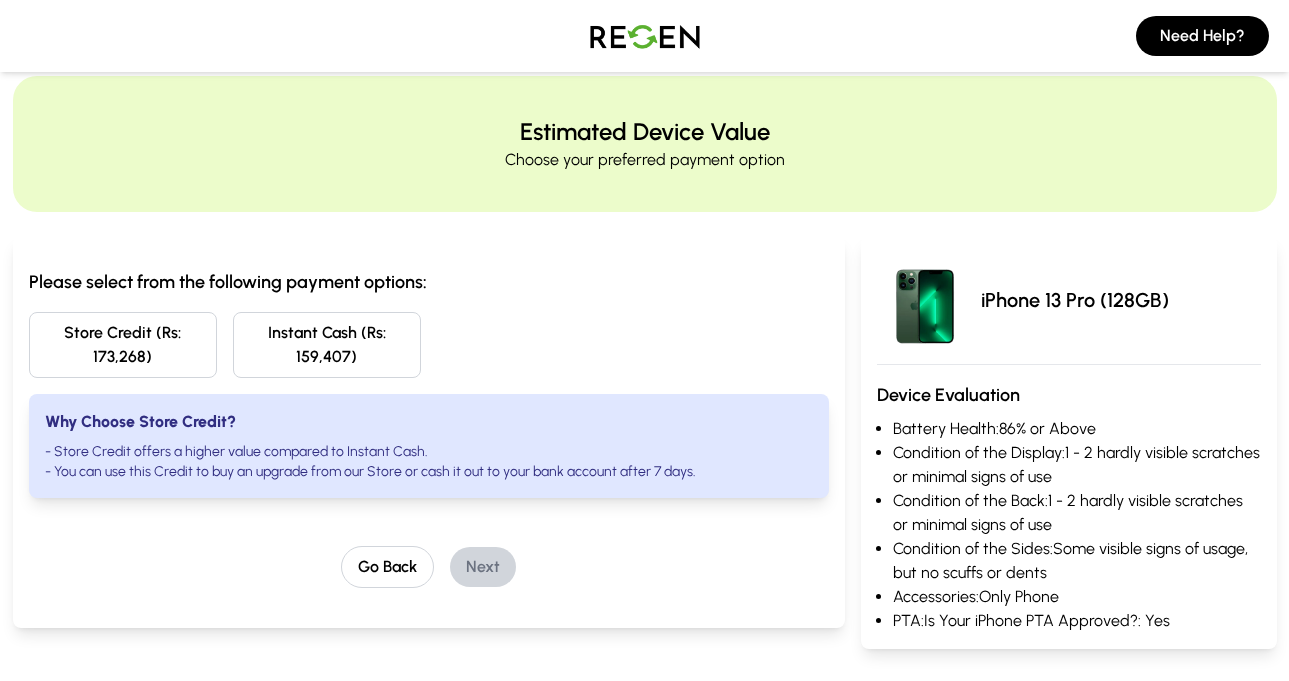 scroll, scrollTop: 0, scrollLeft: 0, axis: both 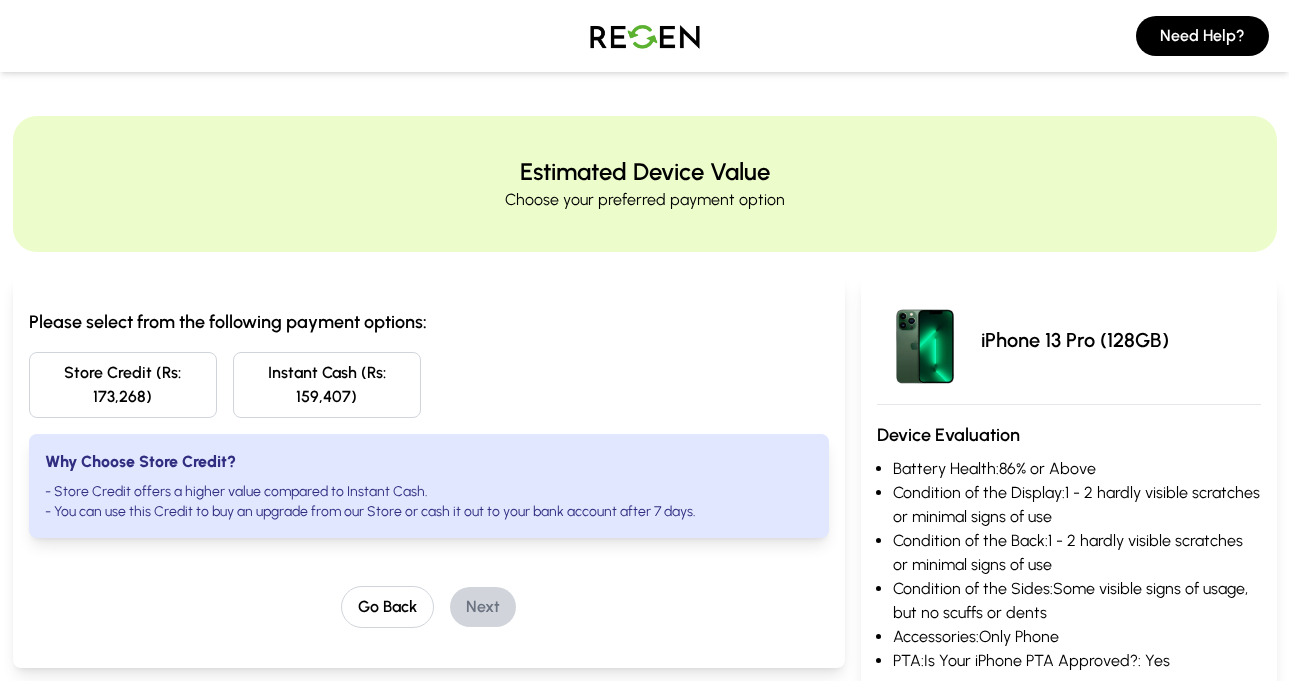 click on "Estimated Device Value" at bounding box center [645, 172] 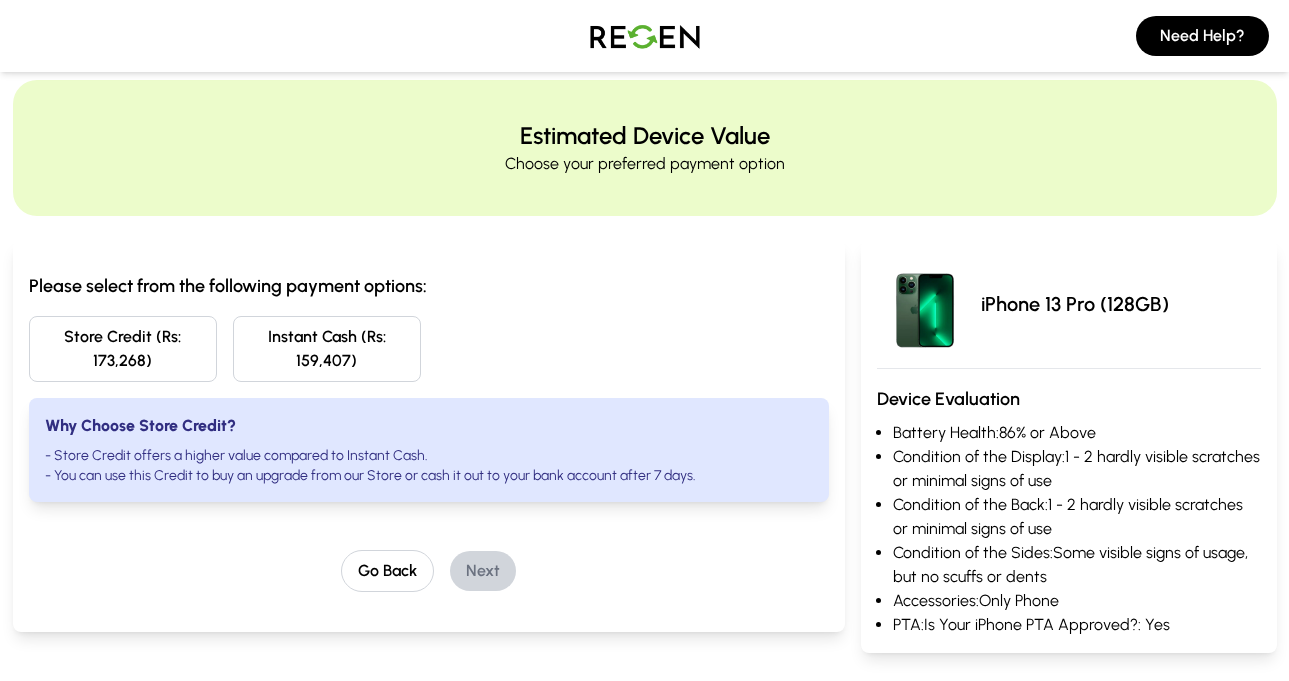 scroll, scrollTop: 0, scrollLeft: 0, axis: both 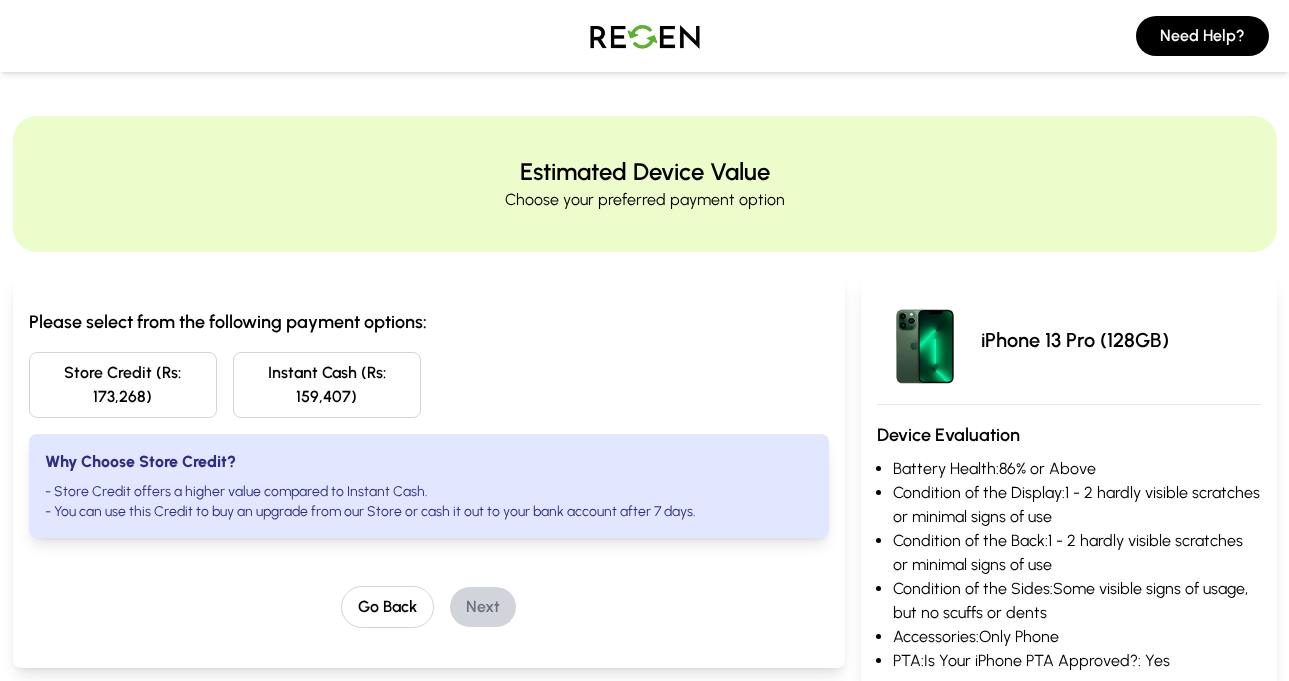 drag, startPoint x: 364, startPoint y: 400, endPoint x: 290, endPoint y: 407, distance: 74.330345 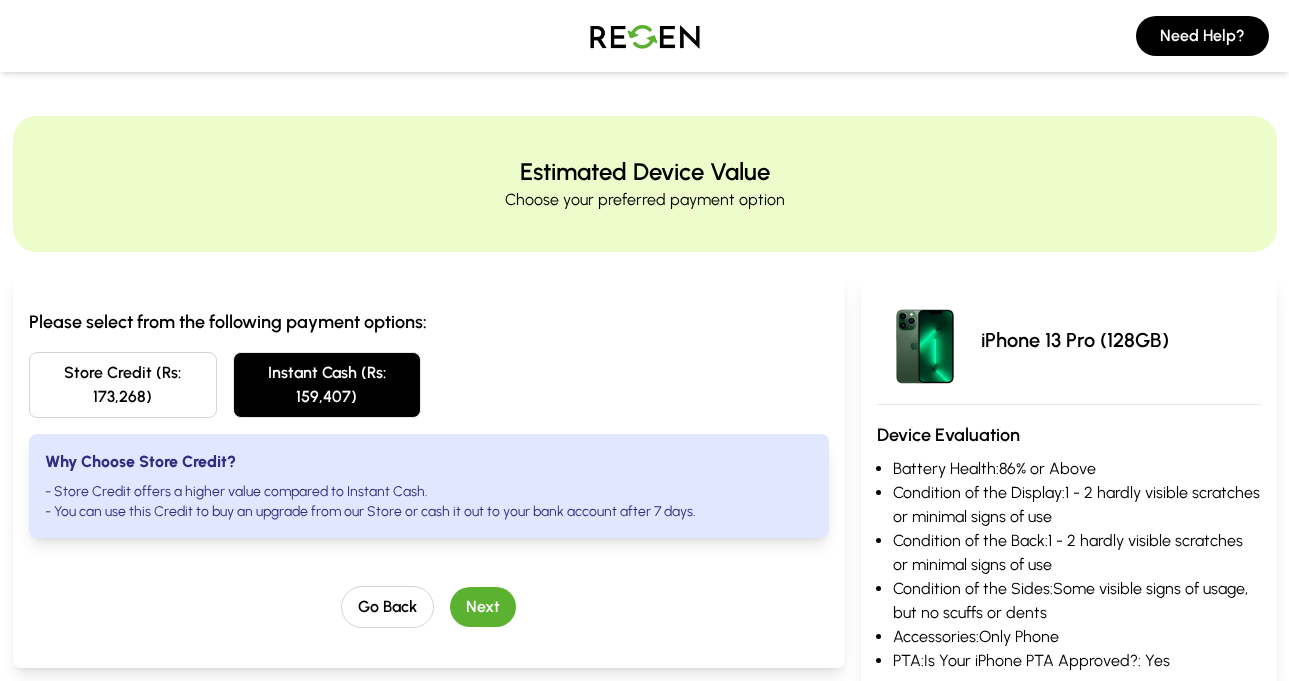 click on "Store Credit (Rs: 173,268) Instant Cash (Rs: 159,407)" at bounding box center (429, 385) 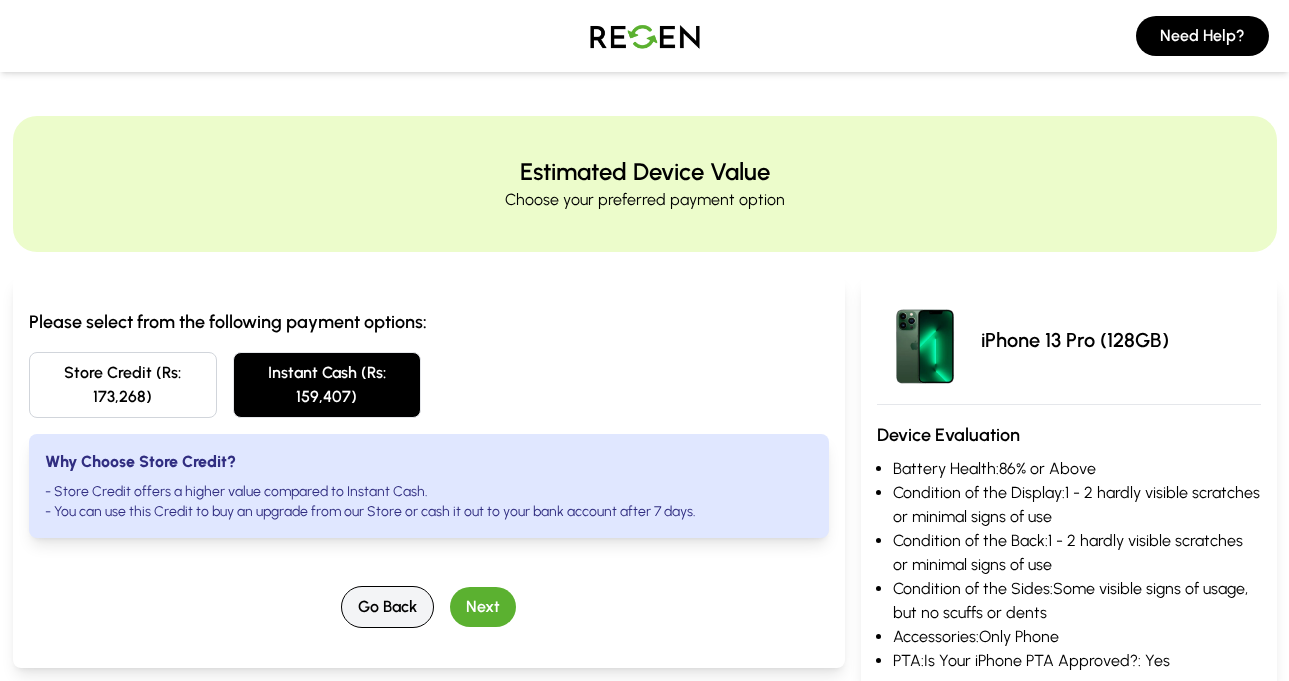 click on "Go Back" at bounding box center (387, 607) 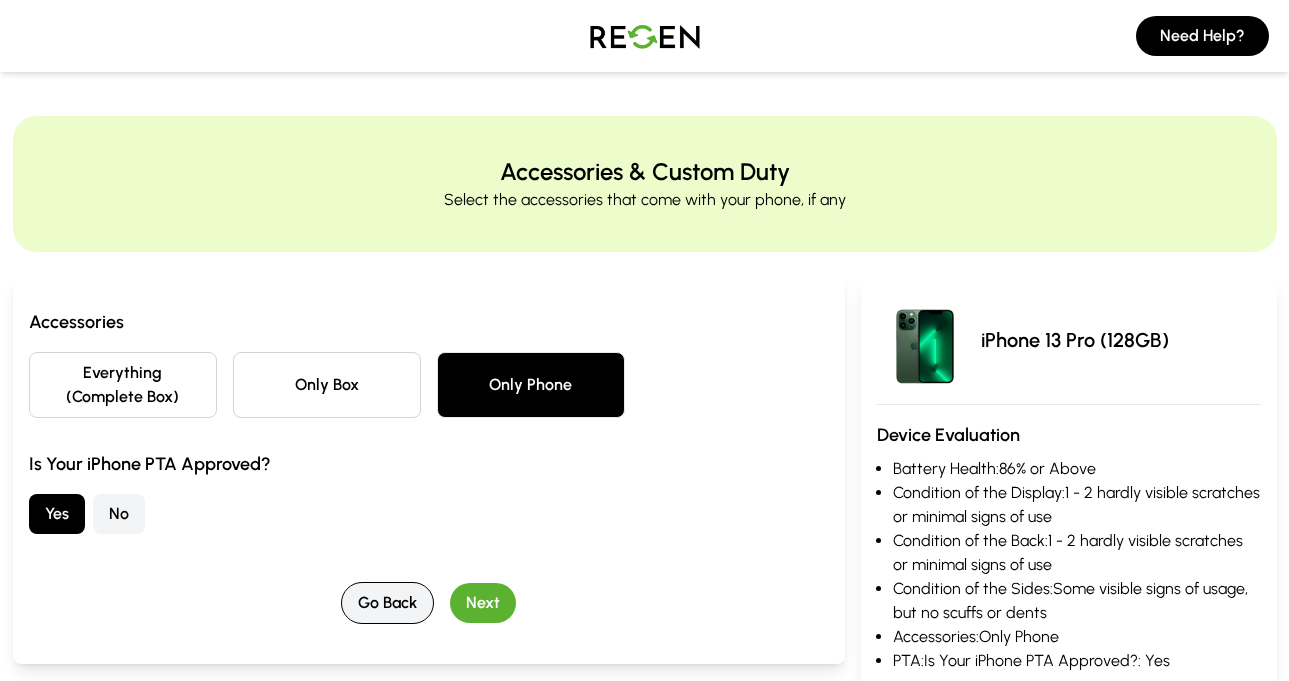 click on "Go Back" at bounding box center (387, 603) 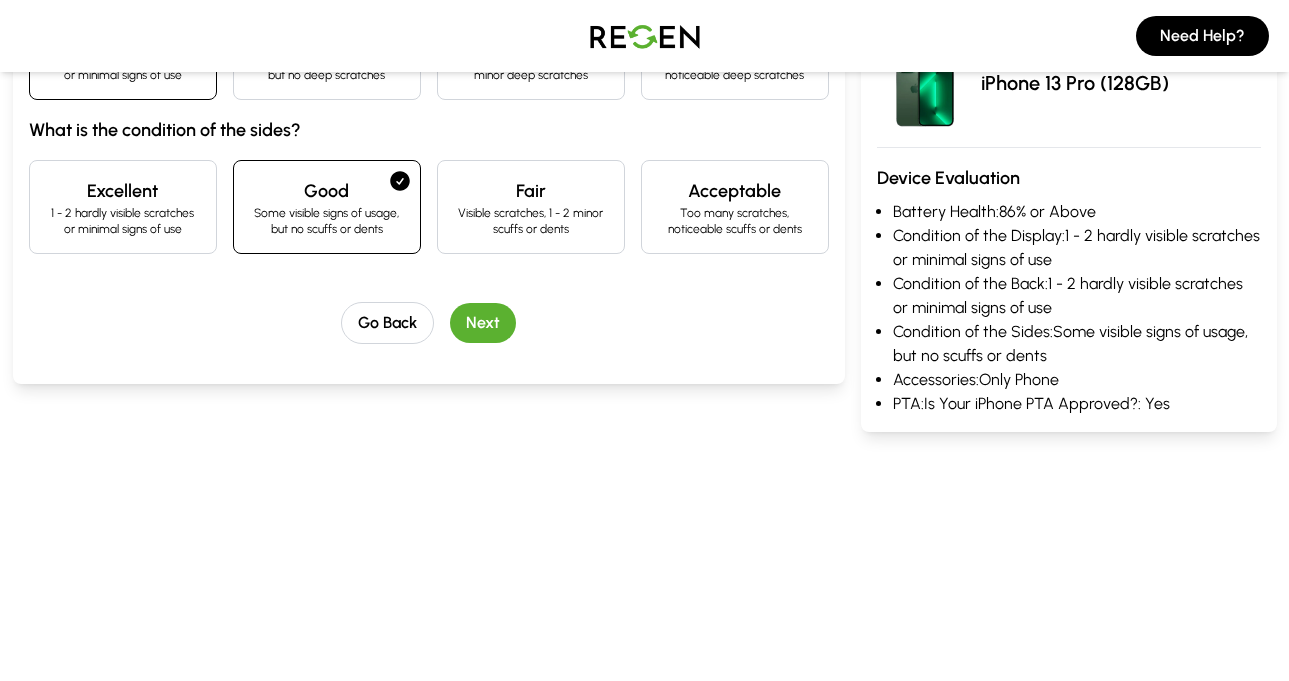 click on "What is the condition of the display? Excellent 1 - 2 hardly visible scratches or minimal signs of use Good Some visible signs of usage, but no deep scratches Fair Visible scratches, swirls, 1 - 2 minor deep scratches Acceptable Too many scratches, swirls, noticeable deep scratches What is the condition of the back? Excellent 1 - 2 hardly visible scratches or minimal signs of use Good Some visible signs of usage, but no deep scratches Fair Visible scratches, swirls, 1 - 2 minor deep scratches Acceptable Too many scratches, swirls, noticeable deep scratches What is the condition of the sides? Excellent 1 - 2 hardly visible scratches or minimal signs of use Good Some visible signs of usage, but no scuffs or dents Fair Visible scratches, 1 - 2 minor scuffs or dents Acceptable Too many scratches, noticeable scuffs or dents Go Back Next" at bounding box center [429, 80] 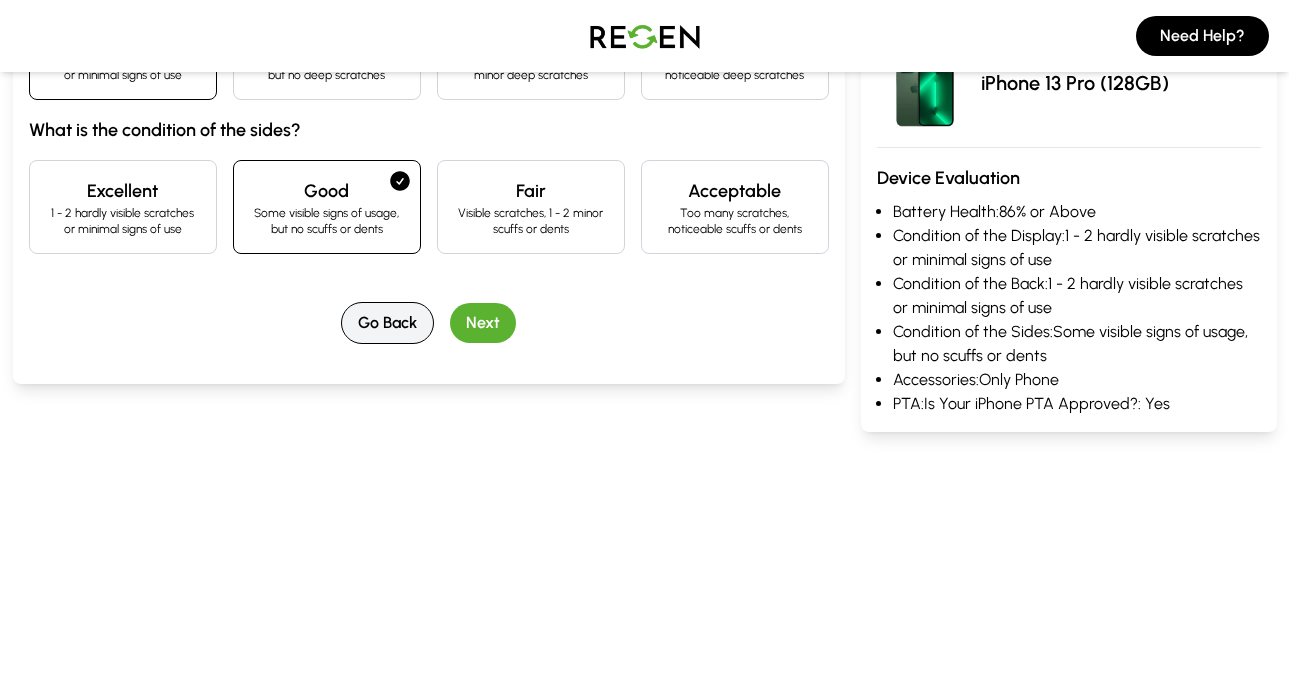 click on "Go Back" at bounding box center [387, 323] 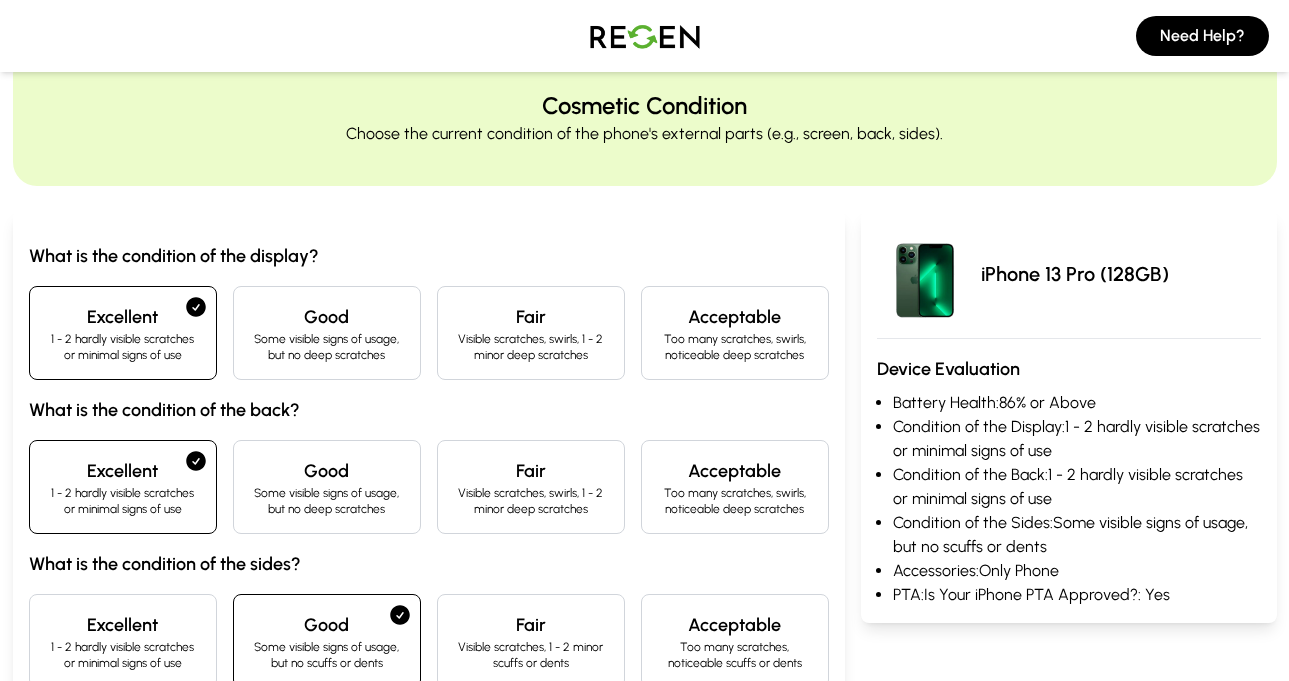 scroll, scrollTop: 0, scrollLeft: 0, axis: both 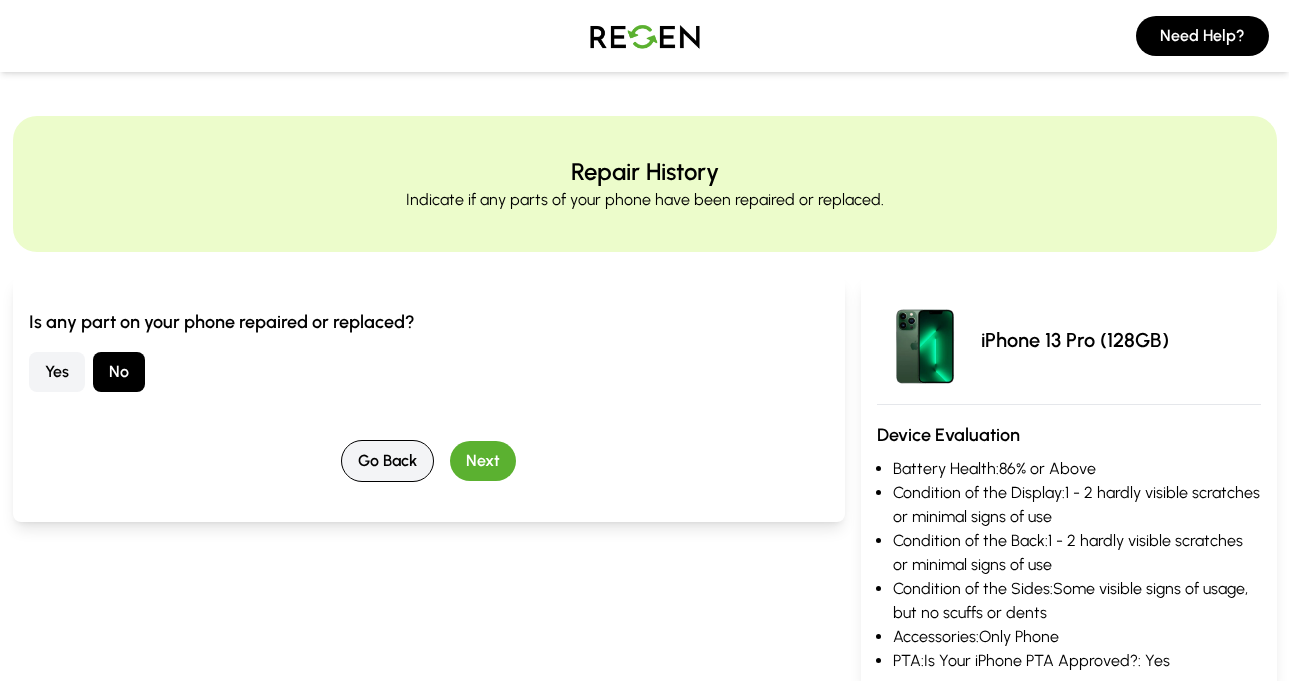 click on "Go Back" at bounding box center [387, 461] 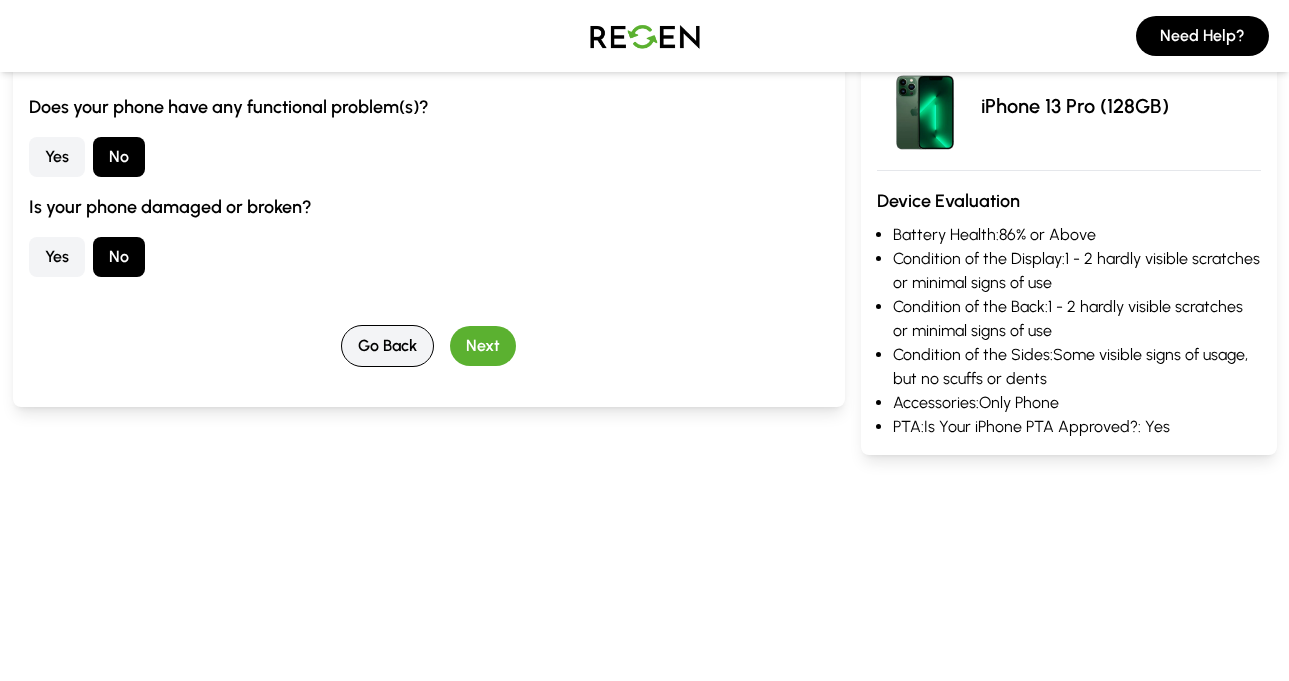 click on "Go Back" at bounding box center [387, 346] 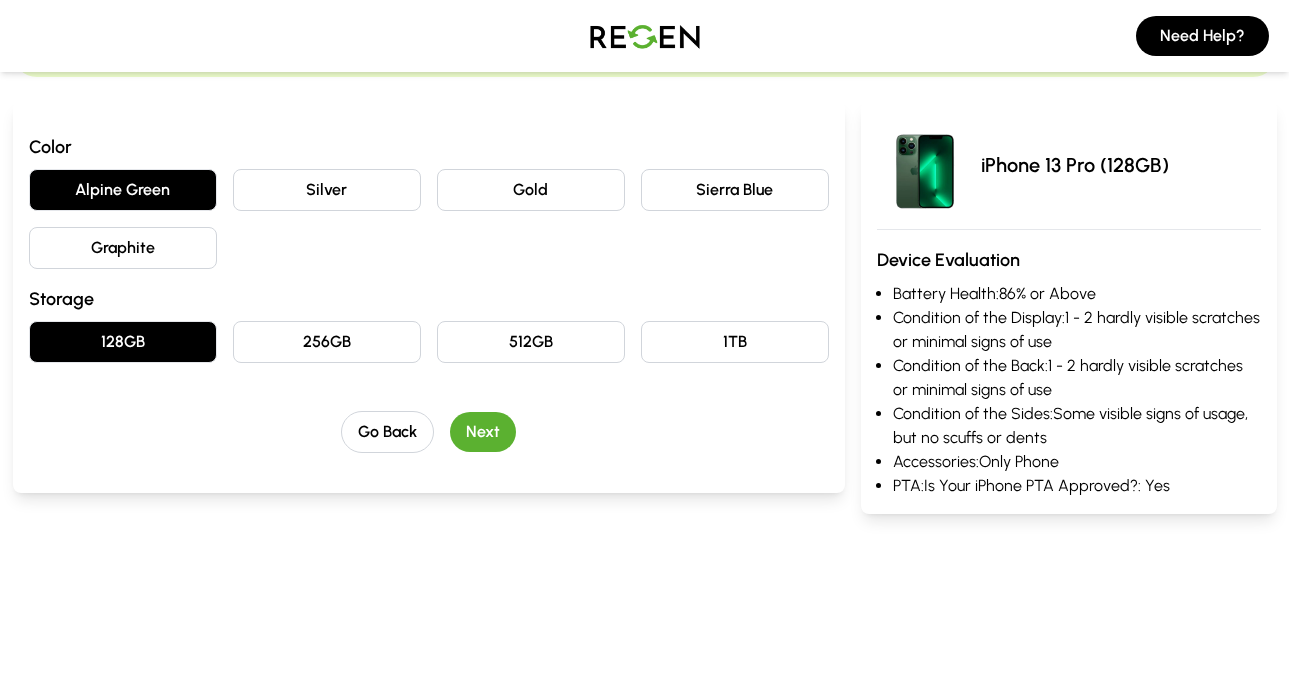 scroll, scrollTop: 500, scrollLeft: 0, axis: vertical 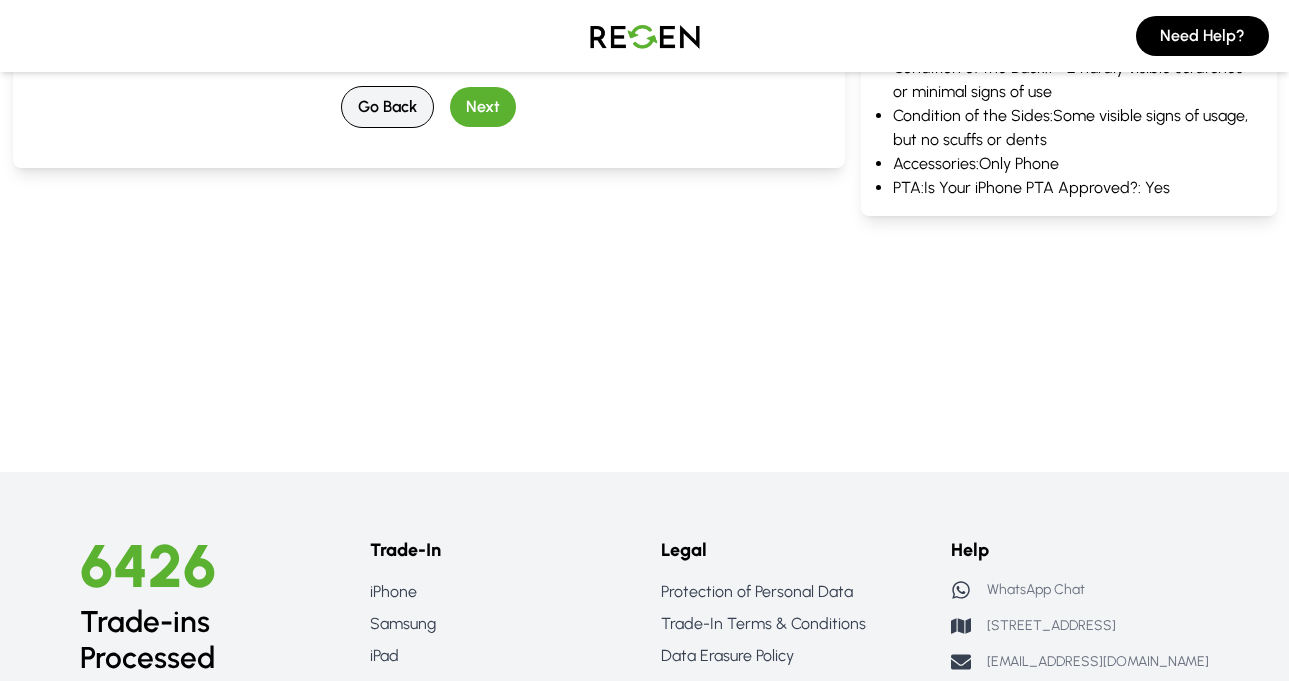 click on "Go Back" at bounding box center [387, 107] 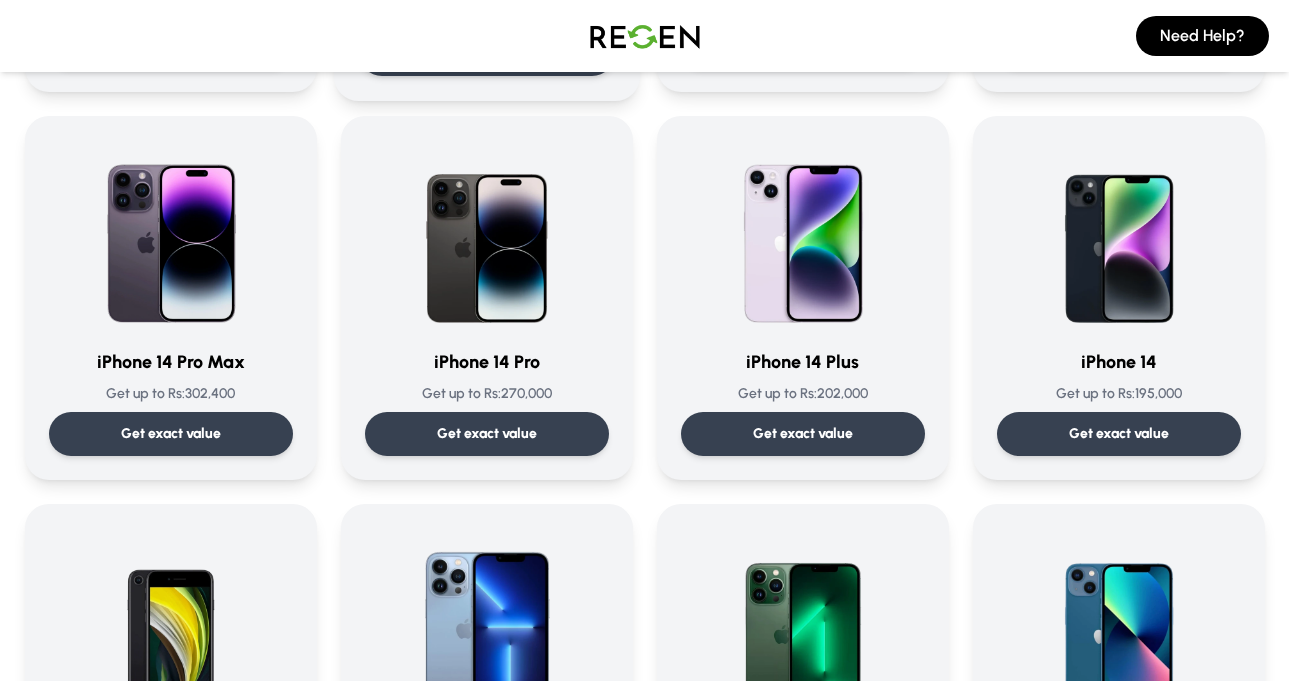 scroll, scrollTop: 0, scrollLeft: 0, axis: both 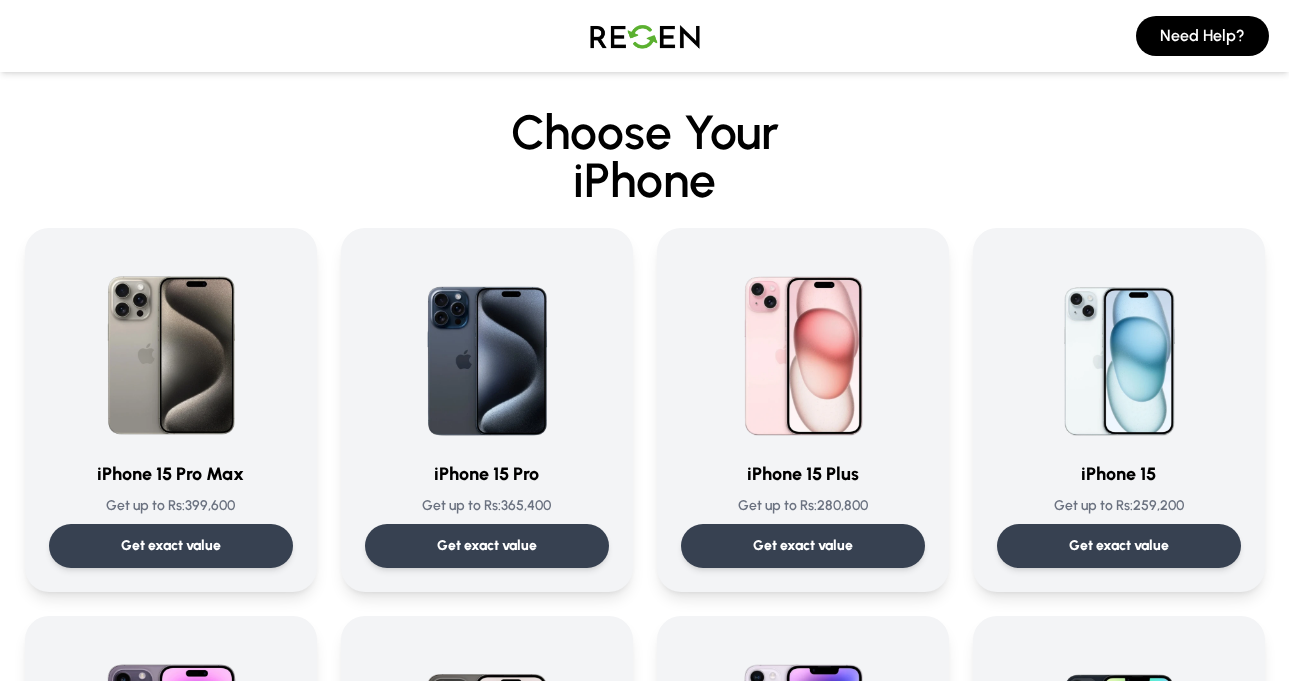 click on "iPhone" at bounding box center (645, 180) 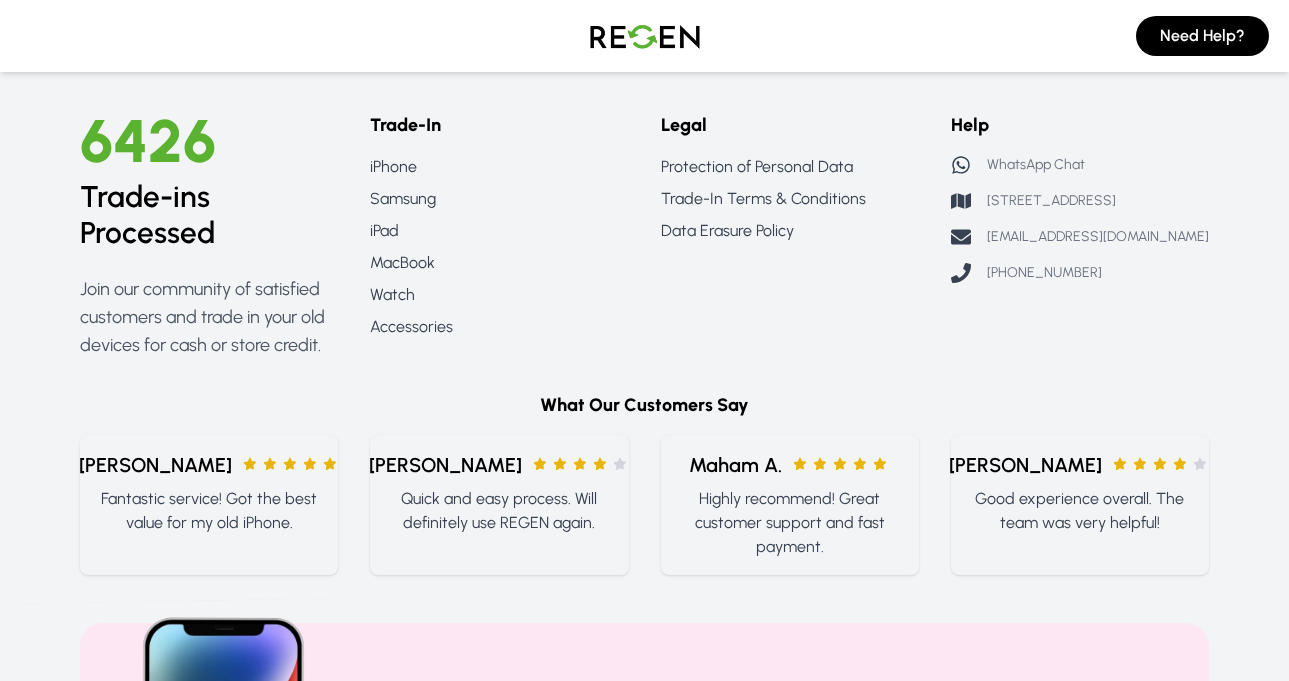 scroll, scrollTop: 3144, scrollLeft: 0, axis: vertical 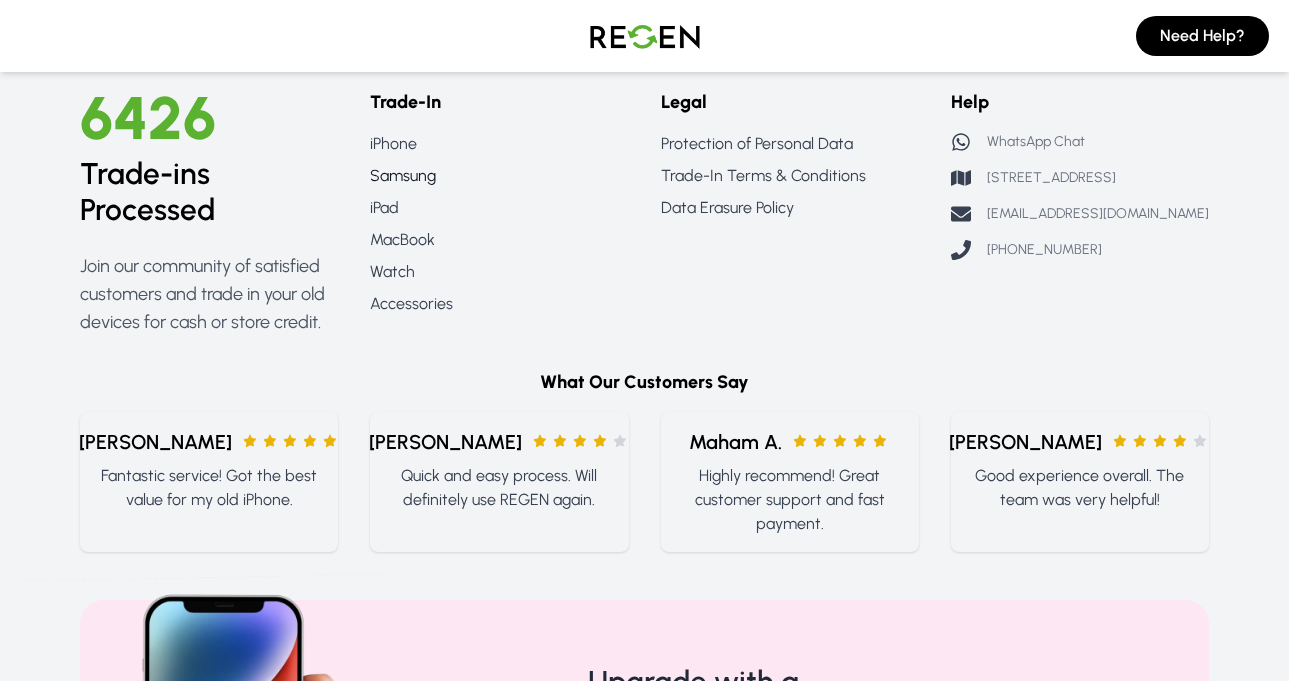 click on "Samsung" at bounding box center (499, 176) 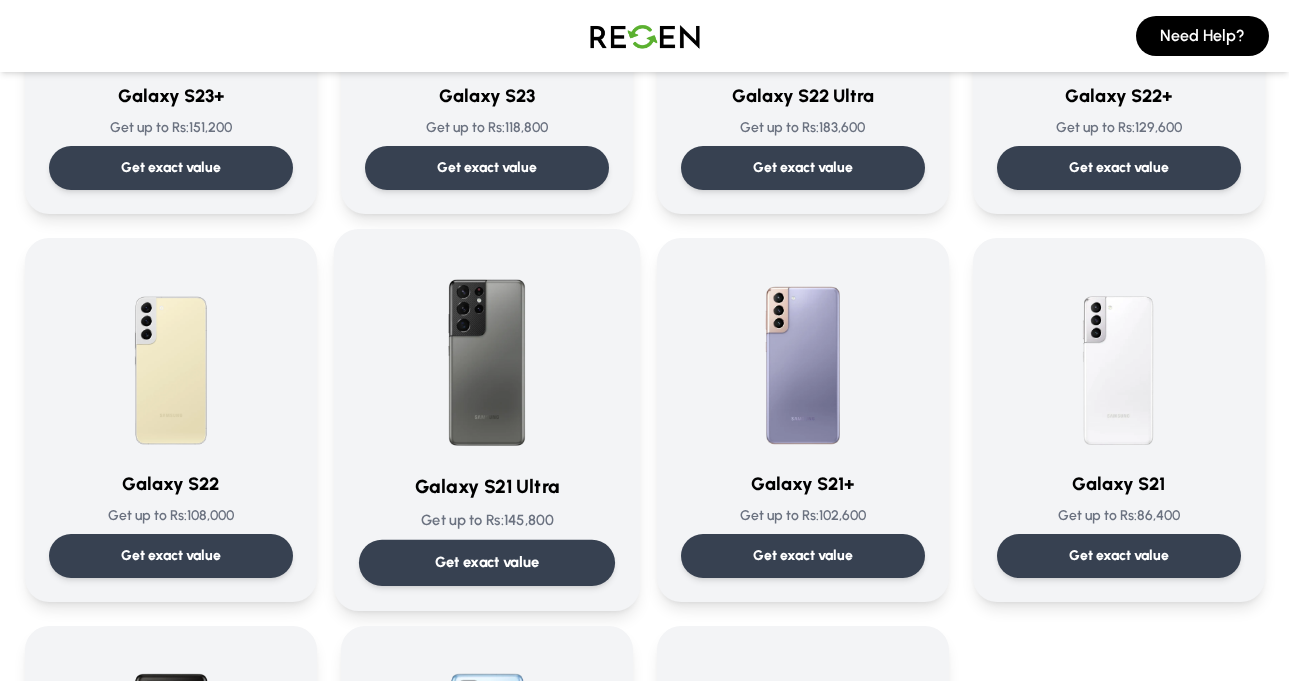 scroll, scrollTop: 813, scrollLeft: 0, axis: vertical 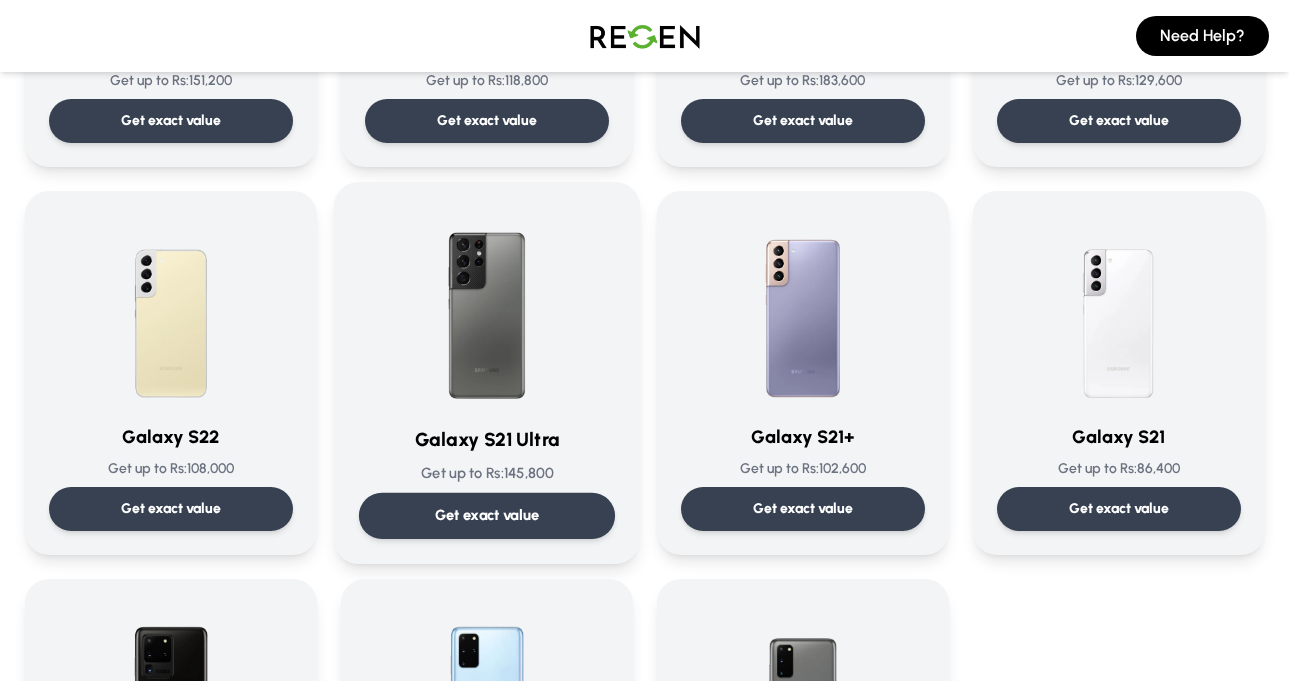 click on "Get exact value" at bounding box center (486, 515) 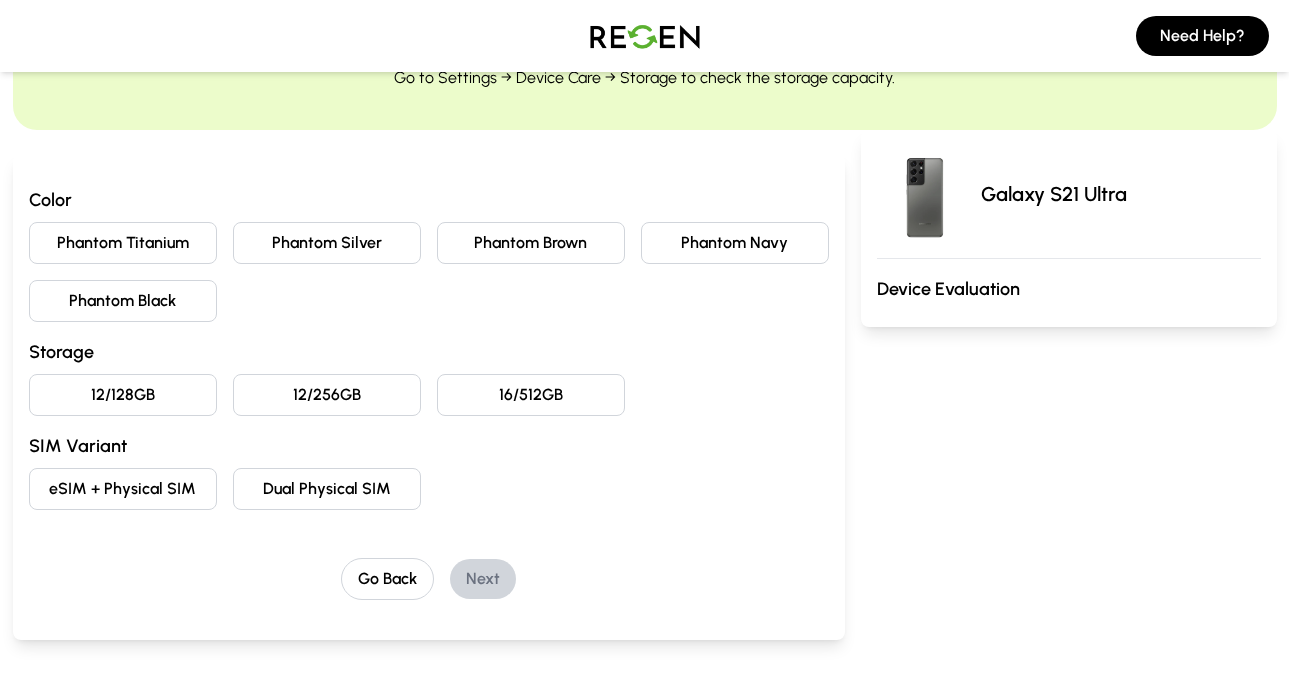 scroll, scrollTop: 167, scrollLeft: 0, axis: vertical 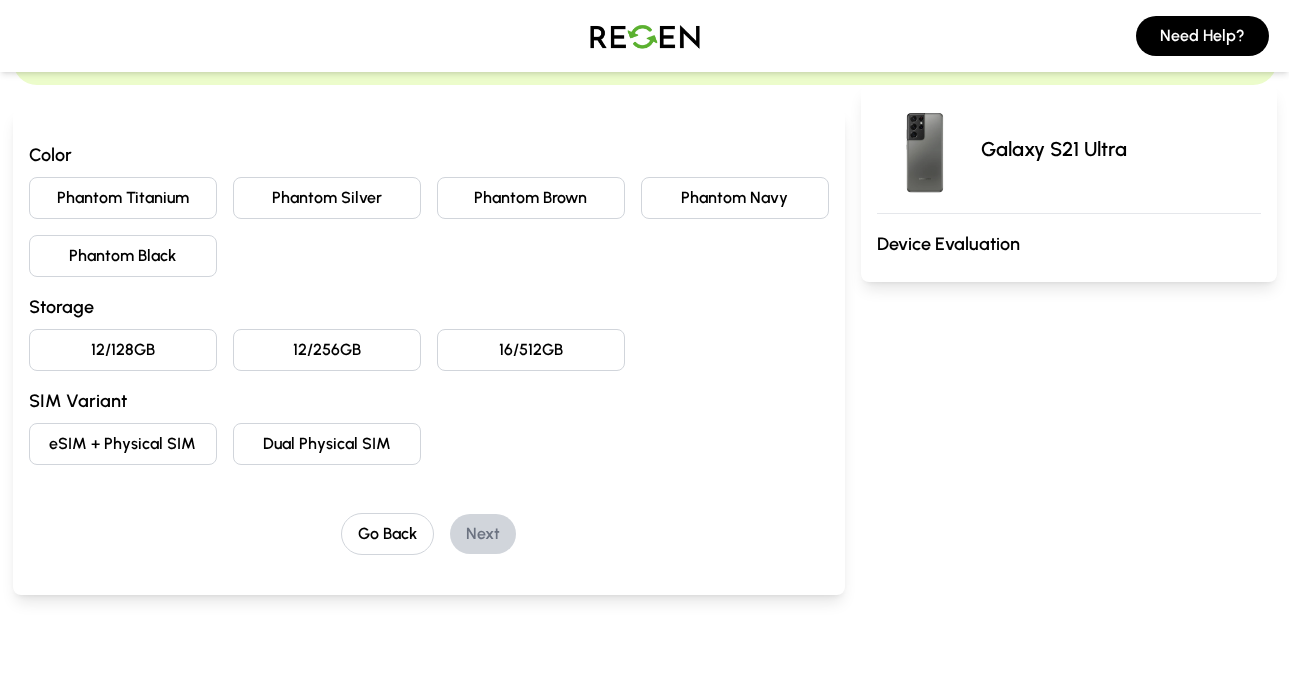 click on "Phantom Black" at bounding box center (123, 256) 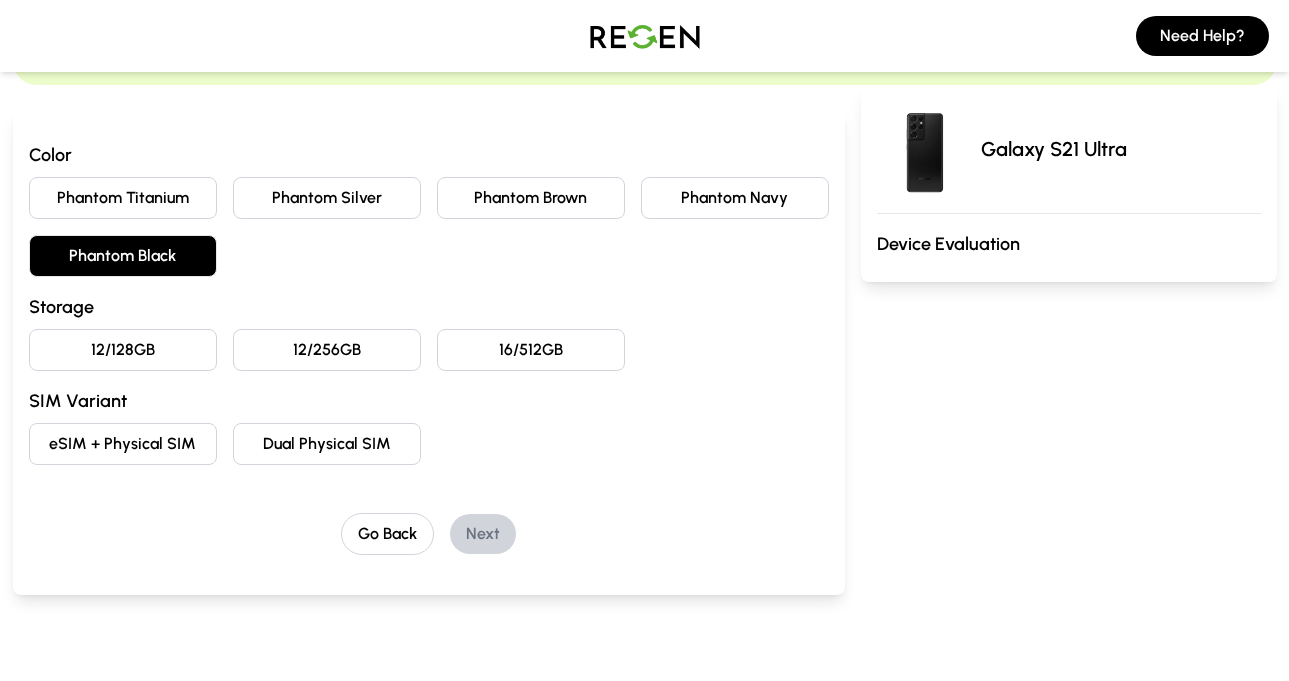 click on "12/128GB" at bounding box center (123, 350) 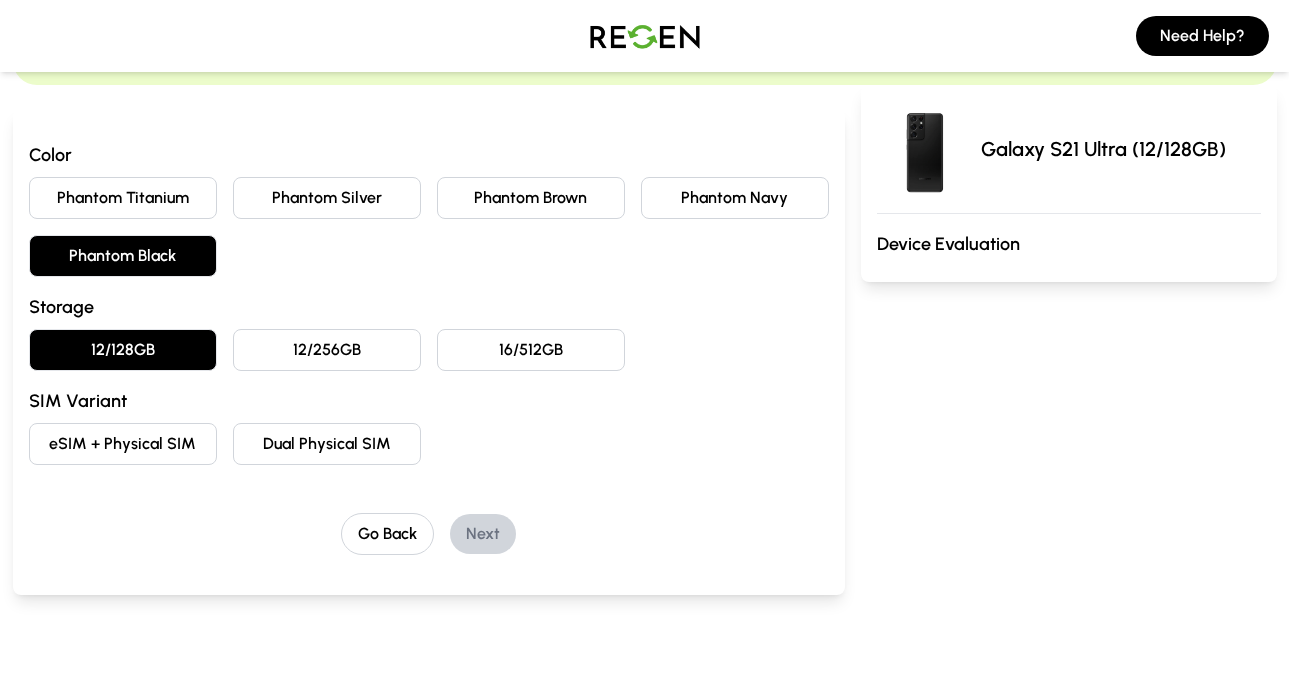 scroll, scrollTop: 333, scrollLeft: 0, axis: vertical 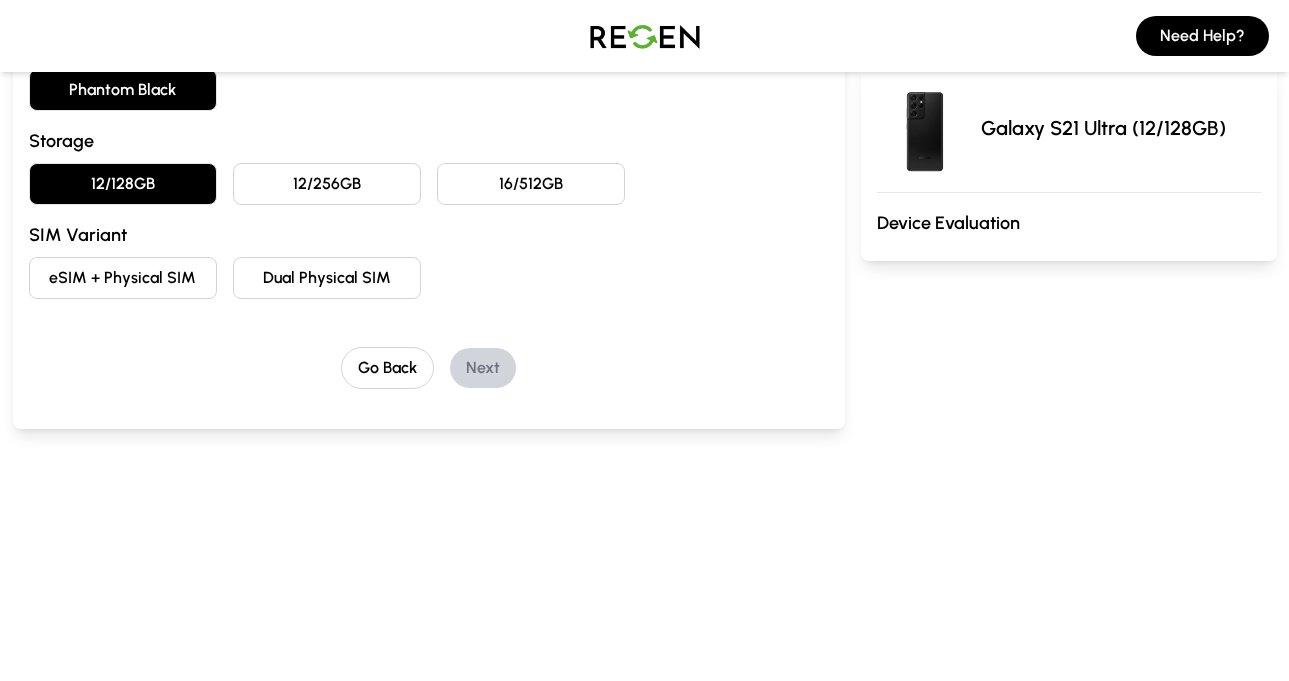 click on "eSIM + Physical SIM" at bounding box center (123, 278) 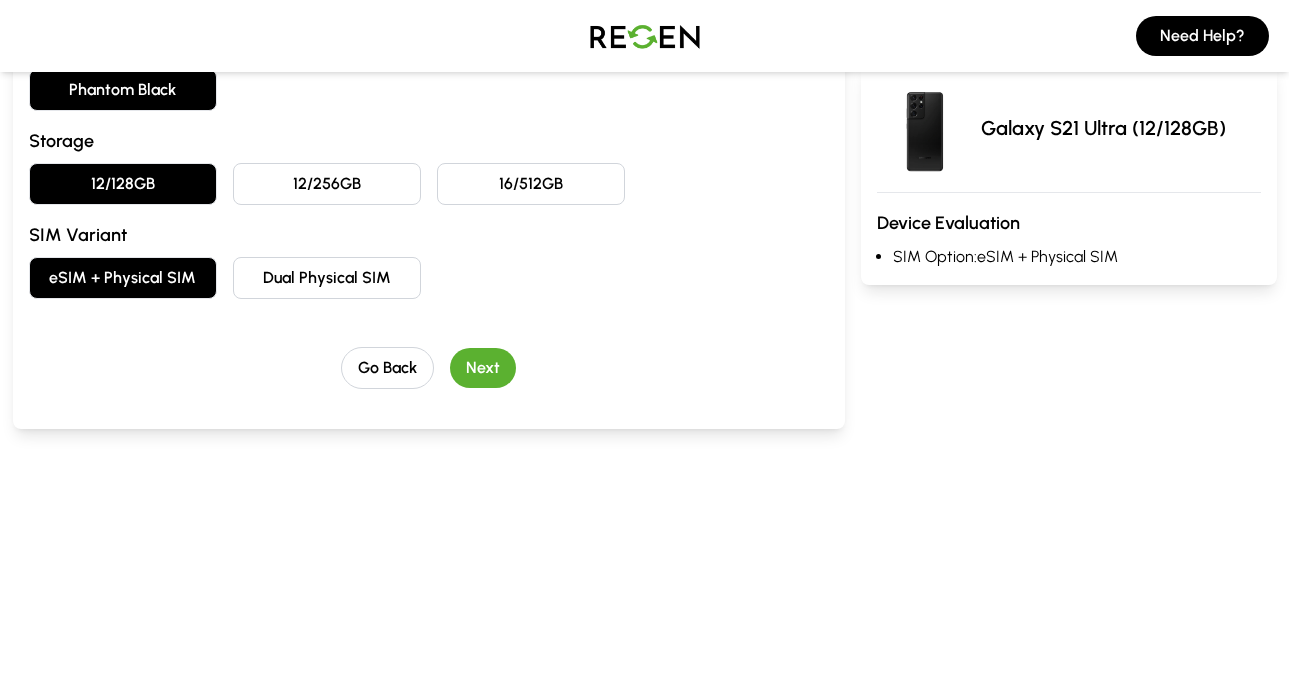 click on "Next" at bounding box center (483, 368) 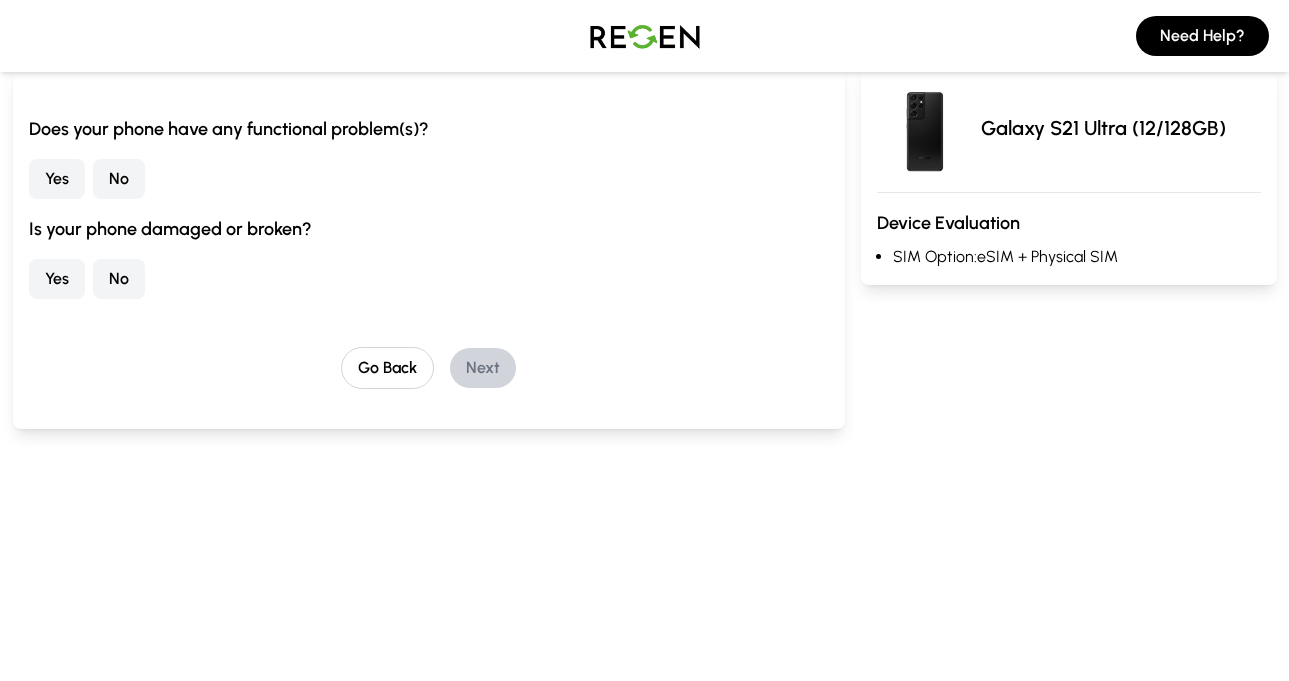click on "No" at bounding box center (119, 179) 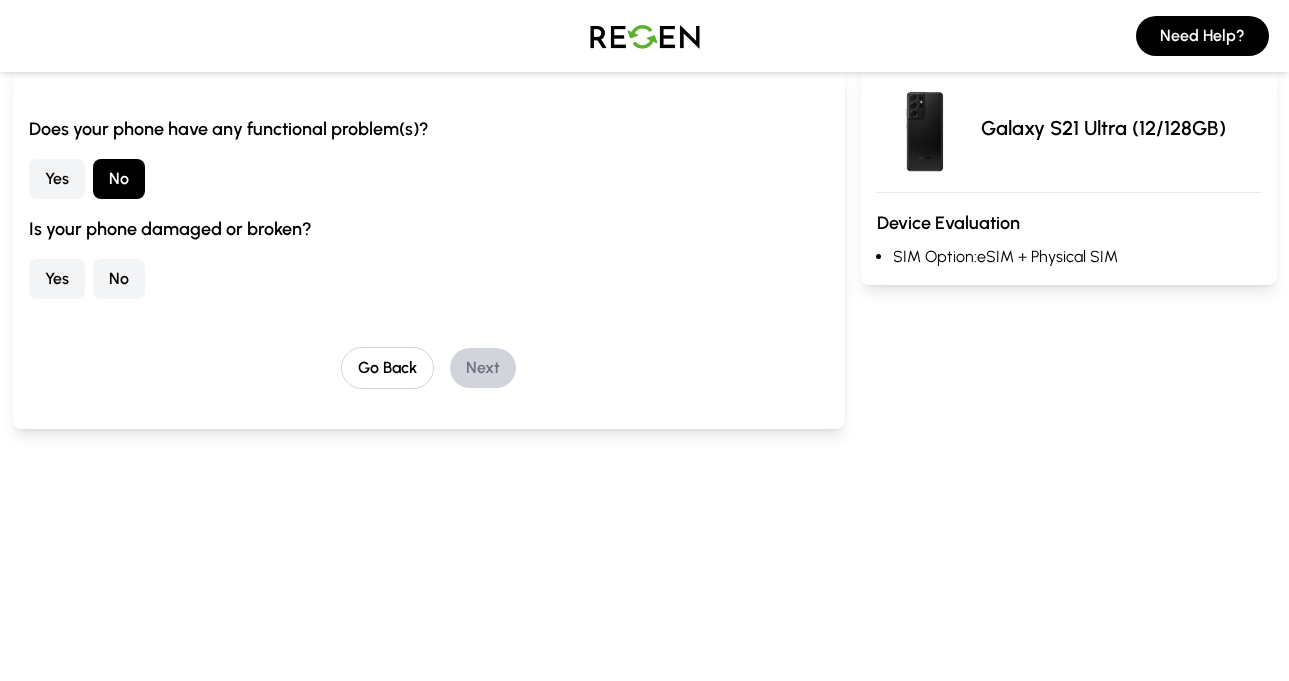 click on "No" at bounding box center [119, 279] 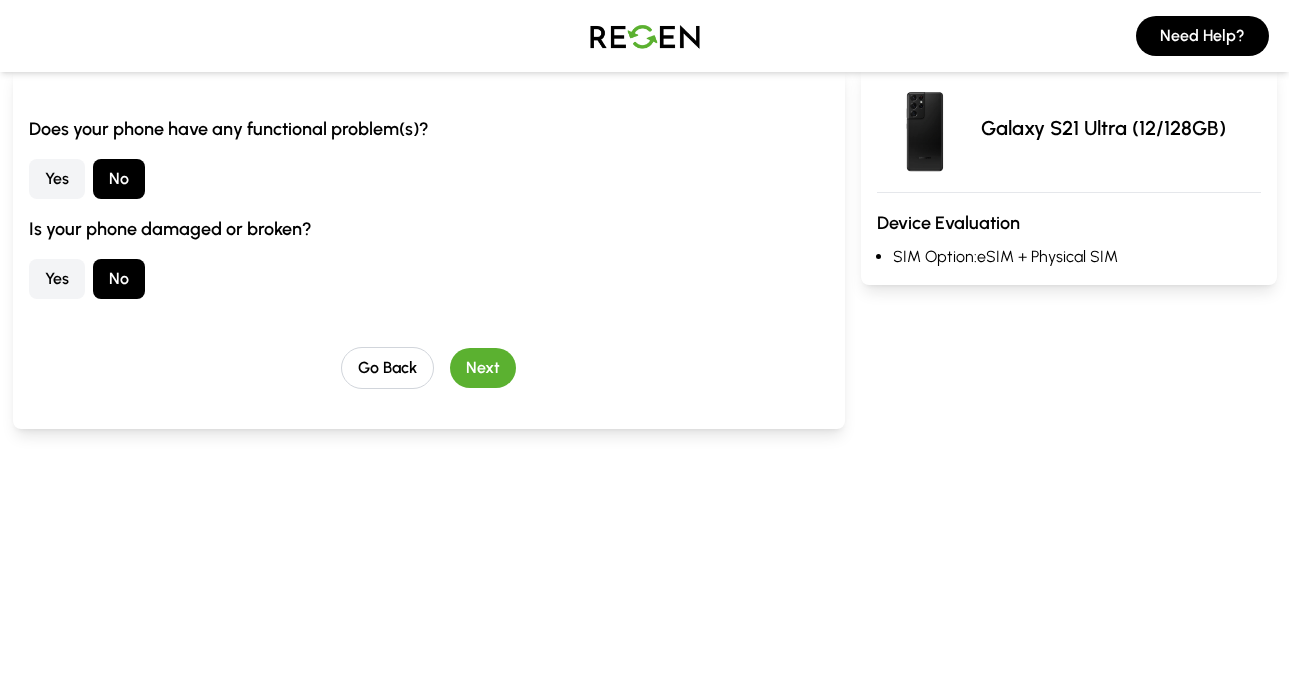 click on "Next" at bounding box center (483, 368) 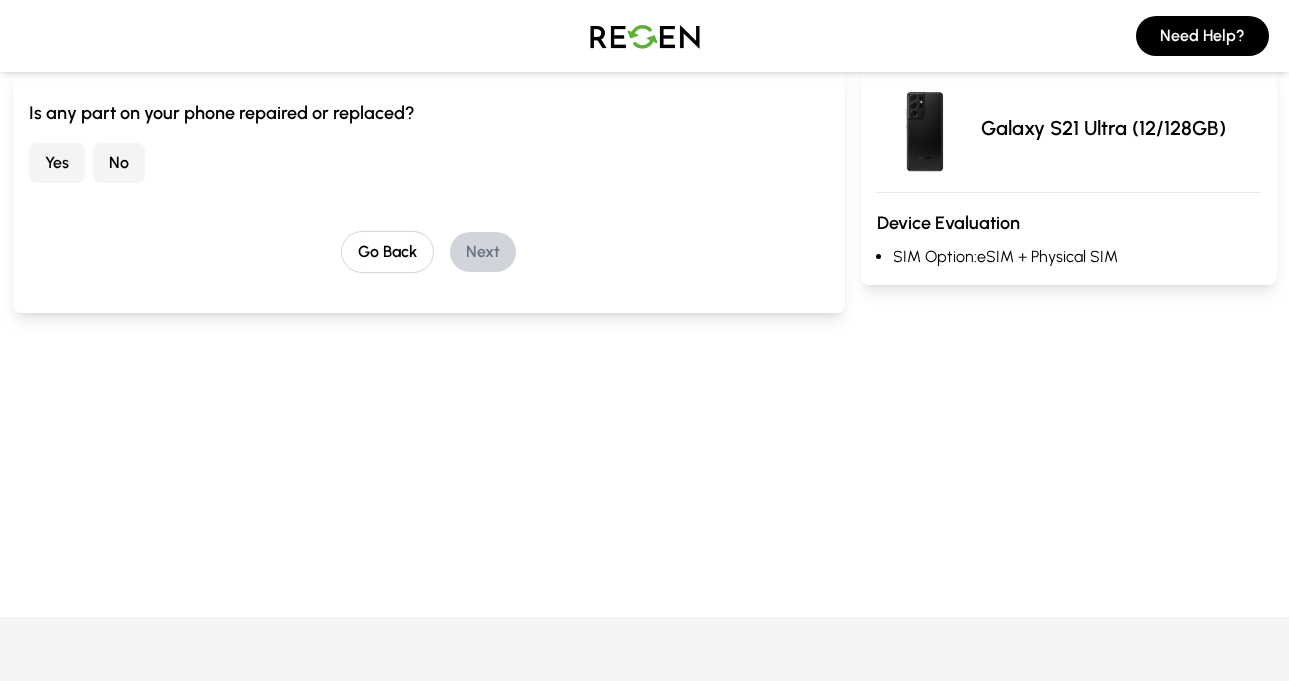 click on "No" at bounding box center [119, 163] 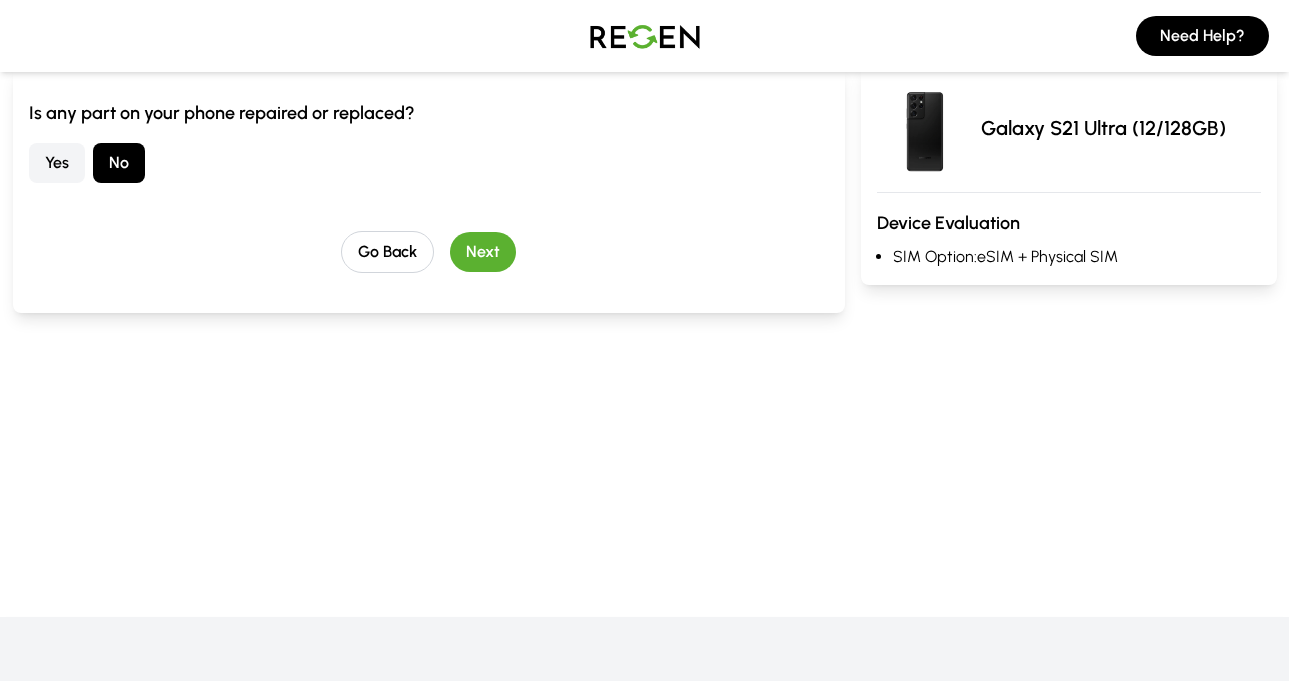 click on "Yes" at bounding box center [57, 163] 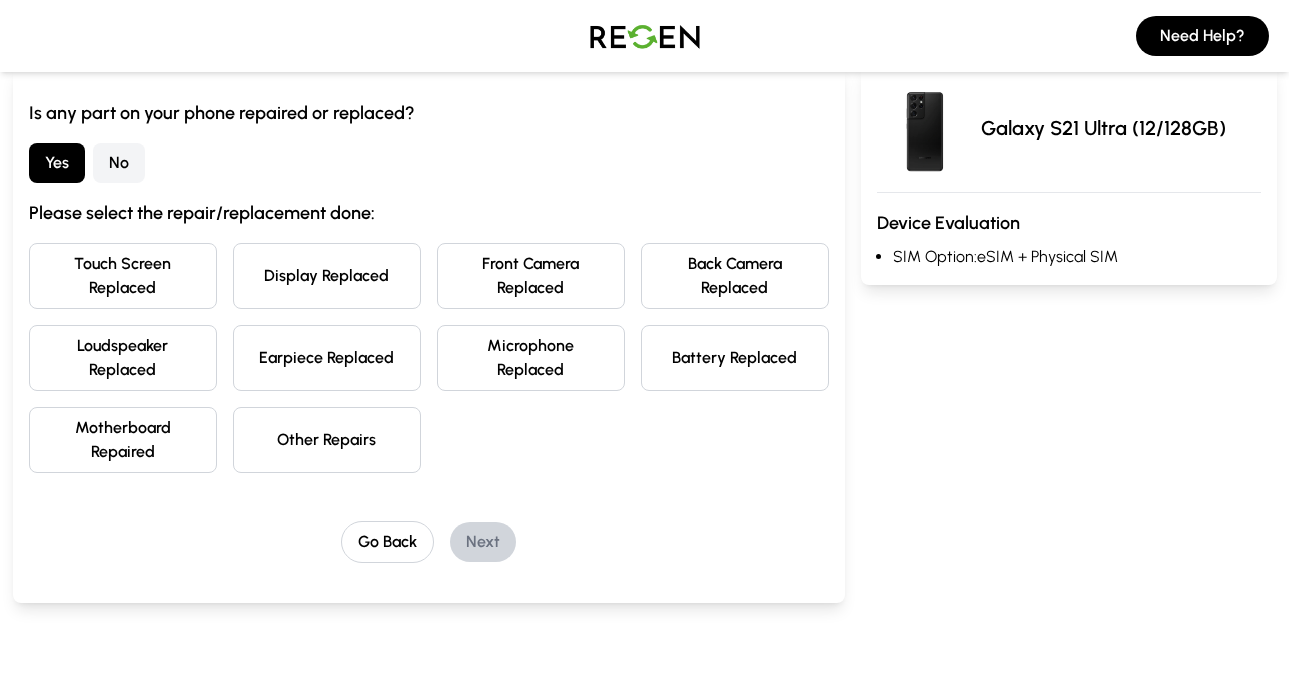 click on "Display Replaced" at bounding box center (327, 276) 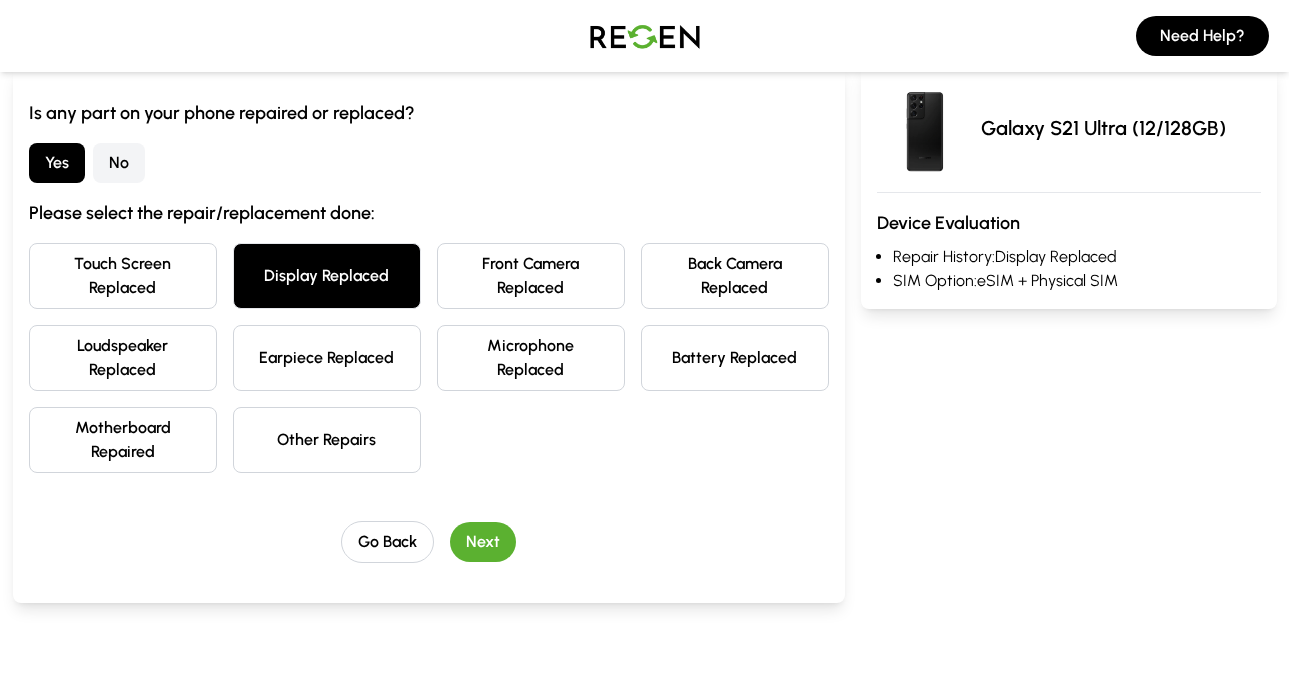 click on "No" at bounding box center [119, 163] 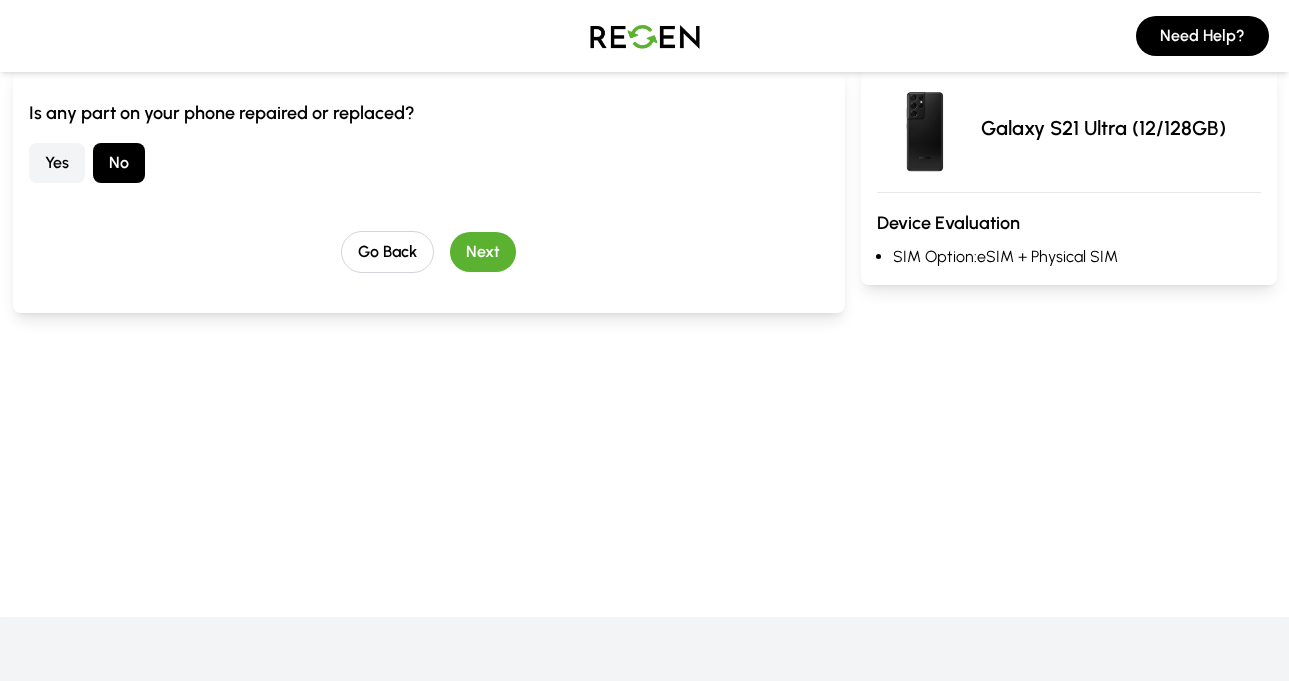 click on "Next" at bounding box center (483, 252) 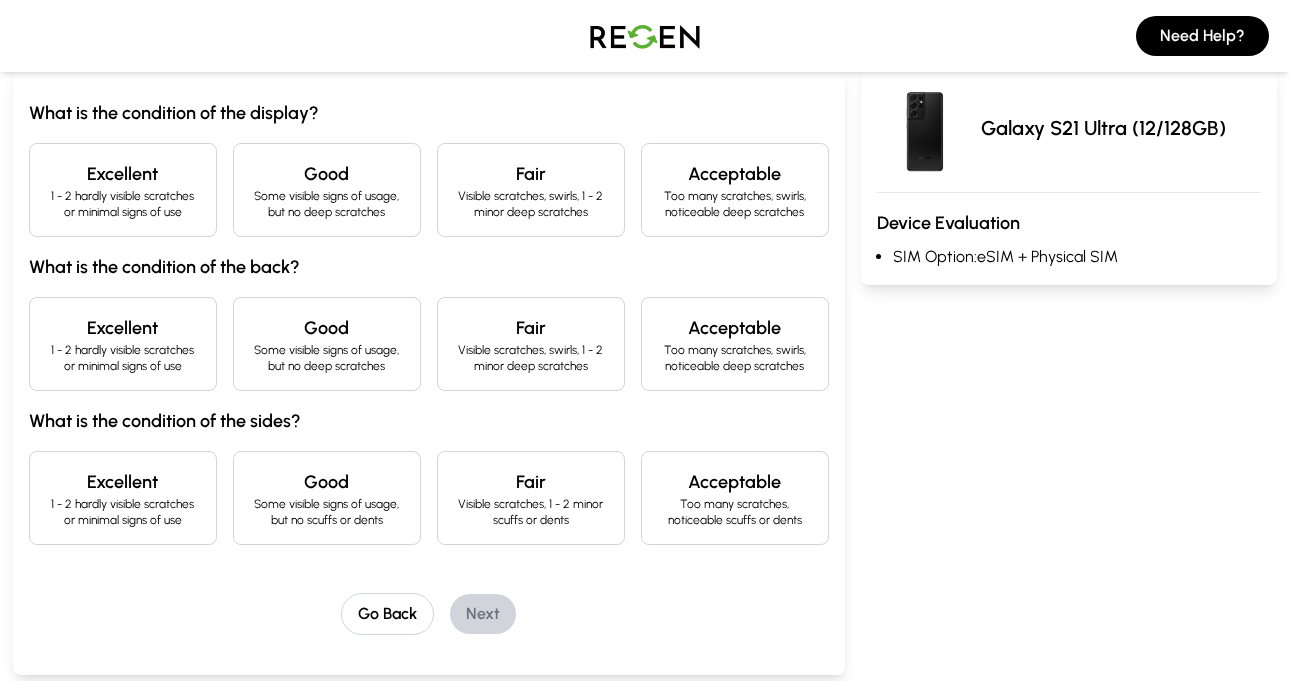 click on "1 - 2 hardly visible scratches or minimal signs of use" at bounding box center (123, 204) 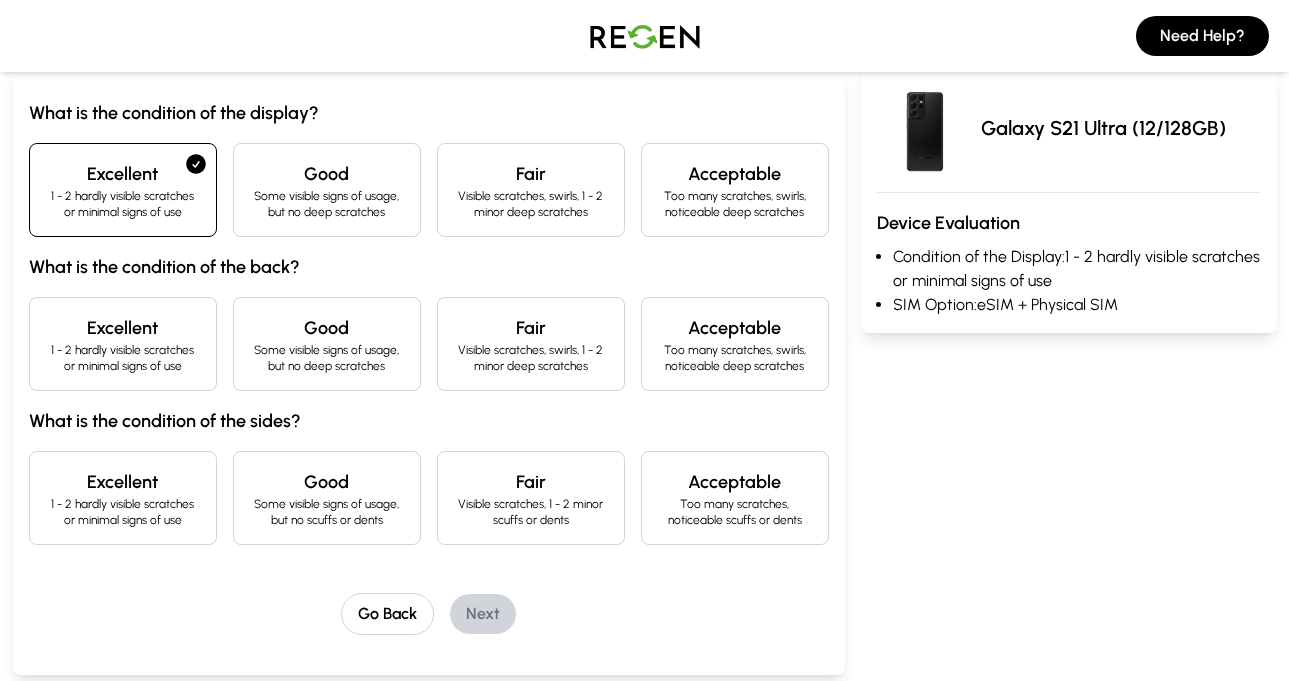 click on "1 - 2 hardly visible scratches or minimal signs of use" at bounding box center (123, 358) 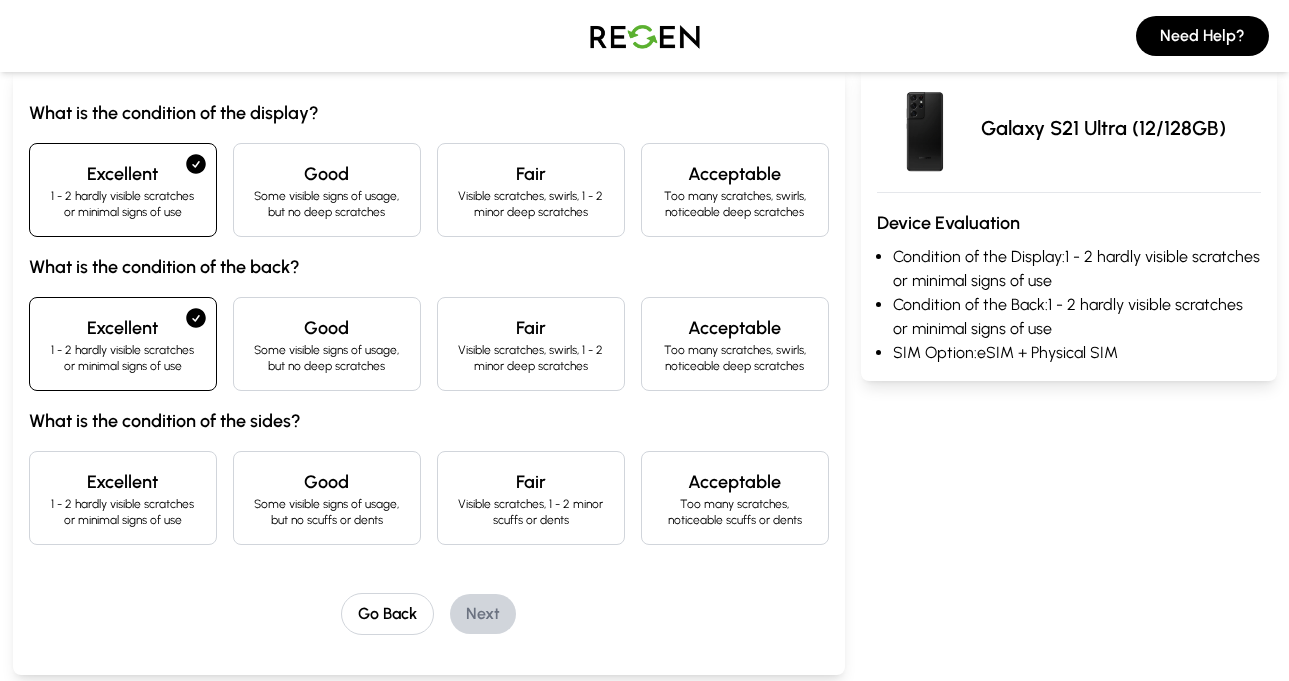 click on "Good" at bounding box center [327, 482] 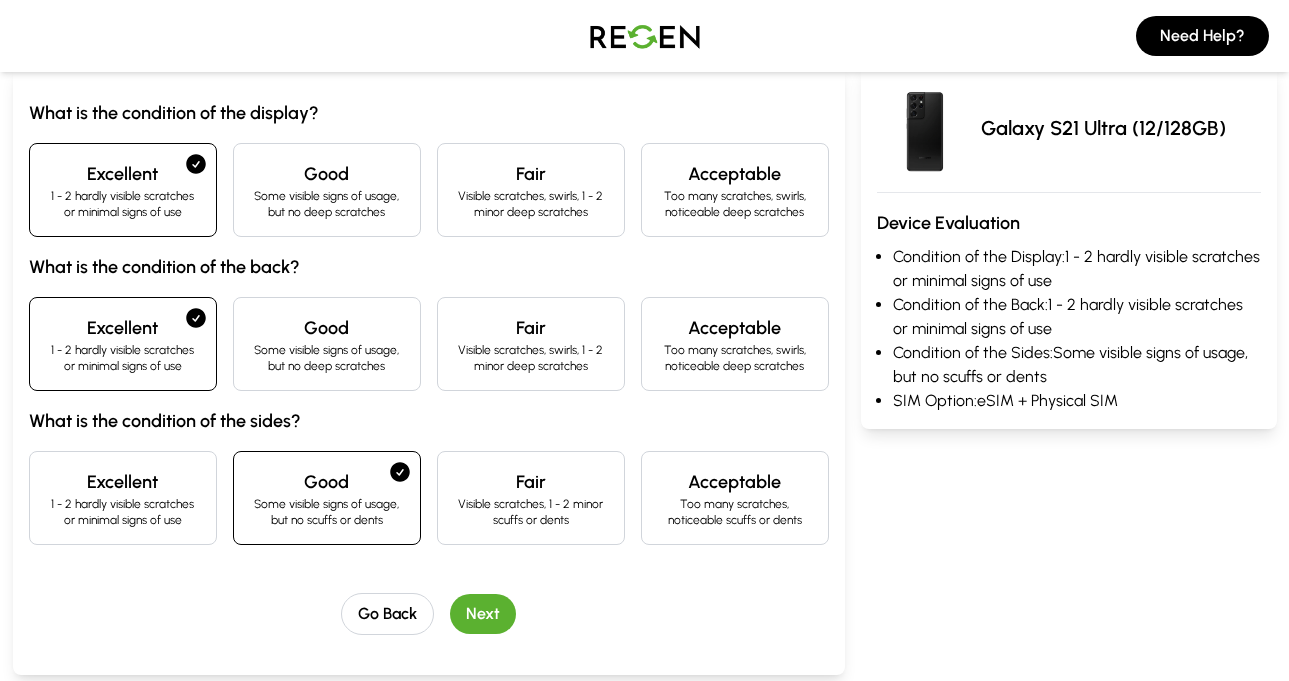 click on "Next" at bounding box center [483, 614] 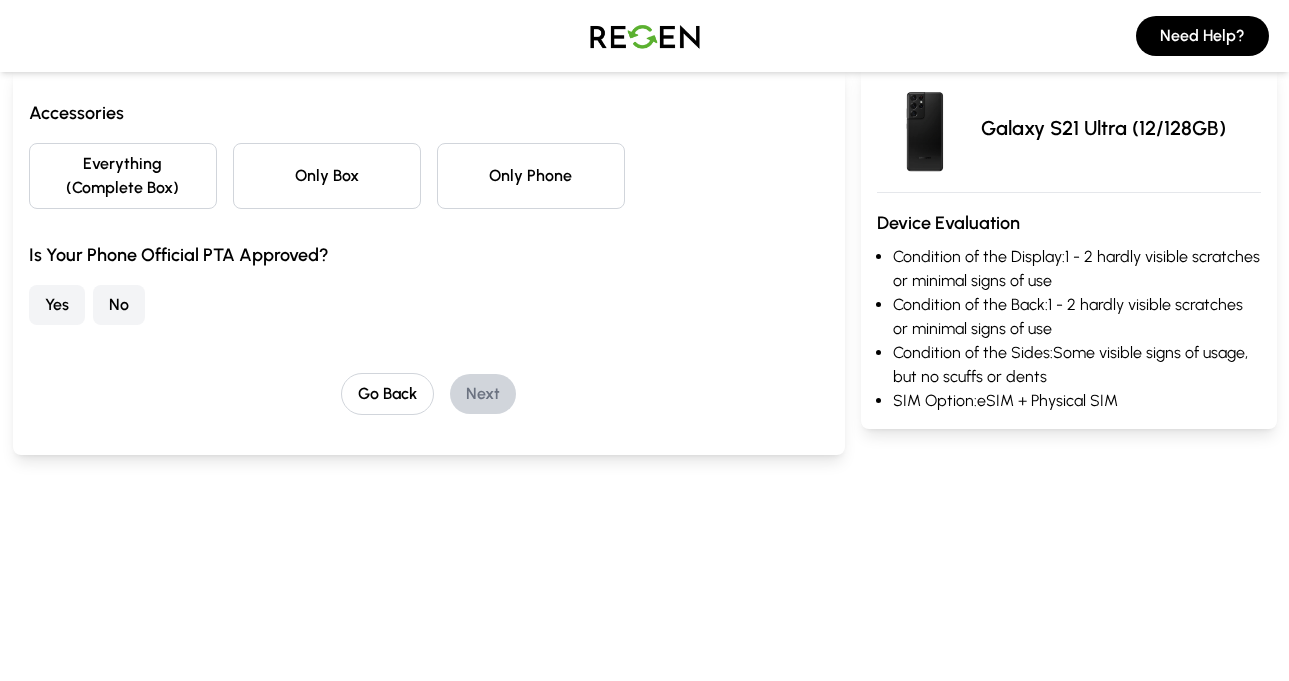 click on "Accessories Everything (Complete Box) Only Box Only Phone Is Your Phone Official PTA Approved? Yes No" at bounding box center (429, 212) 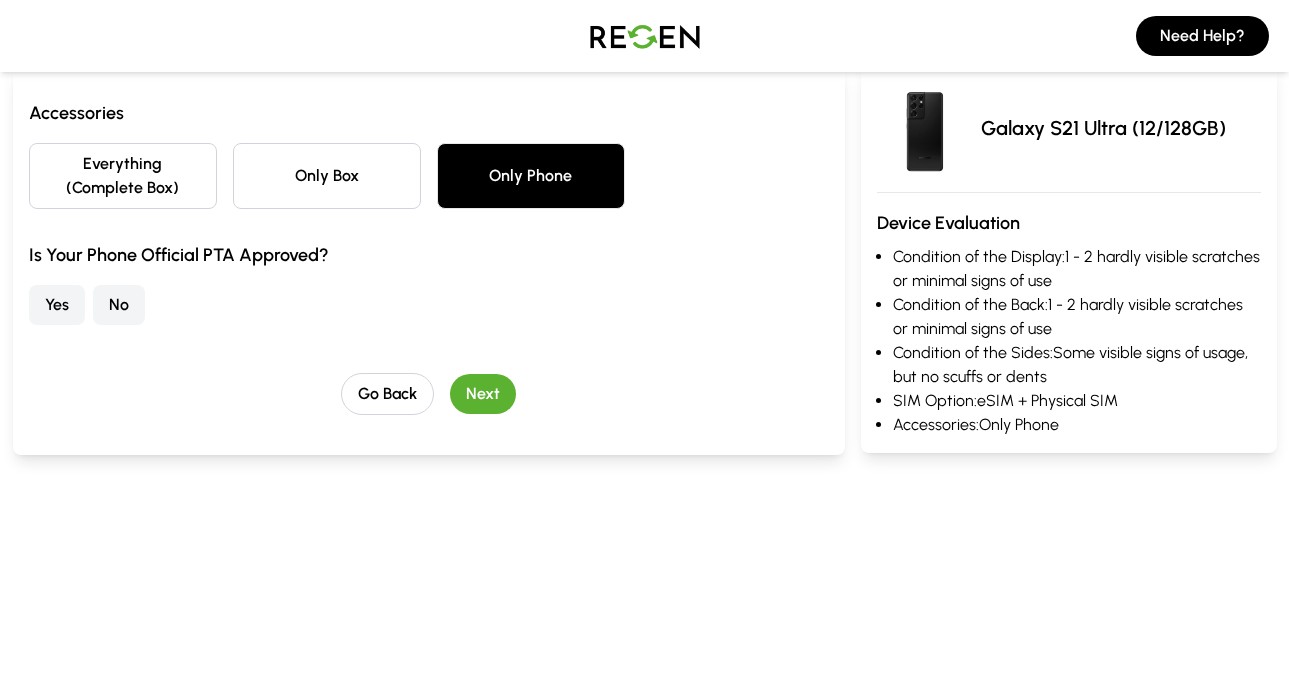 click on "No" at bounding box center (119, 305) 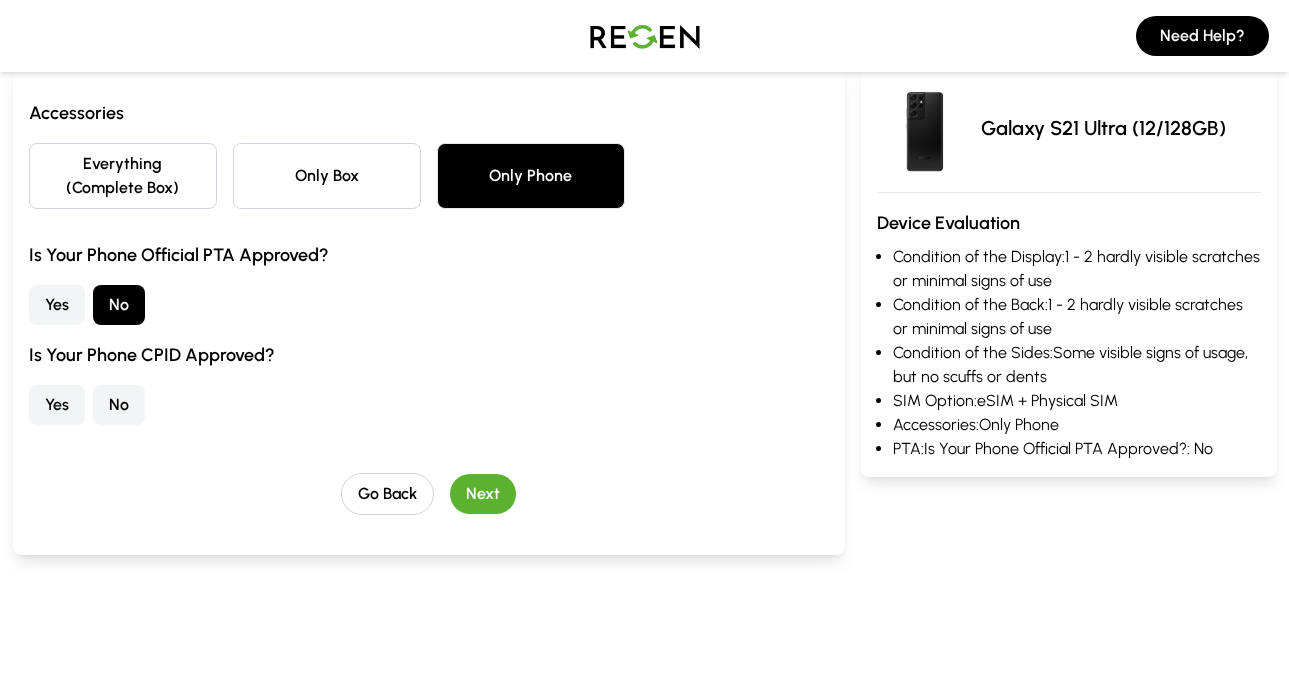 click on "Yes" at bounding box center [57, 405] 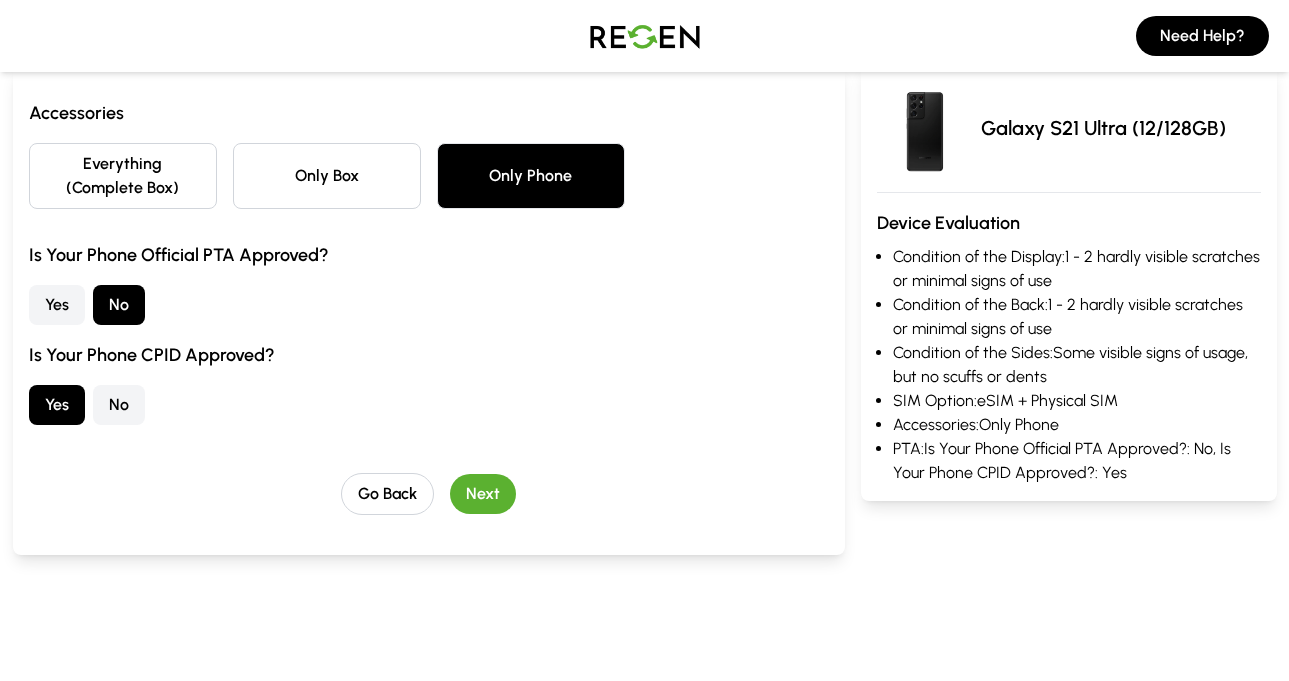 click on "Next" at bounding box center [483, 494] 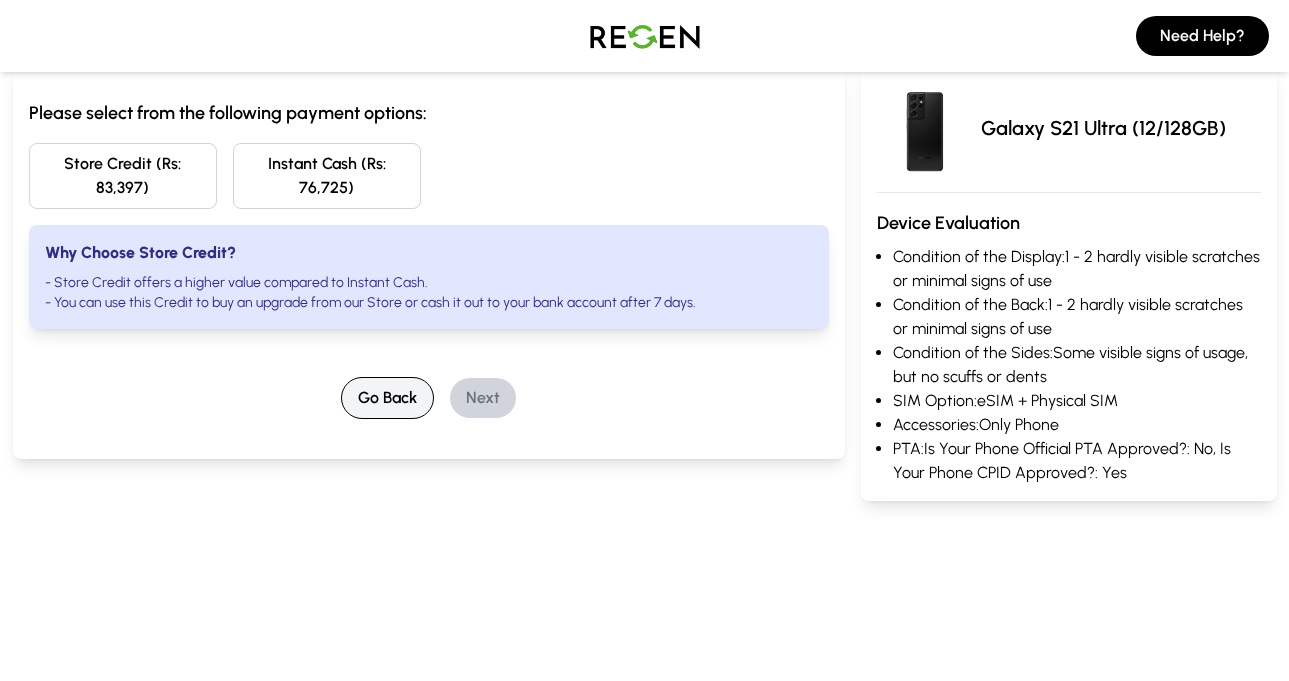 click on "Go Back" at bounding box center [387, 398] 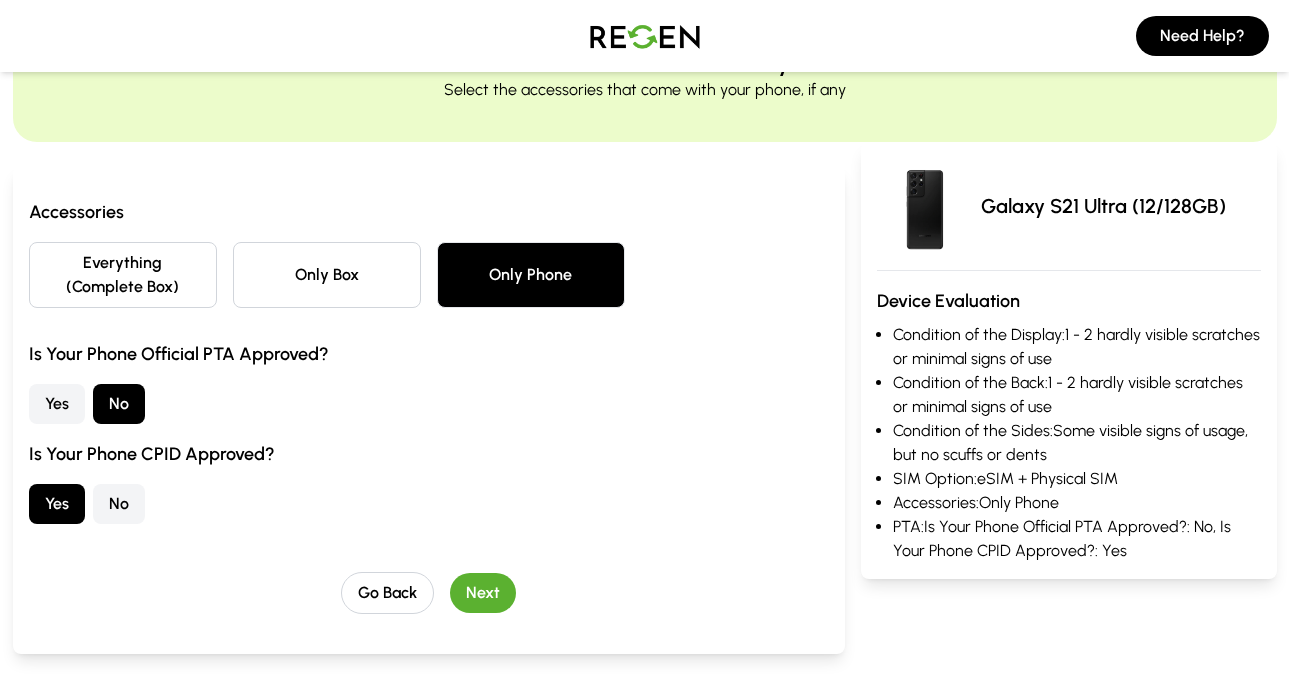 scroll, scrollTop: 0, scrollLeft: 0, axis: both 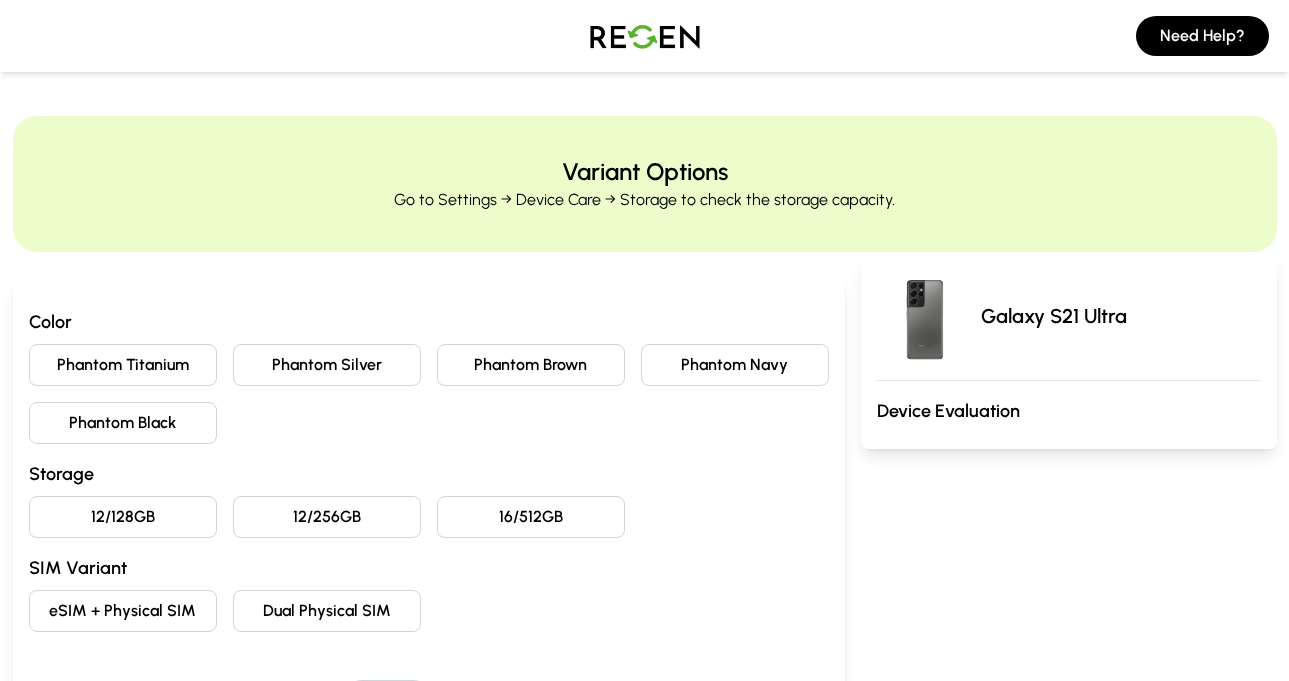 click at bounding box center [645, 36] 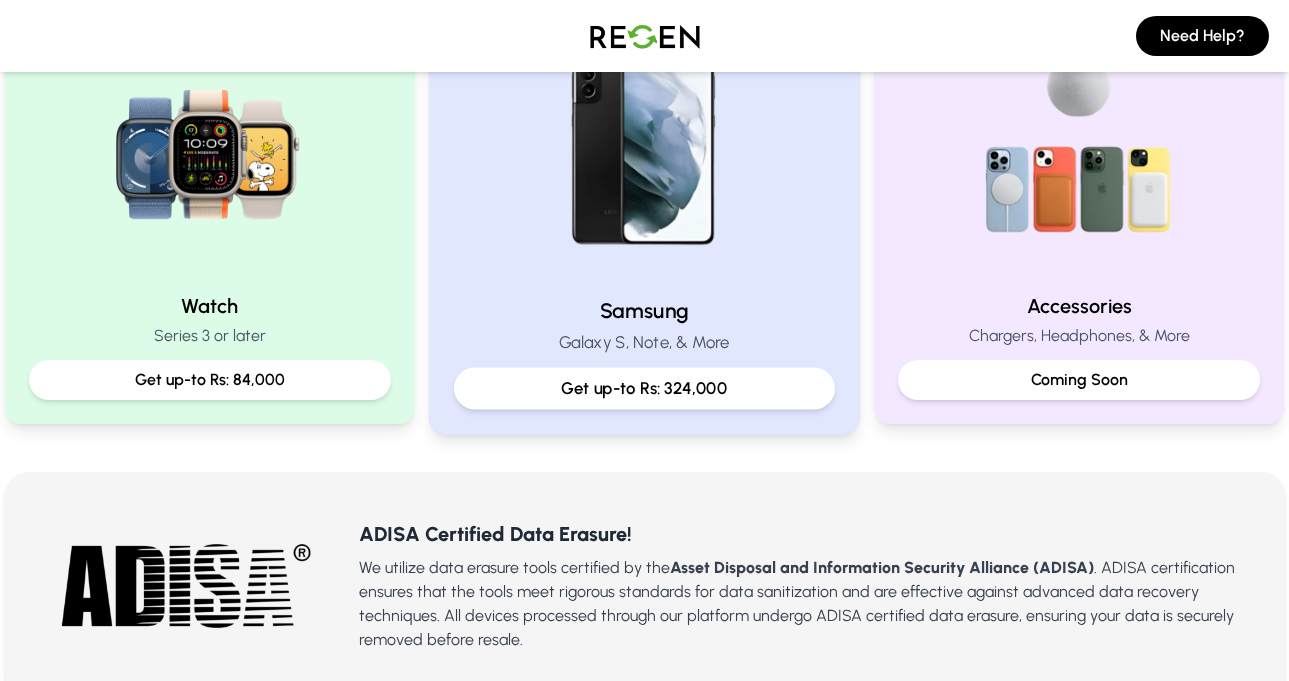 scroll, scrollTop: 1000, scrollLeft: 0, axis: vertical 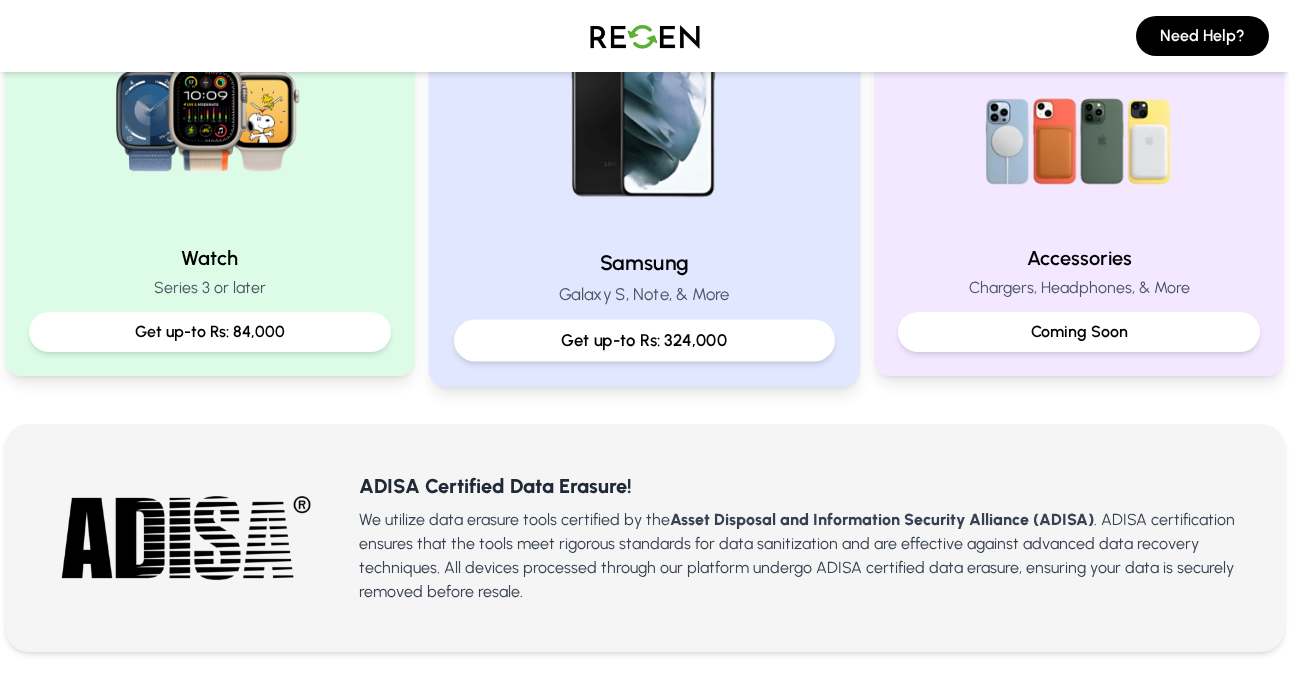 click on "Samsung Galaxy S, Note, & More Get up-to Rs: 324,000" at bounding box center [644, 304] 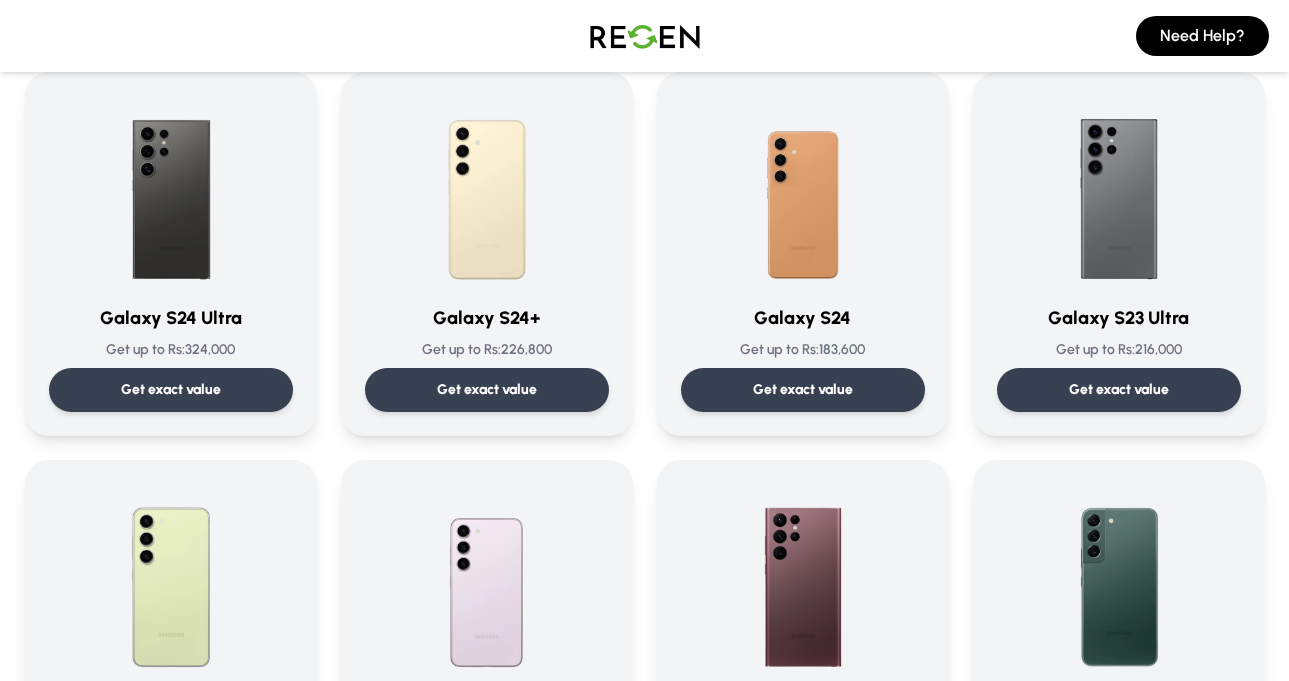 scroll, scrollTop: 0, scrollLeft: 0, axis: both 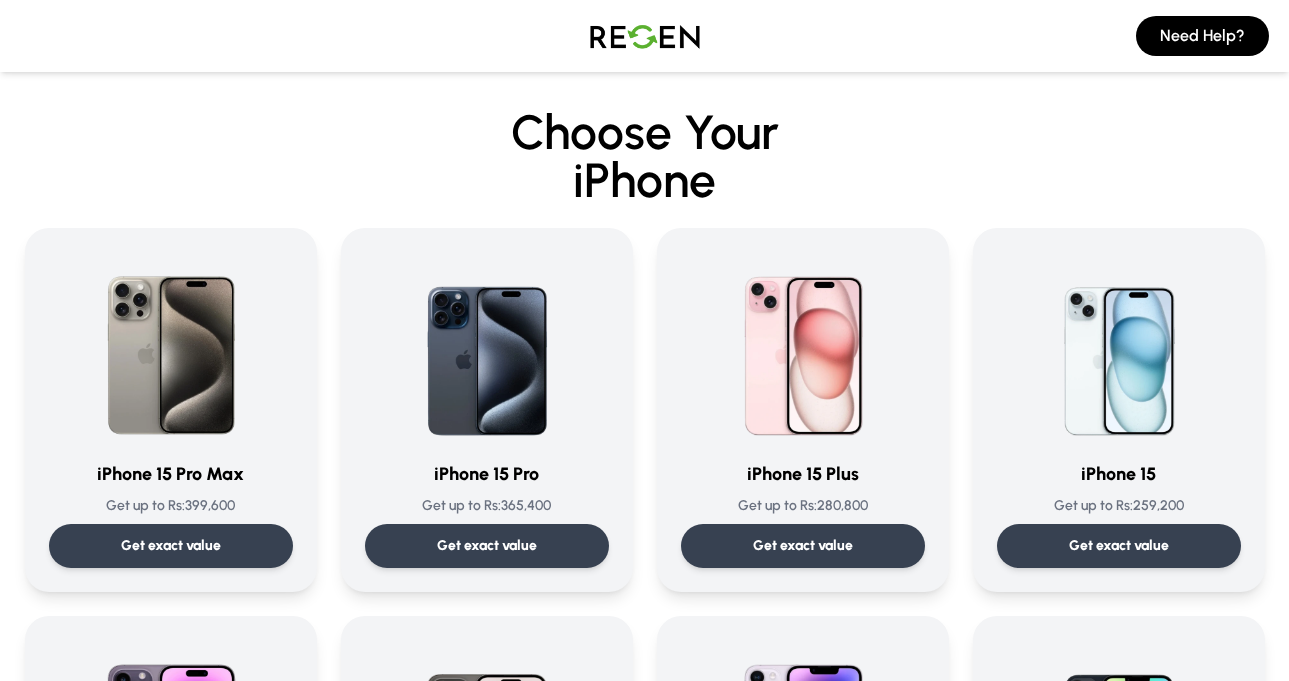 click at bounding box center [645, 36] 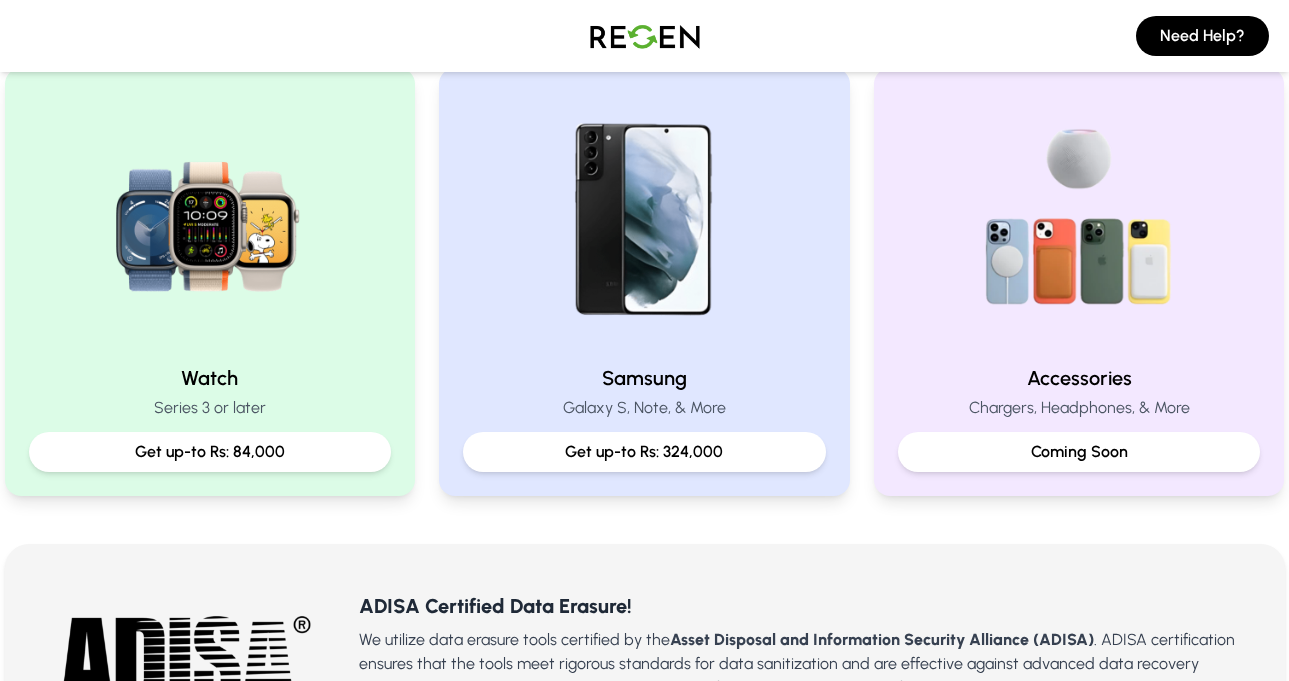 scroll, scrollTop: 833, scrollLeft: 0, axis: vertical 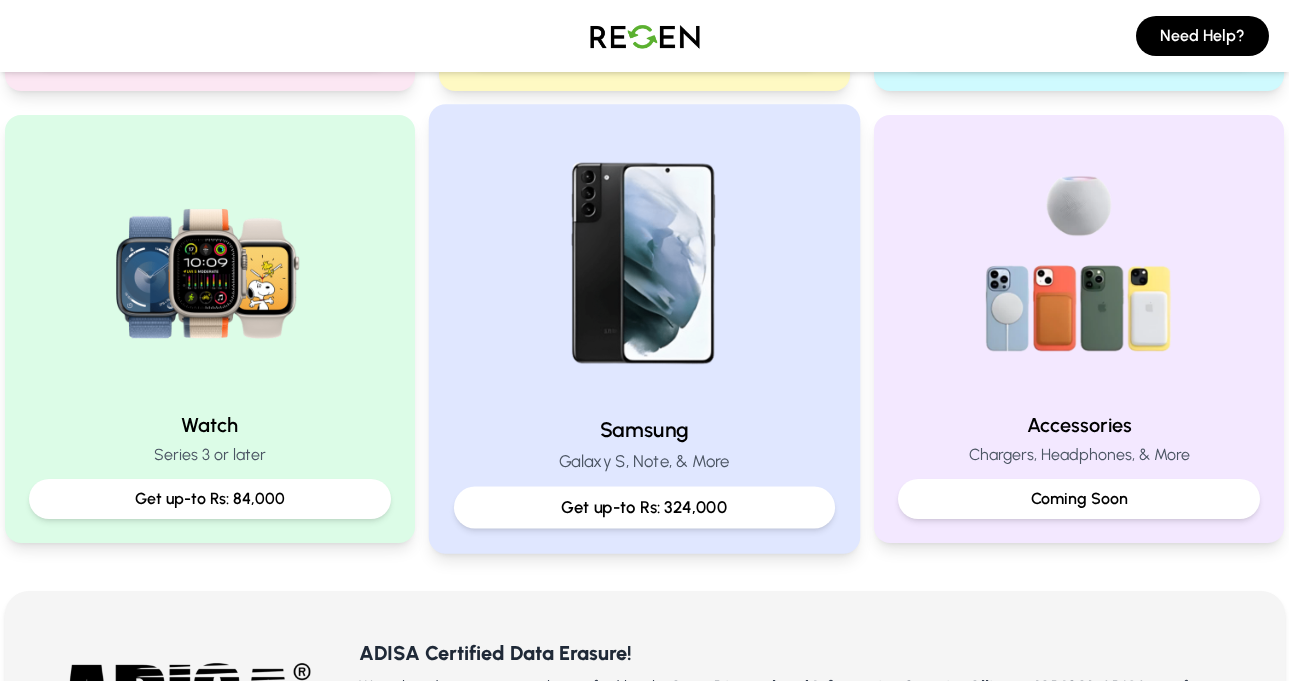 click at bounding box center [644, 264] 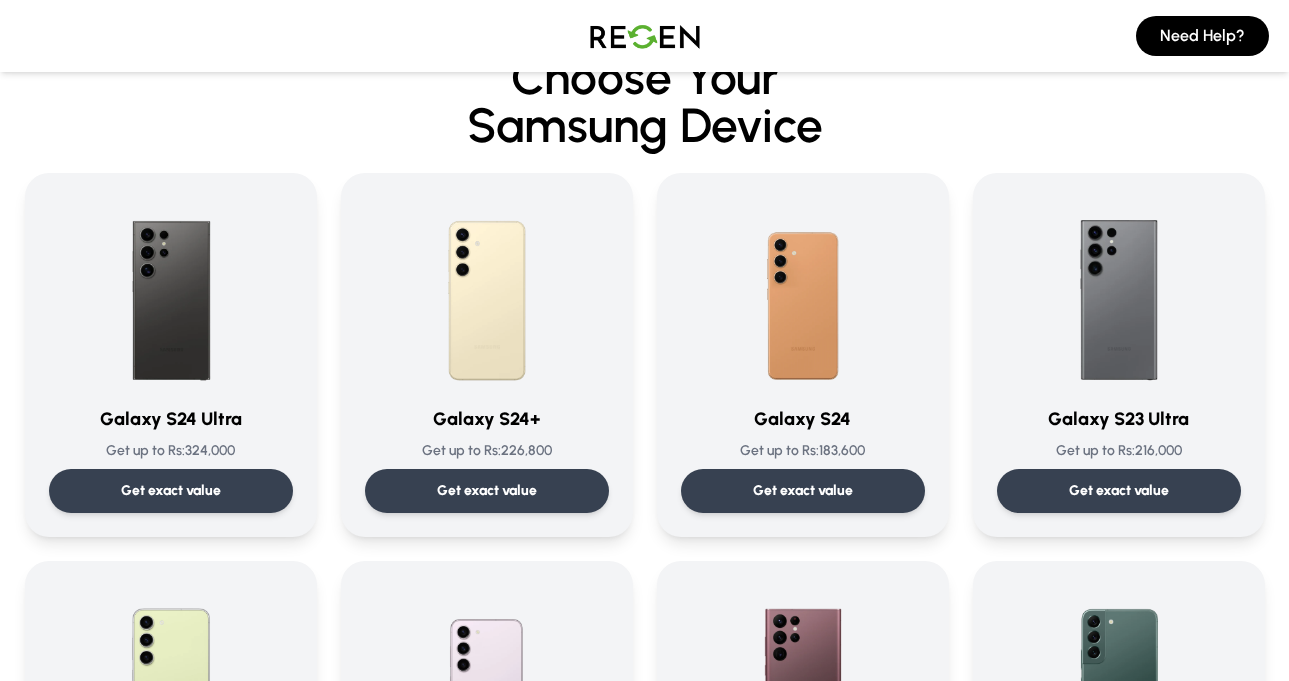 scroll, scrollTop: 0, scrollLeft: 0, axis: both 